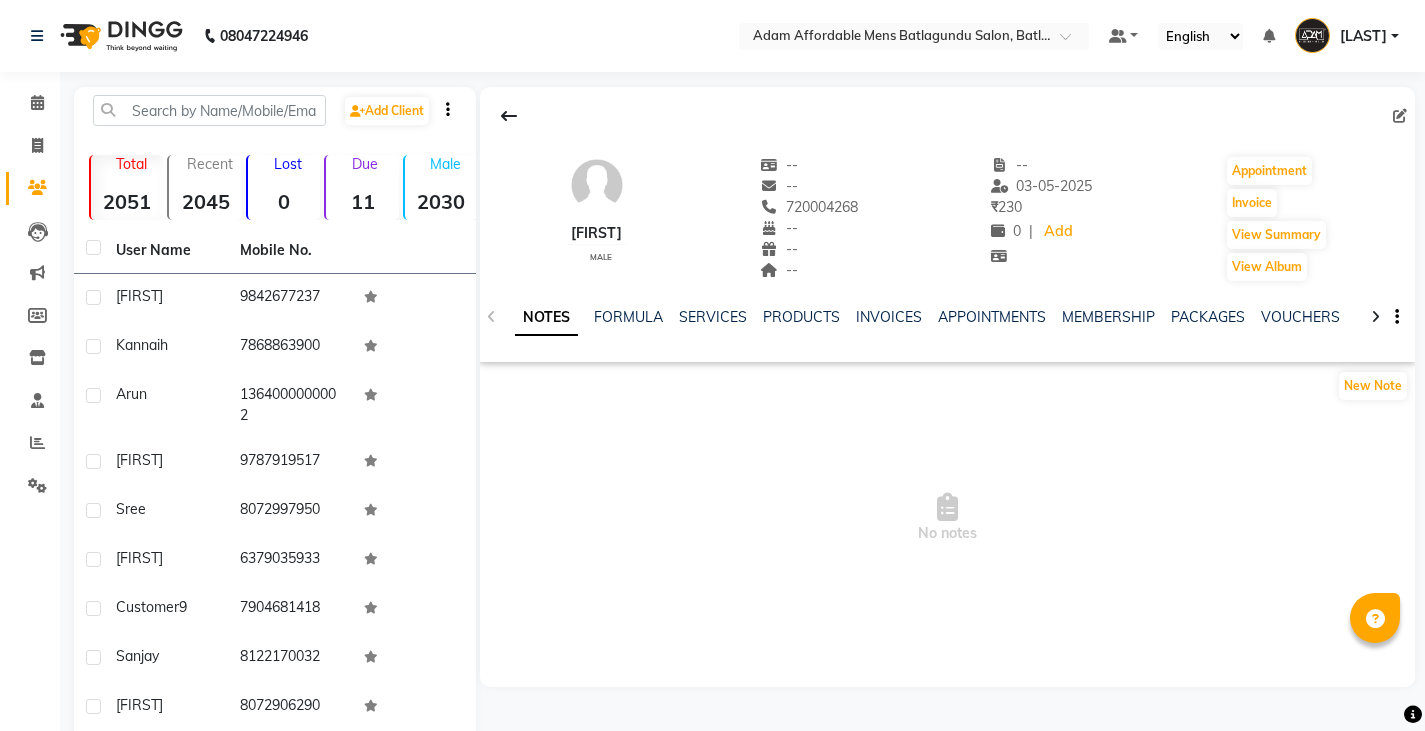 select on "100" 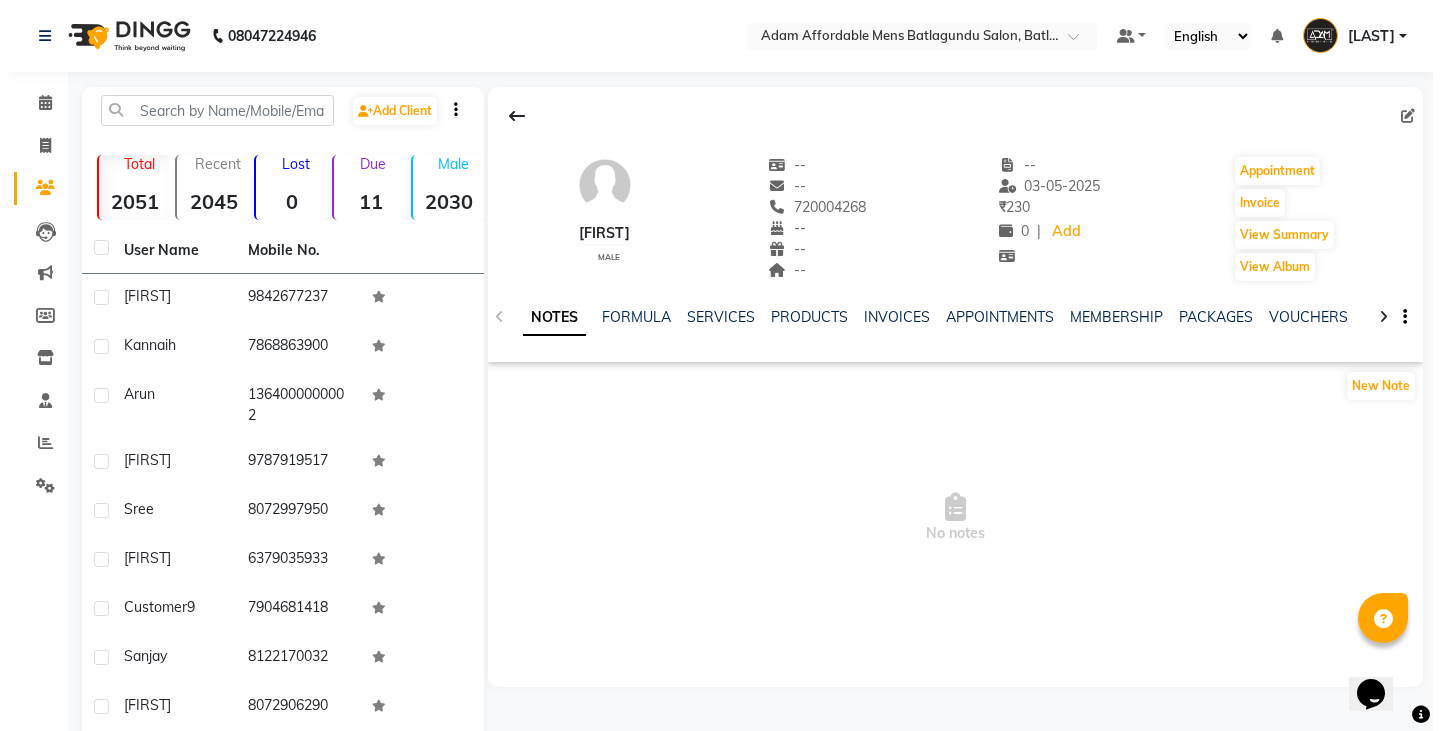 scroll, scrollTop: 0, scrollLeft: 0, axis: both 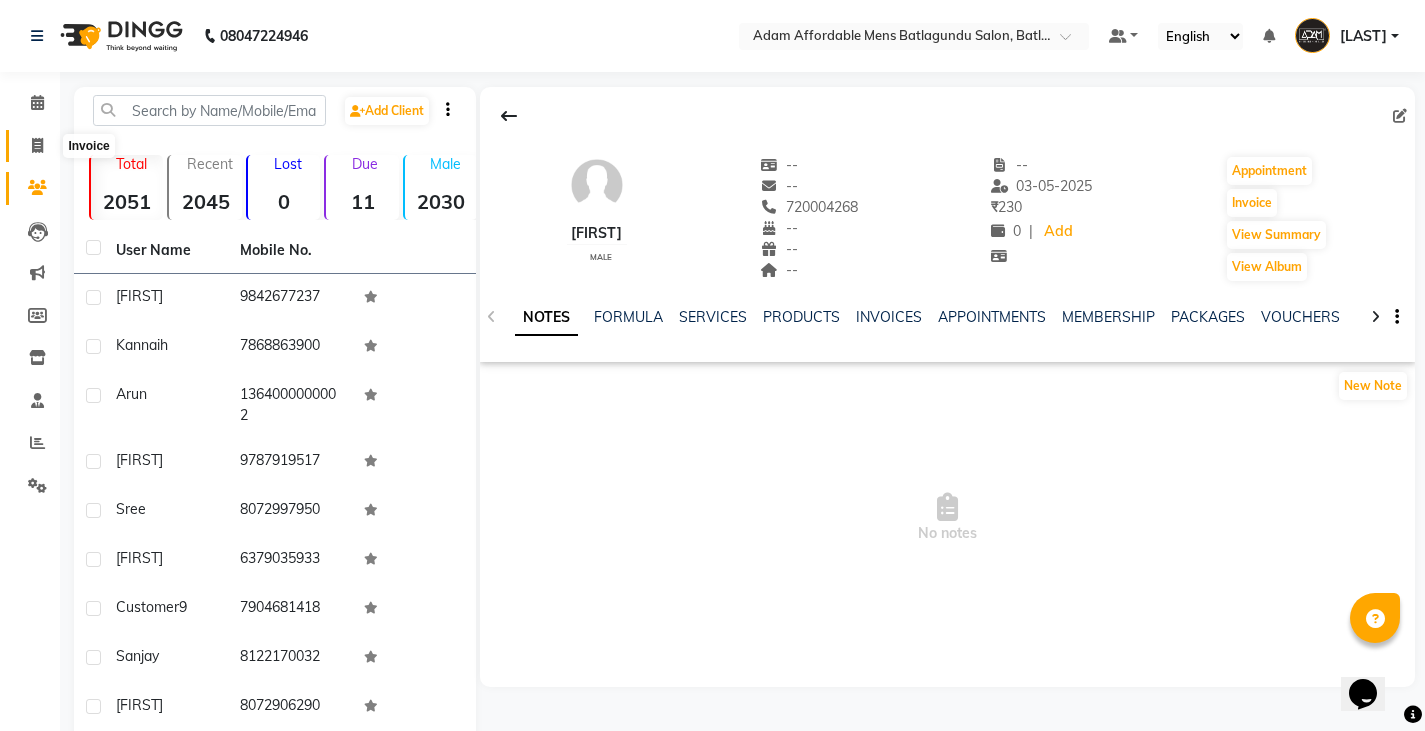 click 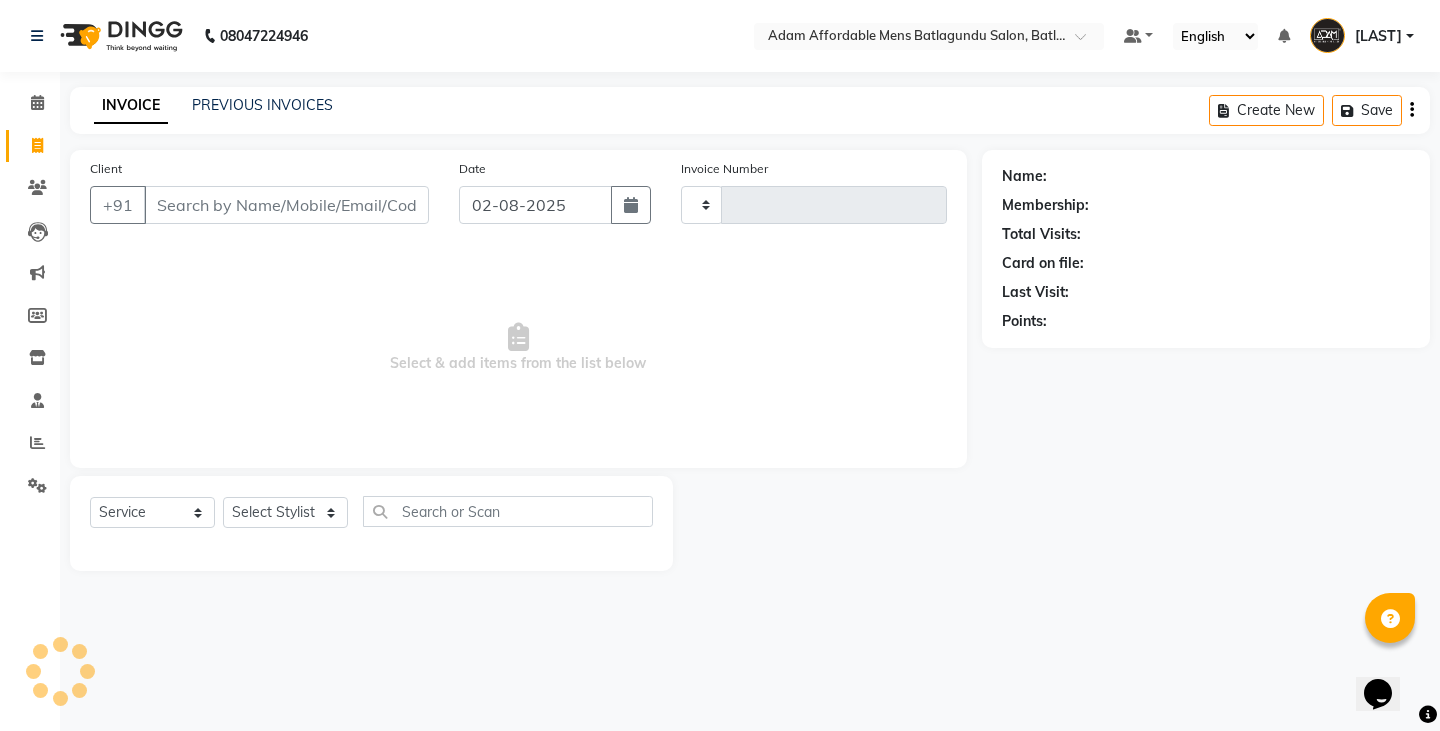 type on "3031" 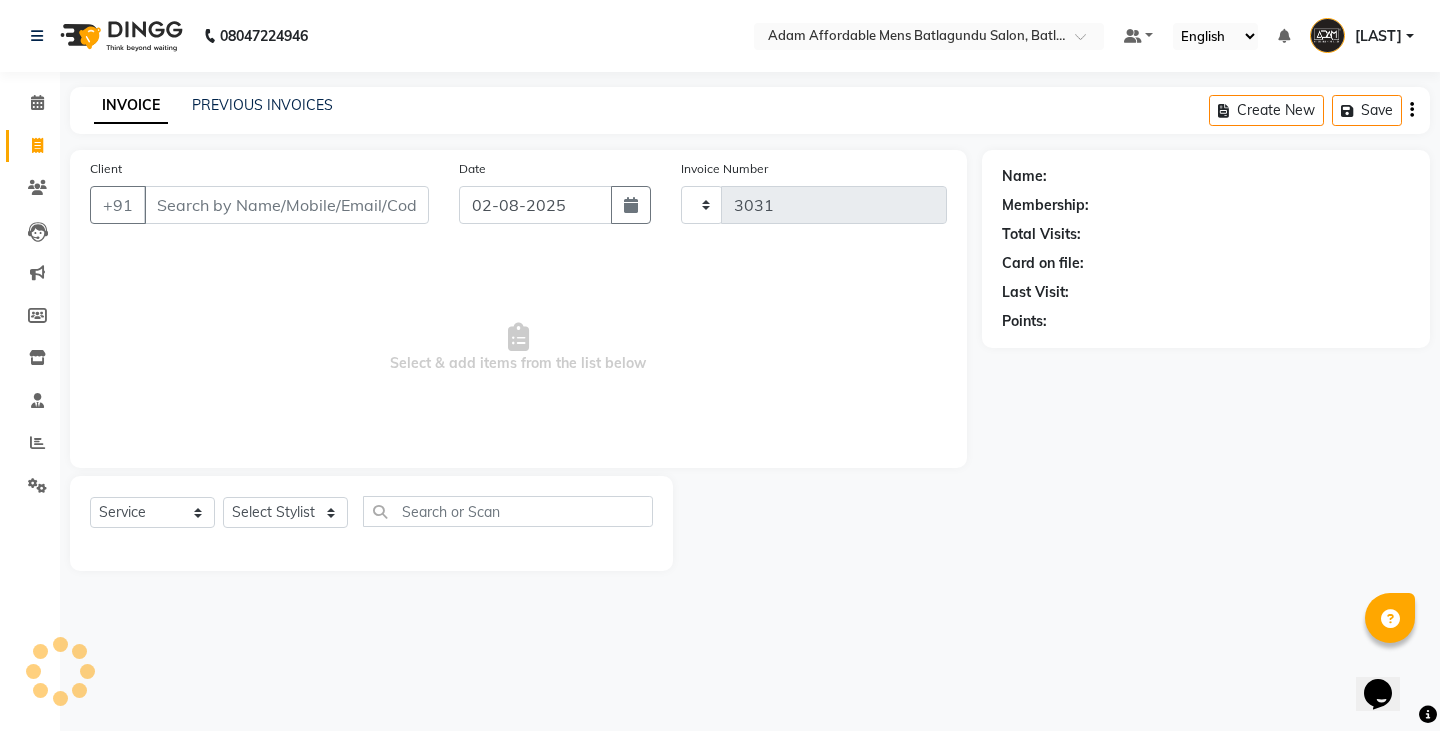 select on "8213" 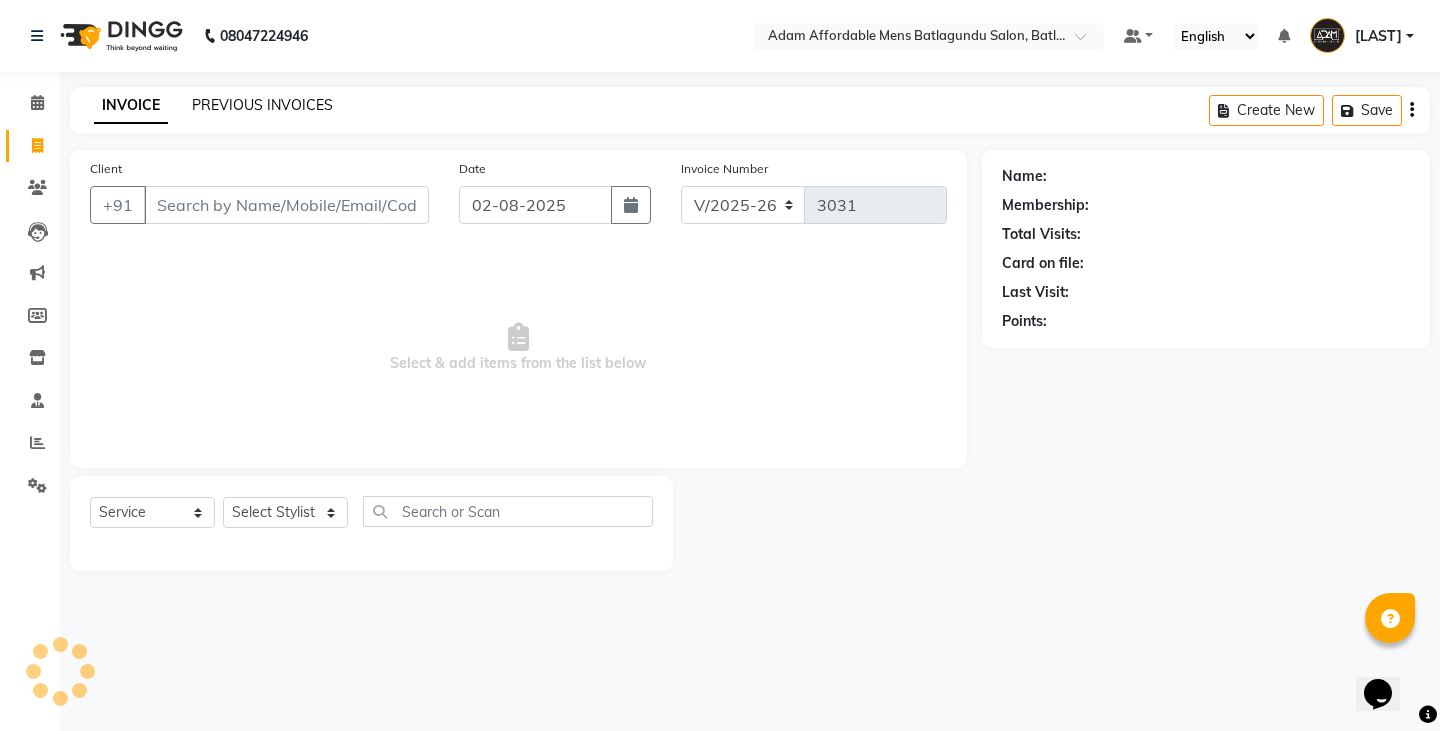 click on "PREVIOUS INVOICES" 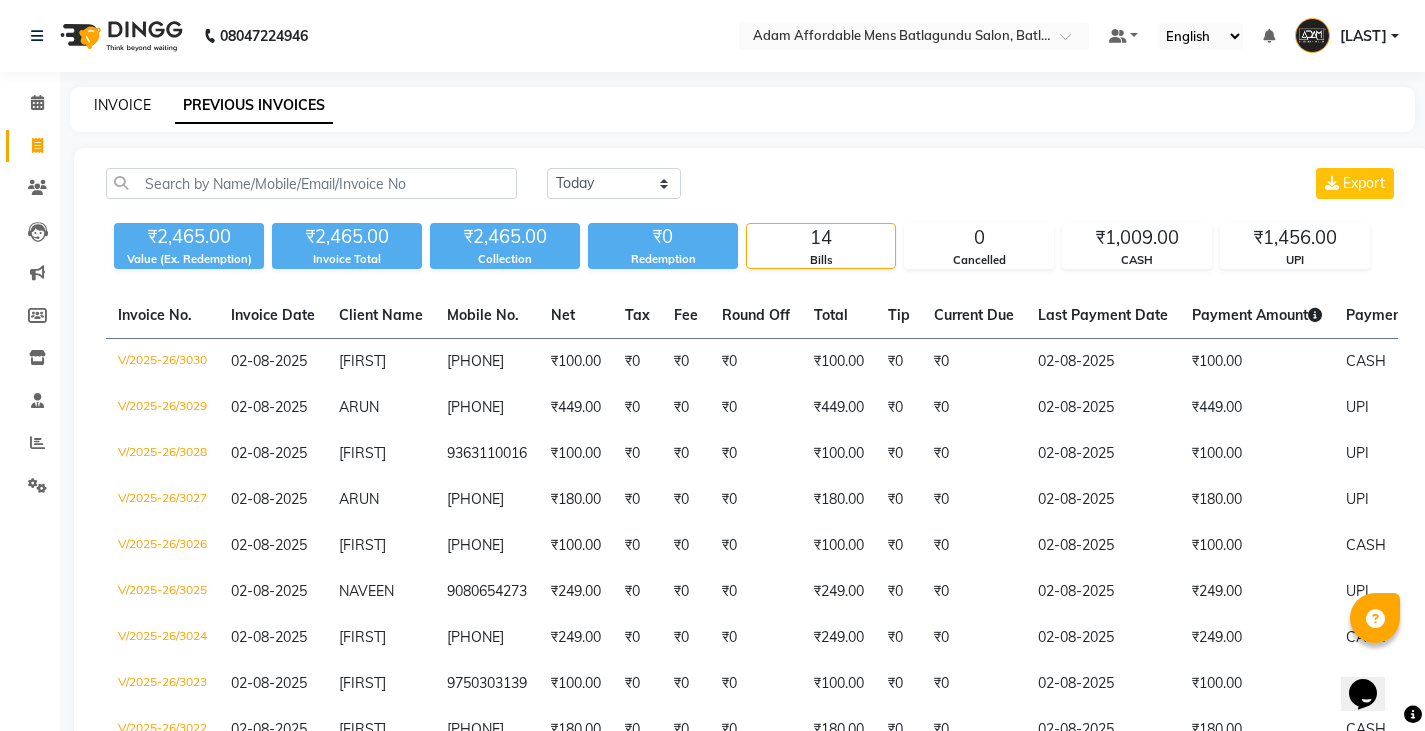 click on "INVOICE" 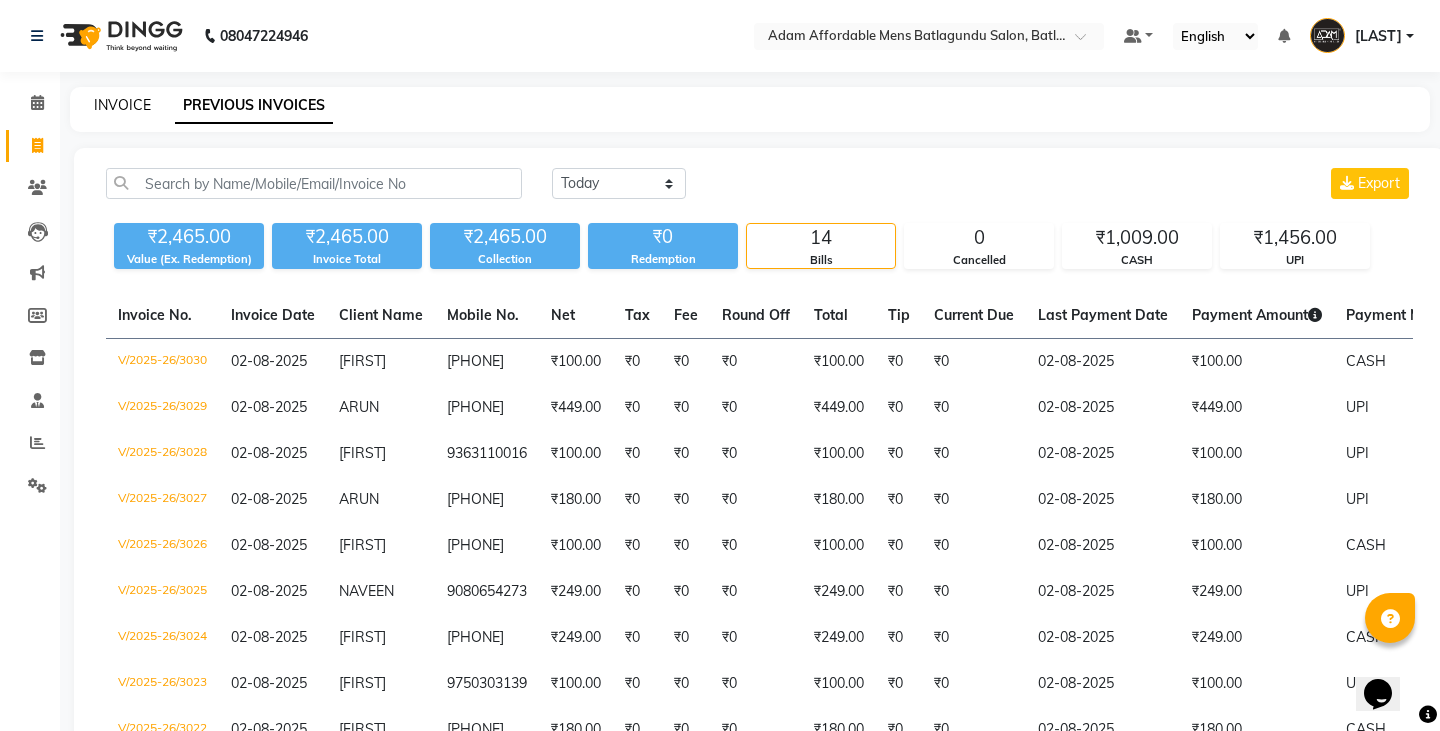 select on "8213" 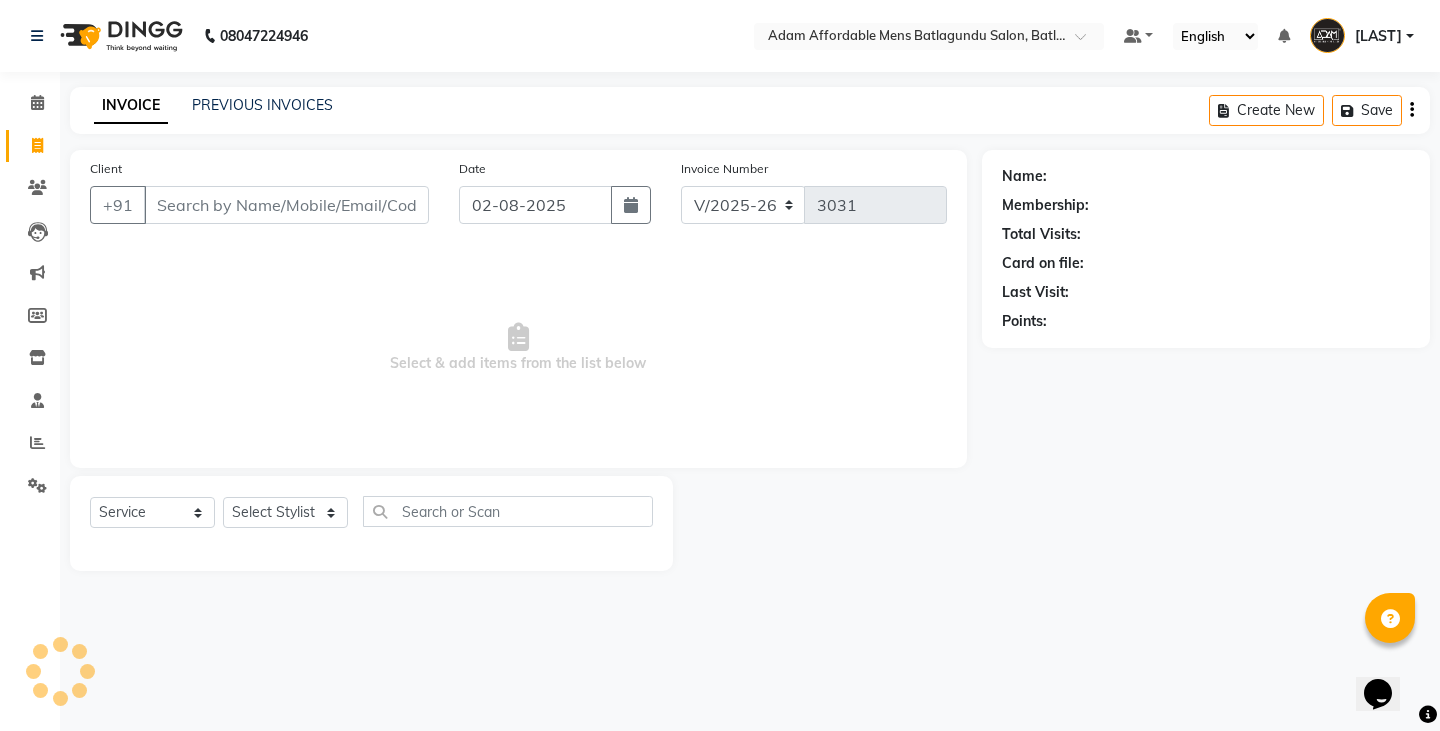 click on "Client" at bounding box center [286, 205] 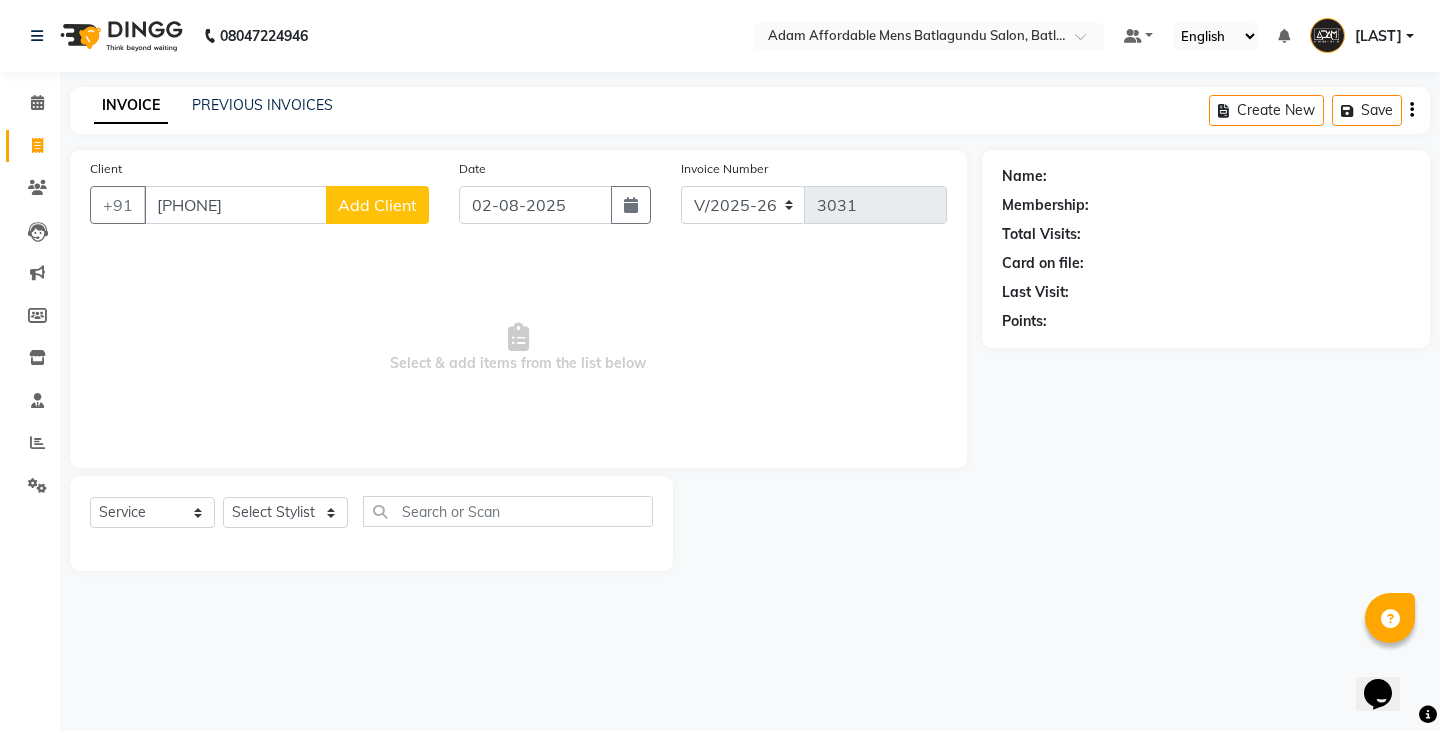 type on "[PHONE]" 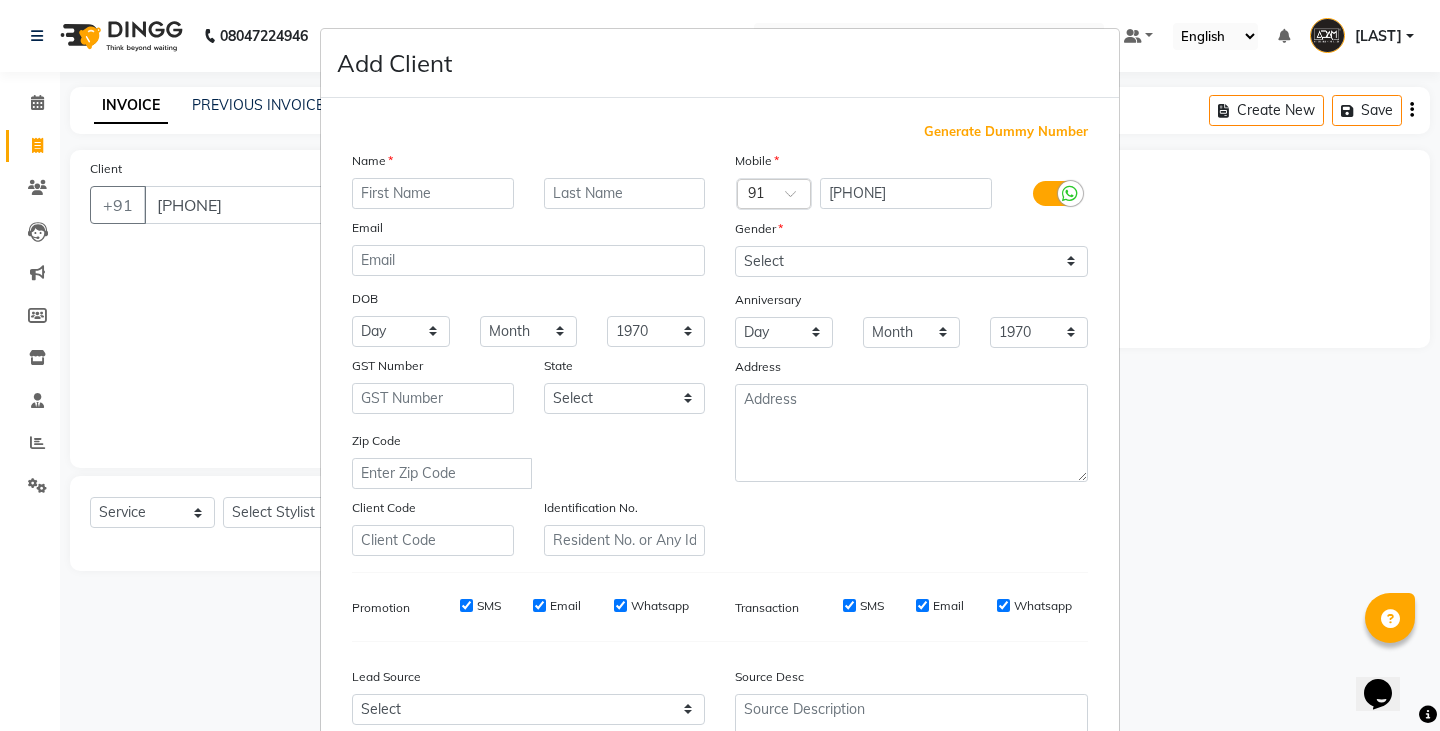 click on "Gender" at bounding box center [911, 232] 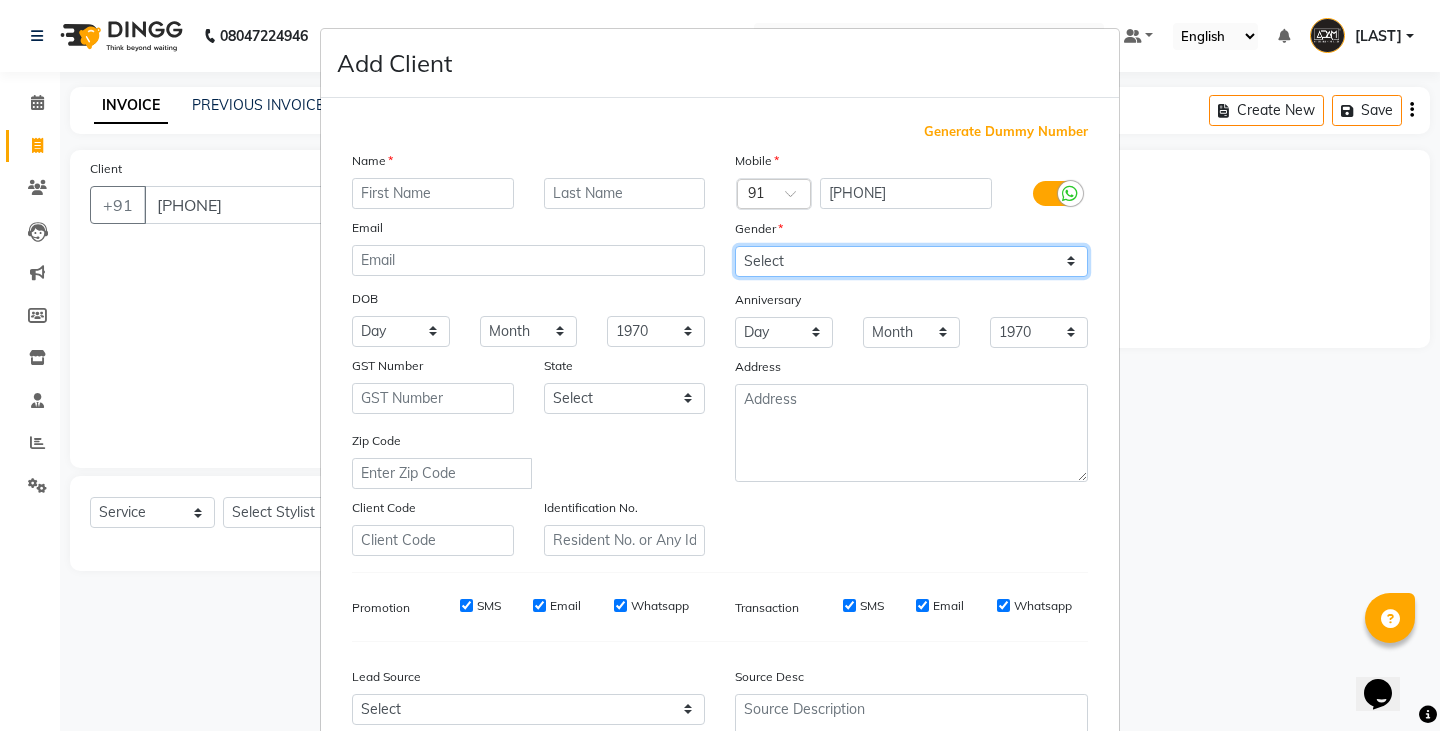 click on "Select Male Female Other Prefer Not To Say" at bounding box center (911, 261) 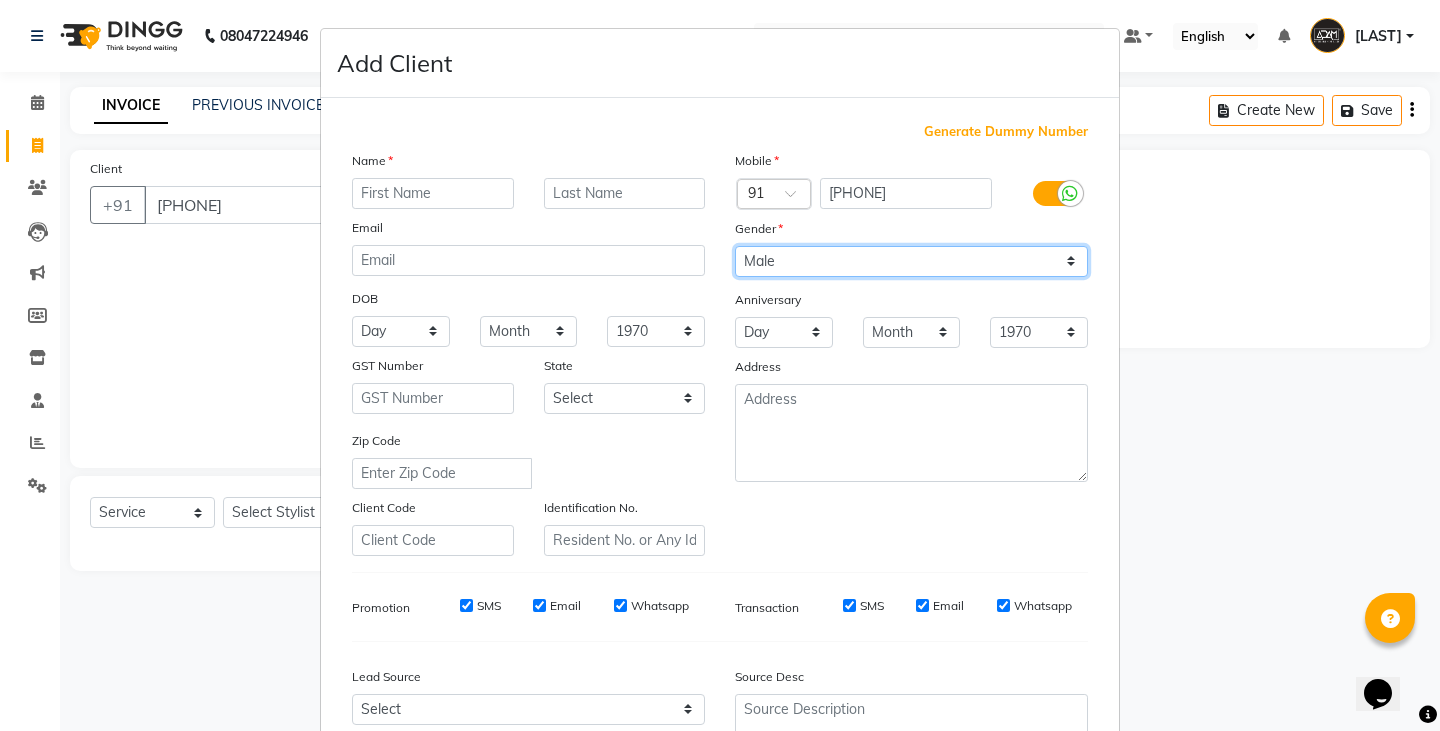 click on "Select Male Female Other Prefer Not To Say" at bounding box center (911, 261) 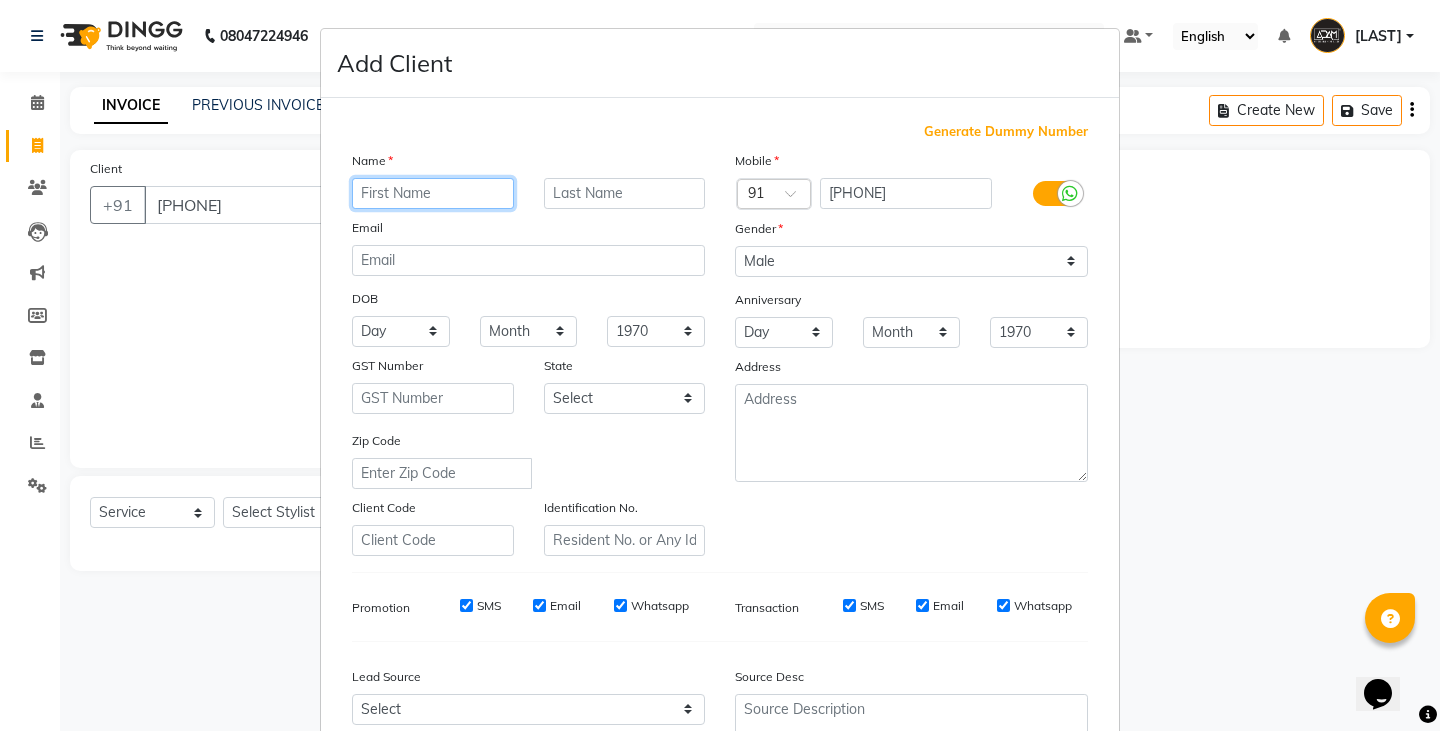 click at bounding box center (433, 193) 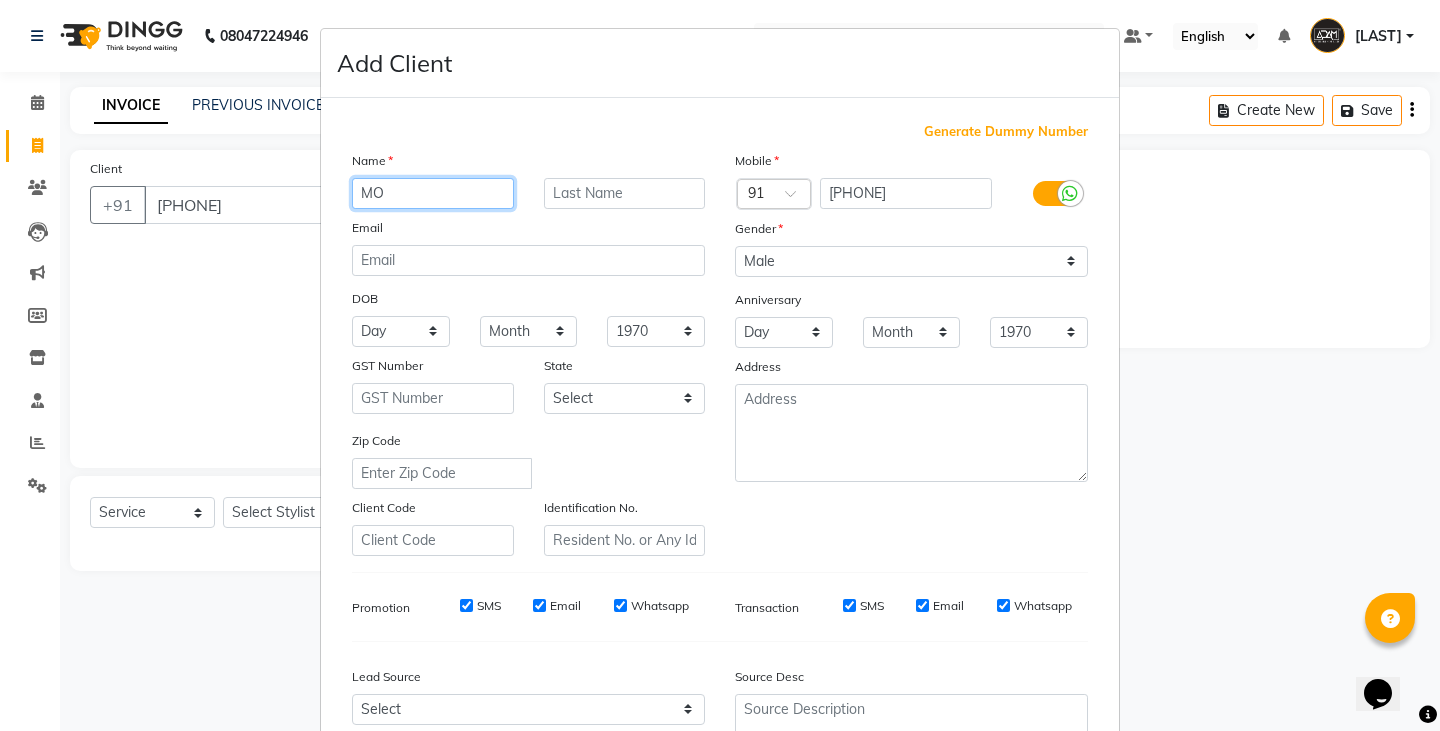 type on "M" 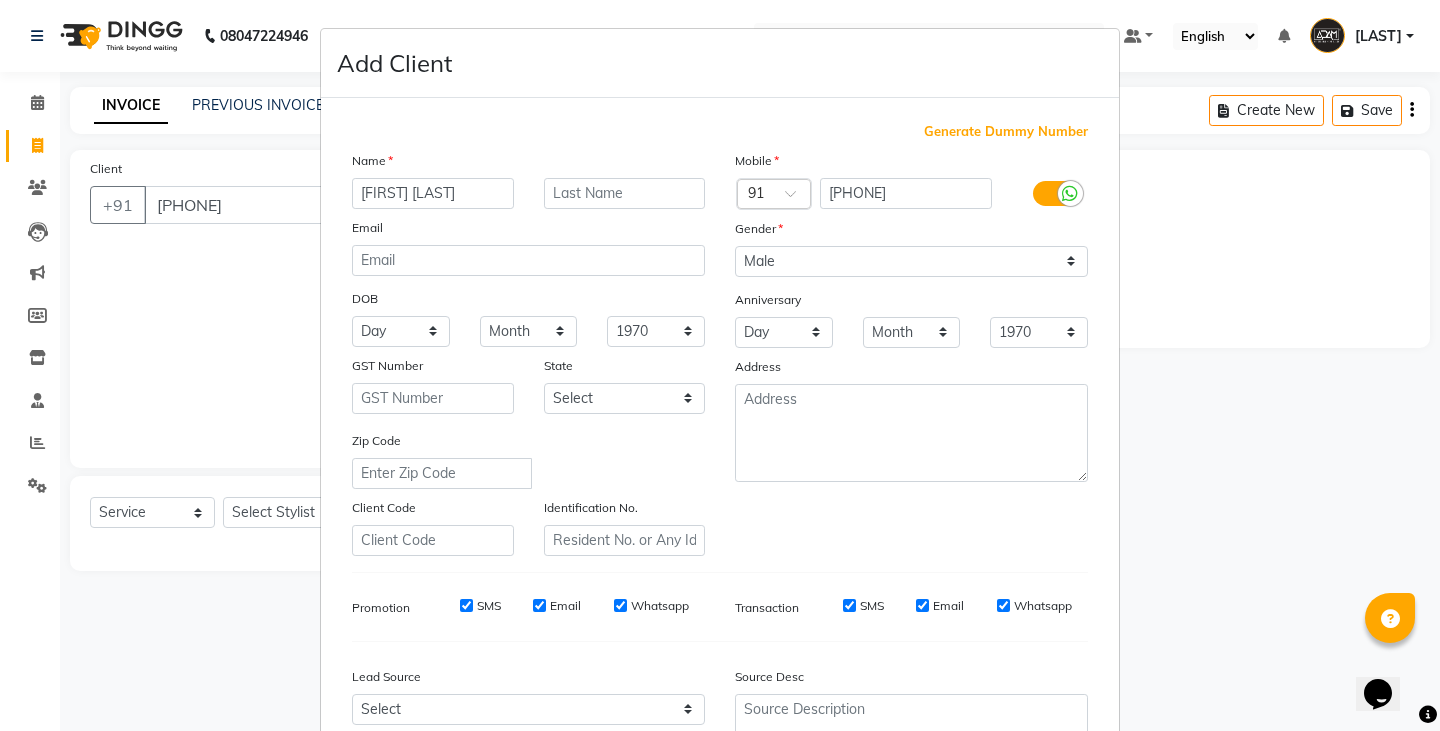 click on "Mobile Country Code × 91 [PHONE] Gender Select Male Female Other Prefer Not To Say Anniversary Day 01 02 03 04 05 06 07 08 09 10 11 12 13 14 15 16 17 18 19 20 21 22 23 24 25 26 27 28 29 30 31 Month January February March April May June July August September October November December 1970 1971 1972 1973 1974 1975 1976 1977 1978 1979 1980 1981 1982 1983 1984 1985 1986 1987 1988 1989 1990 1991 1992 1993 1994 1995 1996 1997 1998 1999 2000 2001 2002 2003 2004 2005 2006 2007 2008 2009 2010 2011 2012 2013 2014 2015 2016 2017 2018 2019 2020 2021 2022 2023 2024 2025 Address" at bounding box center [911, 353] 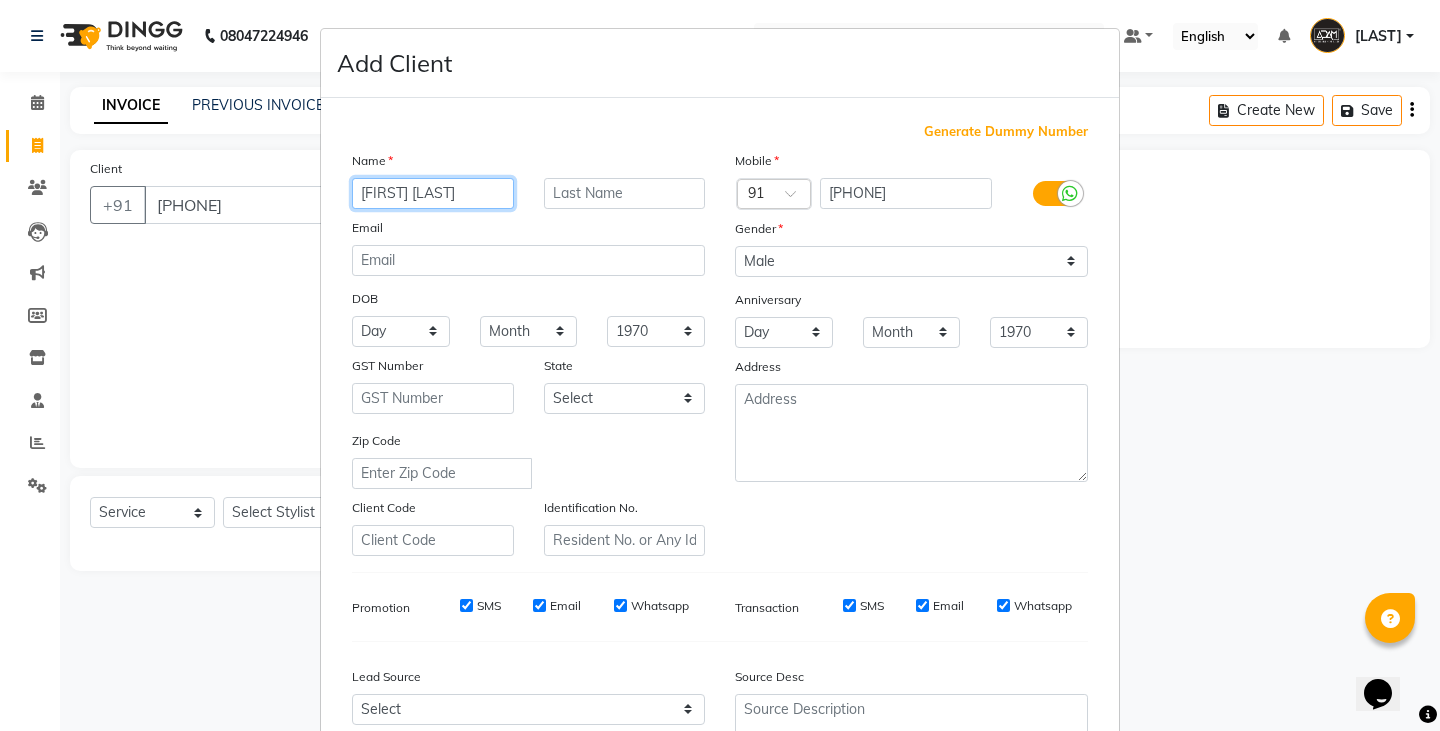 click on "[FIRST] [LAST]" at bounding box center (433, 193) 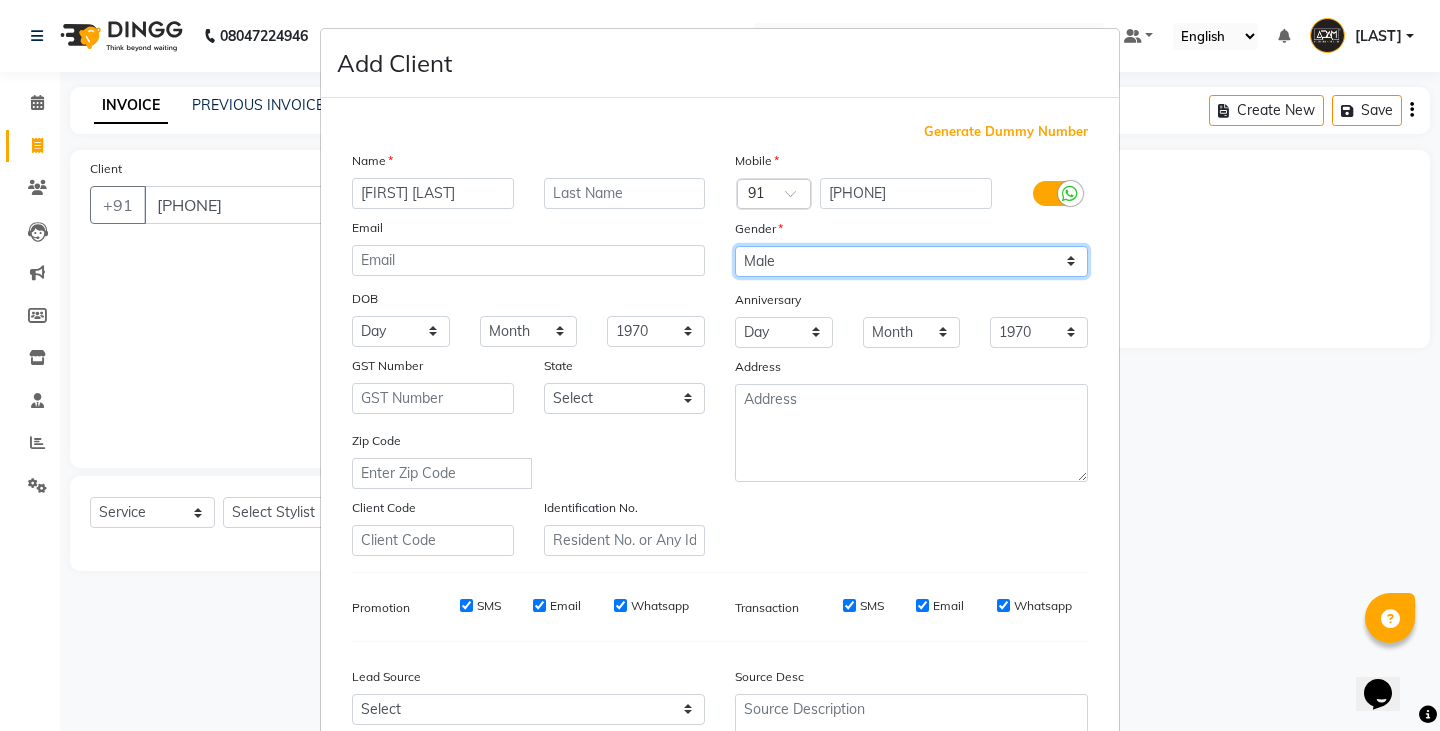 click on "Select Male Female Other Prefer Not To Say" at bounding box center (911, 261) 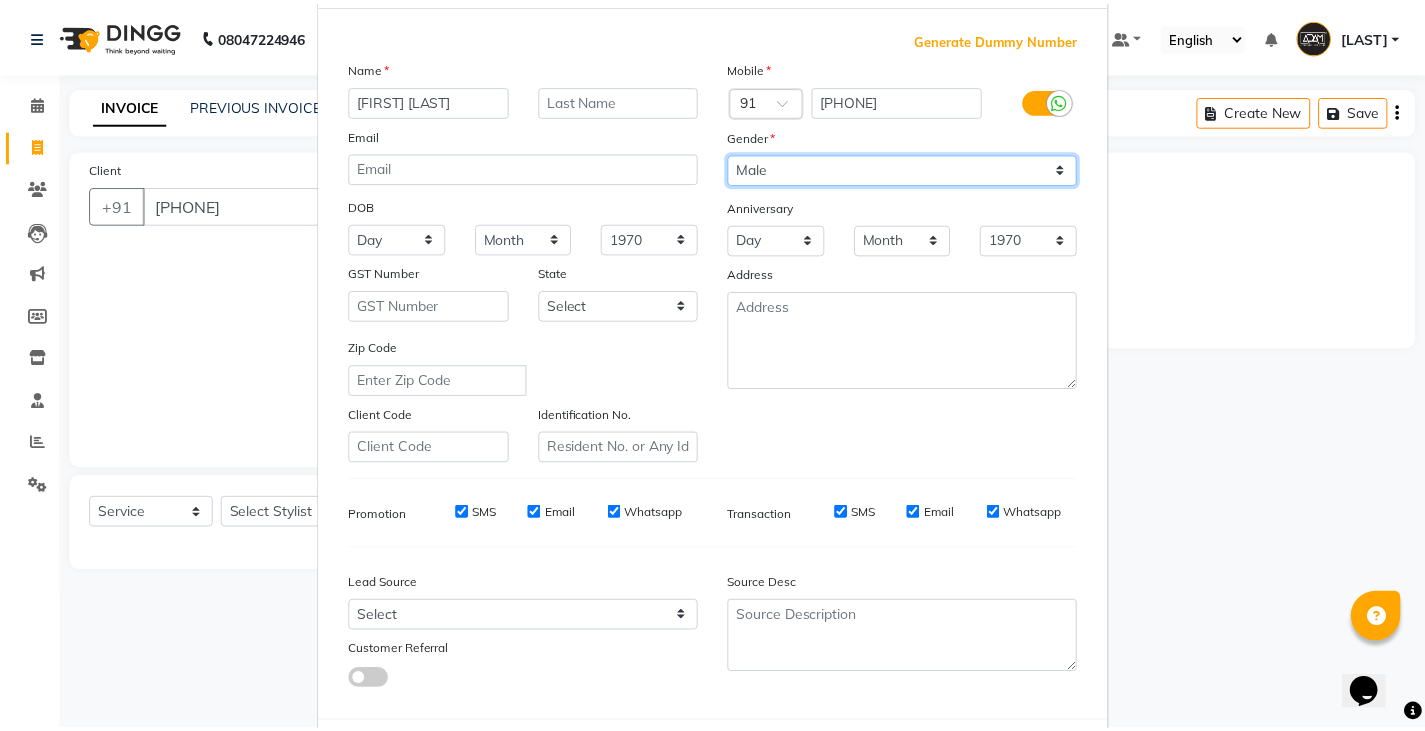 scroll, scrollTop: 192, scrollLeft: 0, axis: vertical 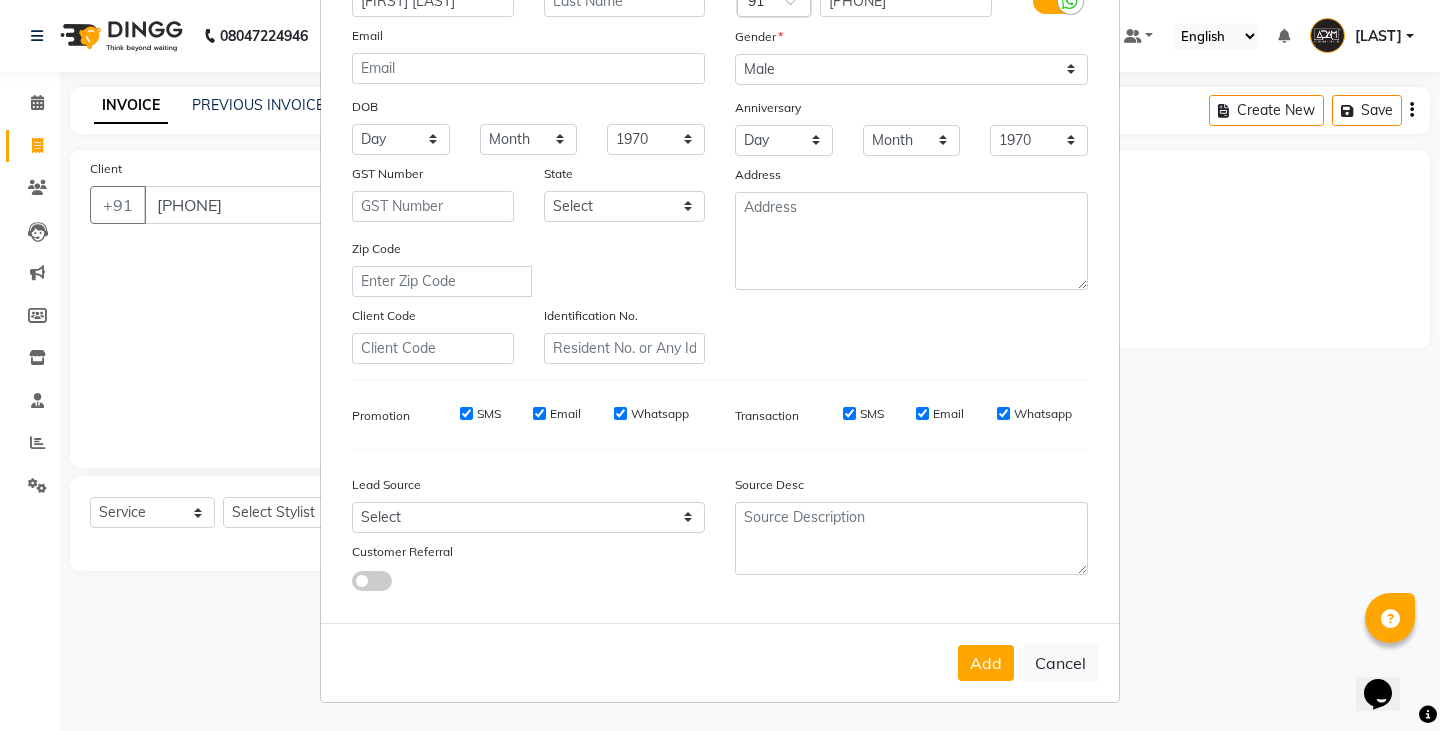 click on "Add" at bounding box center [986, 663] 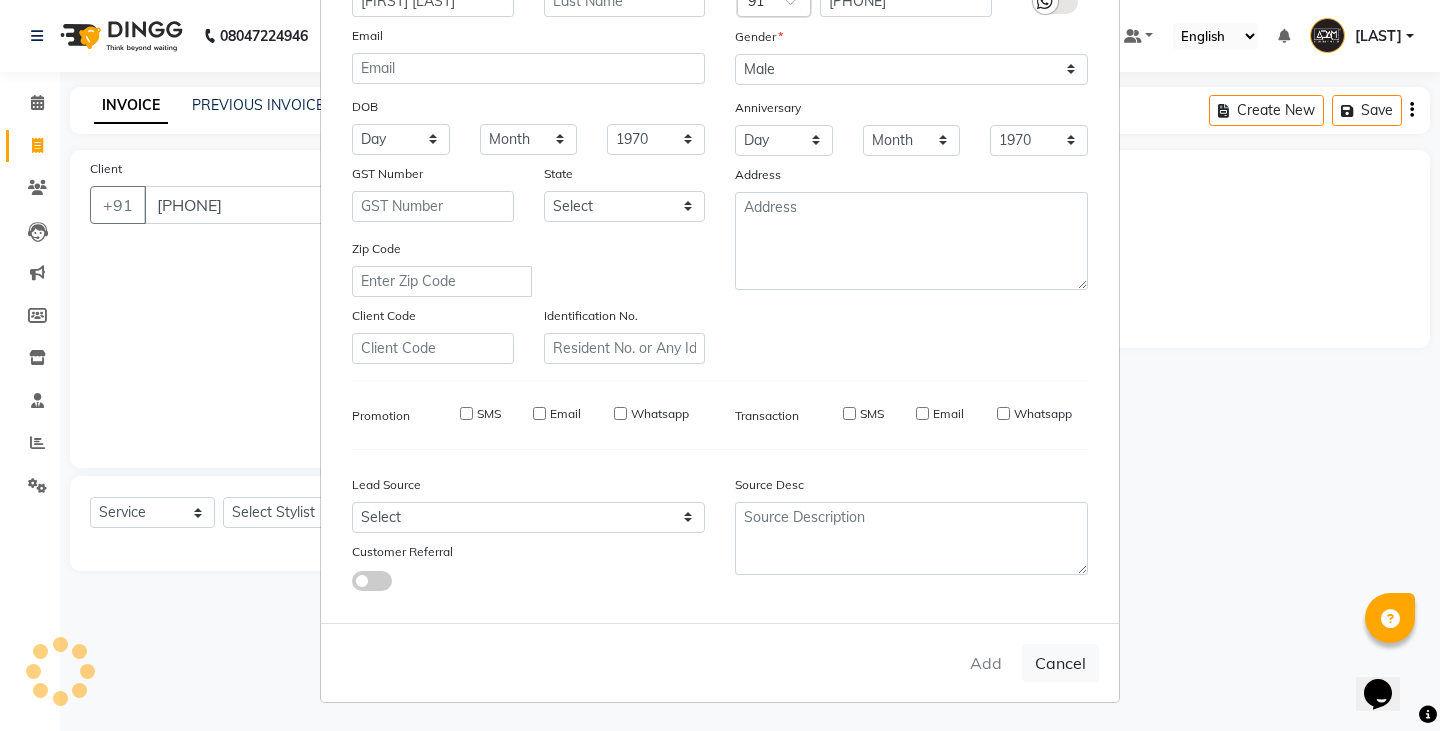 type 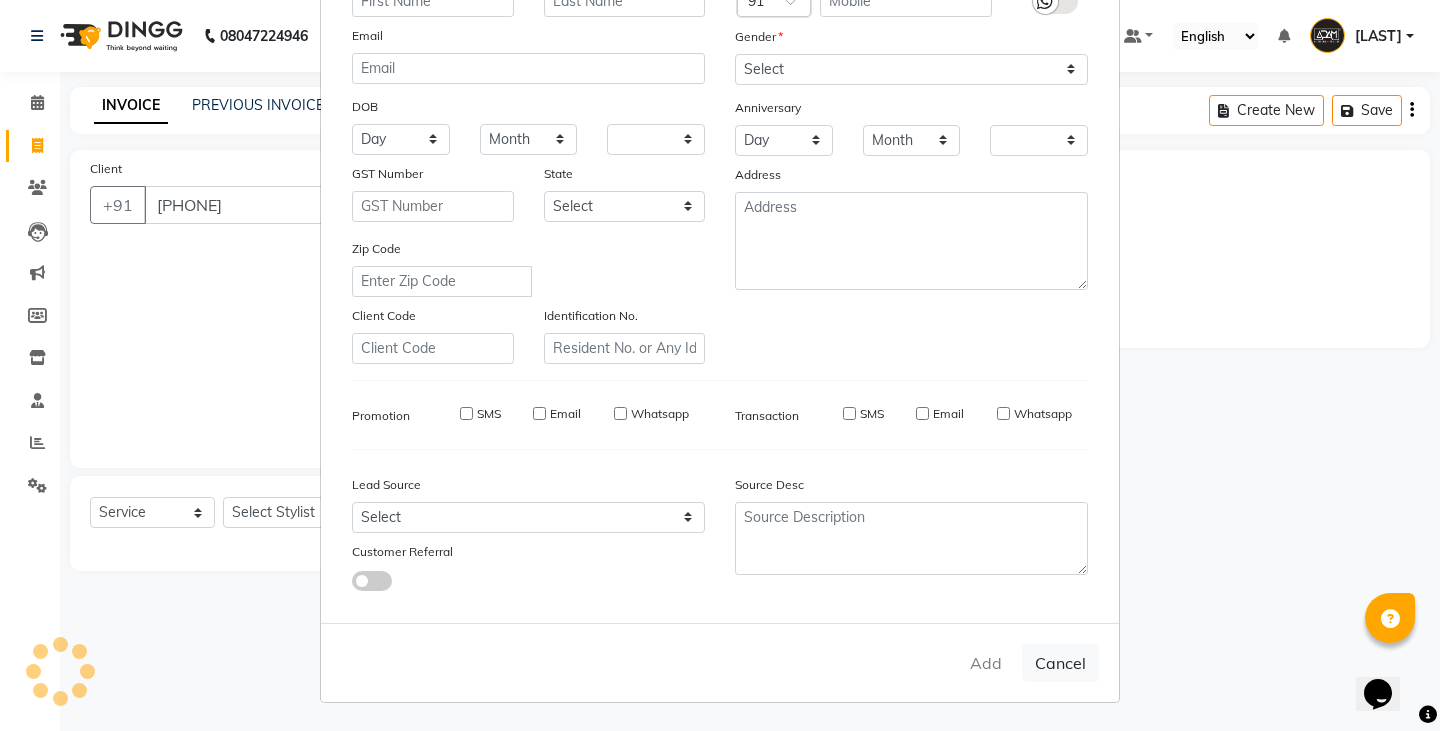 checkbox on "false" 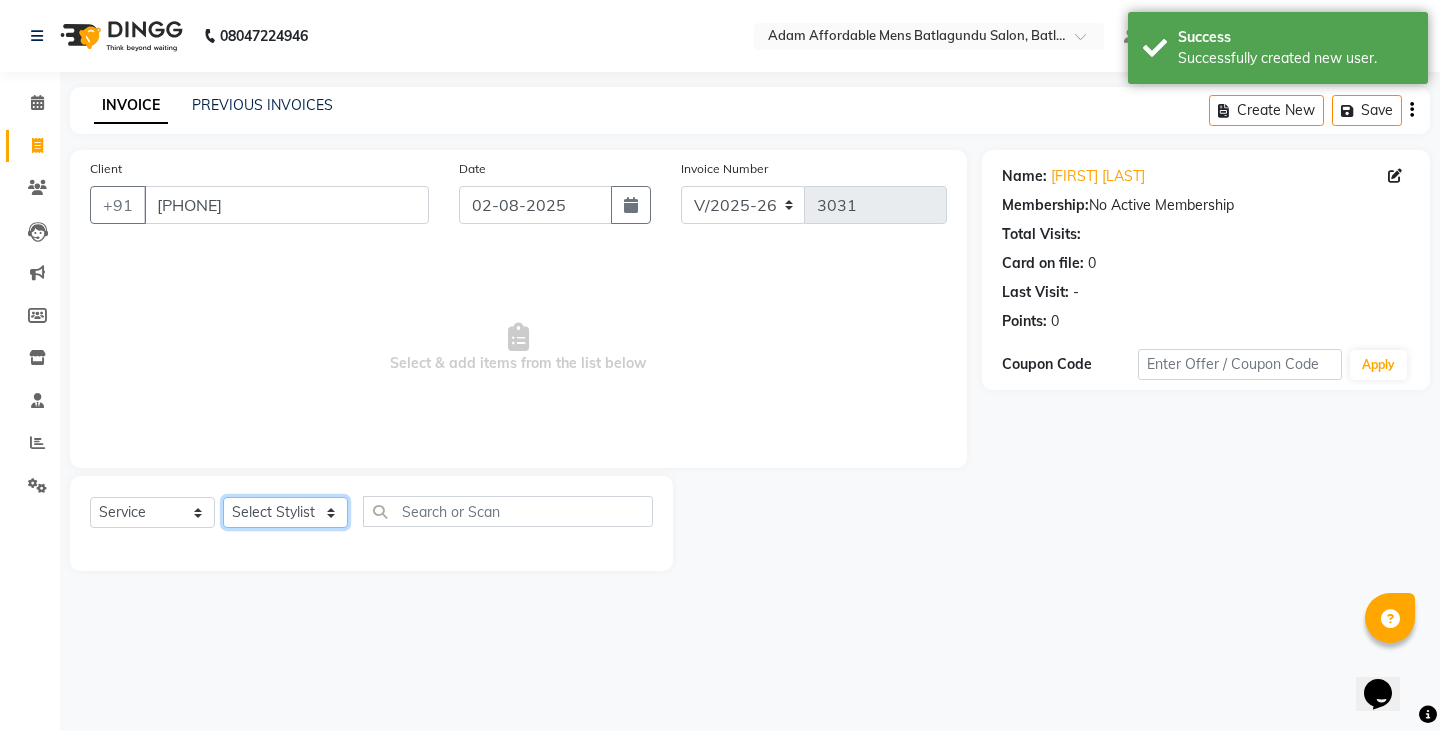 click on "Select Stylist Admin [FIRST] [FIRST] [FIRST] [FIRST]  [FIRST] [FIRST]" 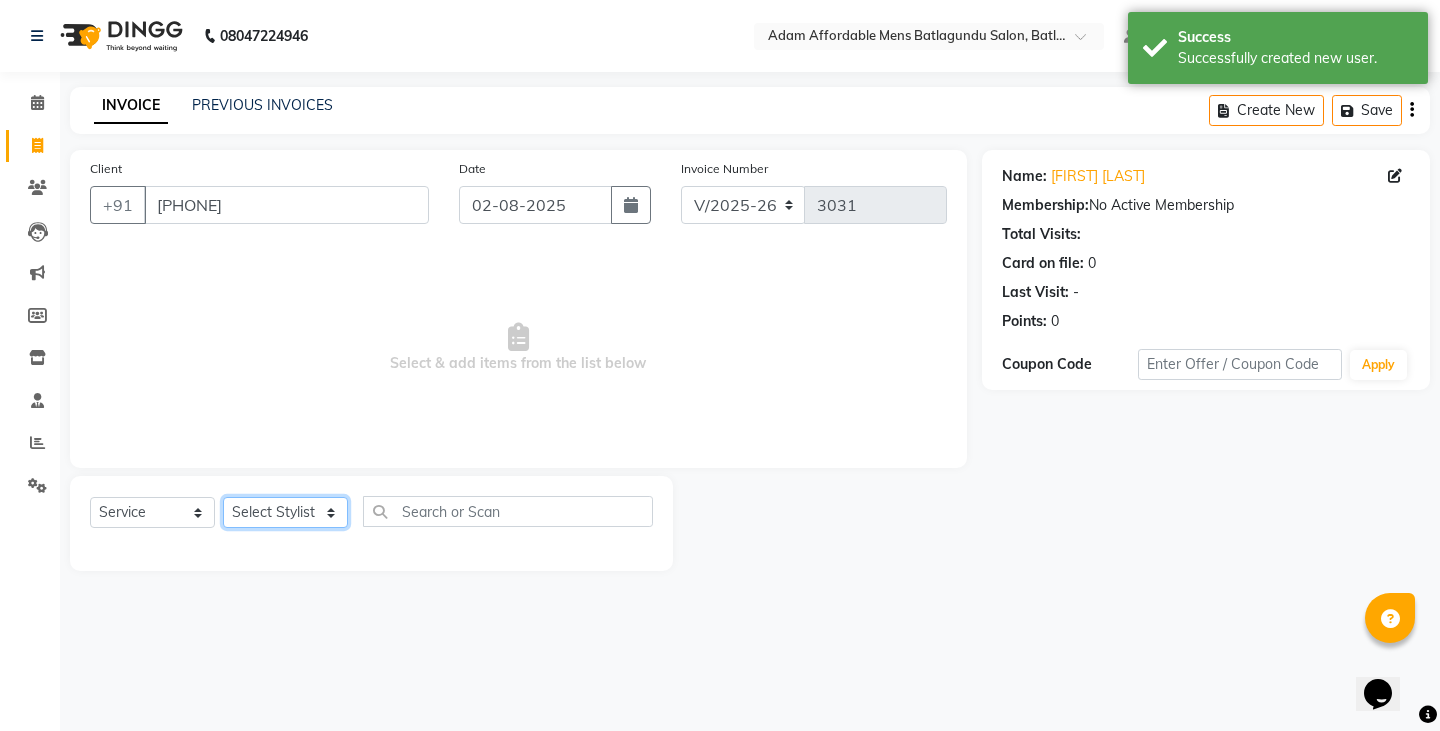 select on "78652" 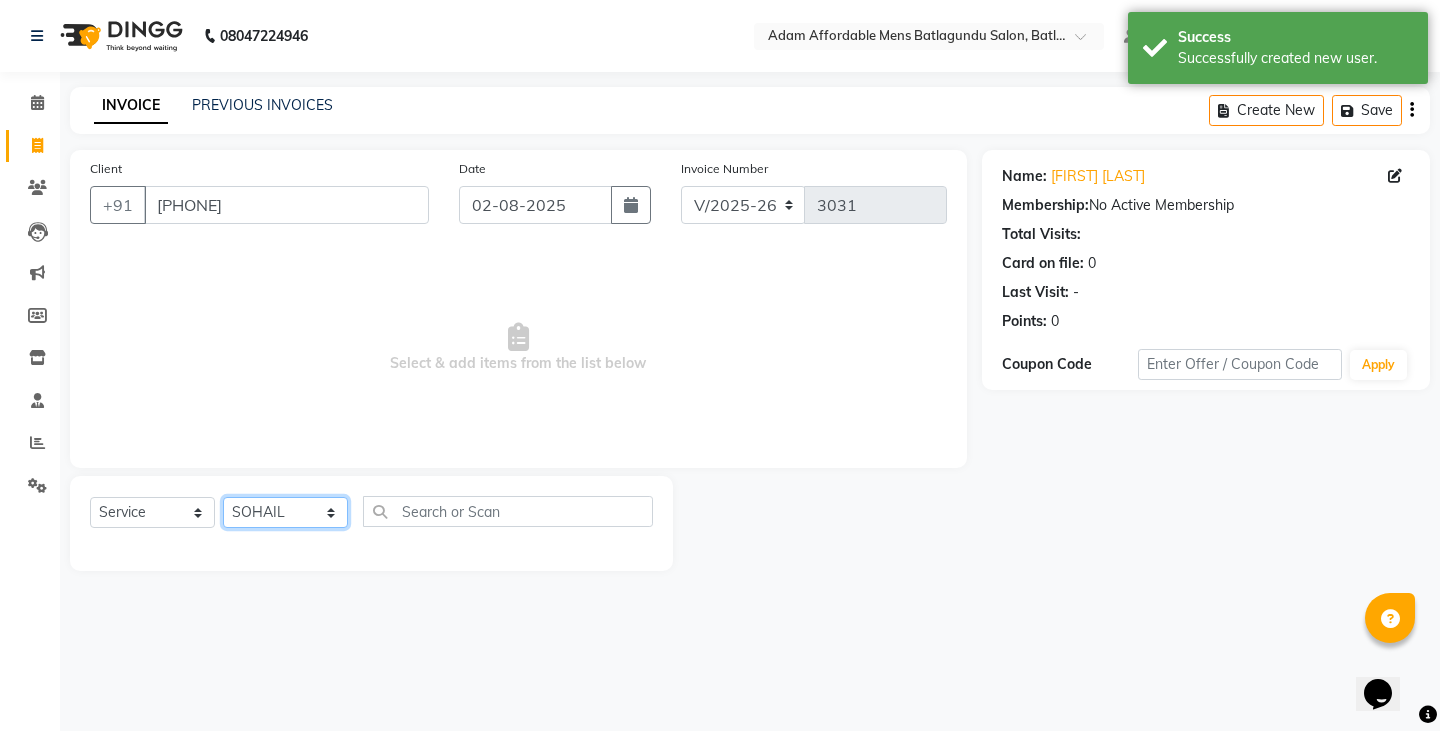 click on "Select Stylist Admin [FIRST] [FIRST] [FIRST] [FIRST]  [FIRST] [FIRST]" 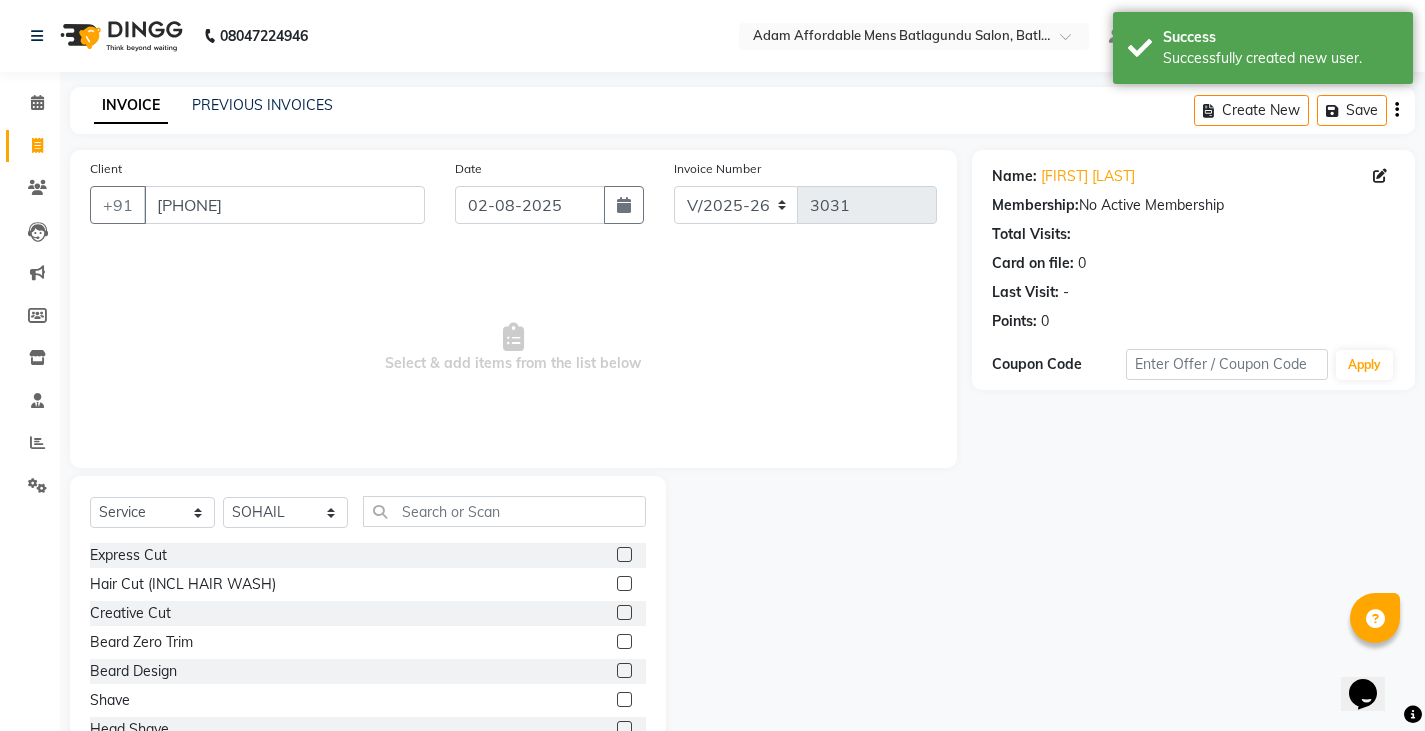 click on "Select  Service  Product  Membership  Package Voucher Prepaid Gift Card  Select Stylist Admin [FIRST] [FIRST] [FIRST] [FIRST]  [FIRST] [FIRST] Express Cut  Hair Cut (INCL HAIR WASH)  Creative Cut  Beard Zero Trim  Beard Design  Shave  Head Shave  Kid's Cut (Below 5 Years)  Wash & Blast Dry  EXPRESS GLOBAL HAIR COLOR  GLOBAL HAIR COLOUR AMMONIA  GOLBAL HAIR COLOUR NON AMMONIA  L'OREAL GOLBAL HAIR COLOUR AMMONIA  L'OREAL GOLBAL HAIR COLOUR NON AMMONIA  GLOBAL FASHION HAIR COLOUR  MOUSTACHE COLOUR  BEARD COLOUR  PER STREAK HIGHLIGHT  CAP HIGHLIGHTS  NOURISHING HAIR SPA  VITALIZING HAIR SPA  REPAIR TREATMENT  DANDRUFF TREATMENT  HAIR LOSS TREATMENT  HAIR STRAIGHTENING  HAIR REBONDING  KERATIN  ALMOND OIL  NAVARATNA OIL  CLEAN UP HYPER PIGMENTATION  CLEAN UP REJUVANATE  Fruit Facial  Instant Glow  Charcaol  Skin Lightening  Skin Brightening  FACE & NECK BLEACH  FACE & NECK DETAN  PRE BRIDEGROOM DELUXE  PRE BRIDEGROOM ADVANCE (COMBO)  NORMAL  PREMIUM  ELEGANT  HAIRCUT+ BEARD TRIM + DETAN  HAIRCUT + BEARD TRIM + HEAD MASSAGE" 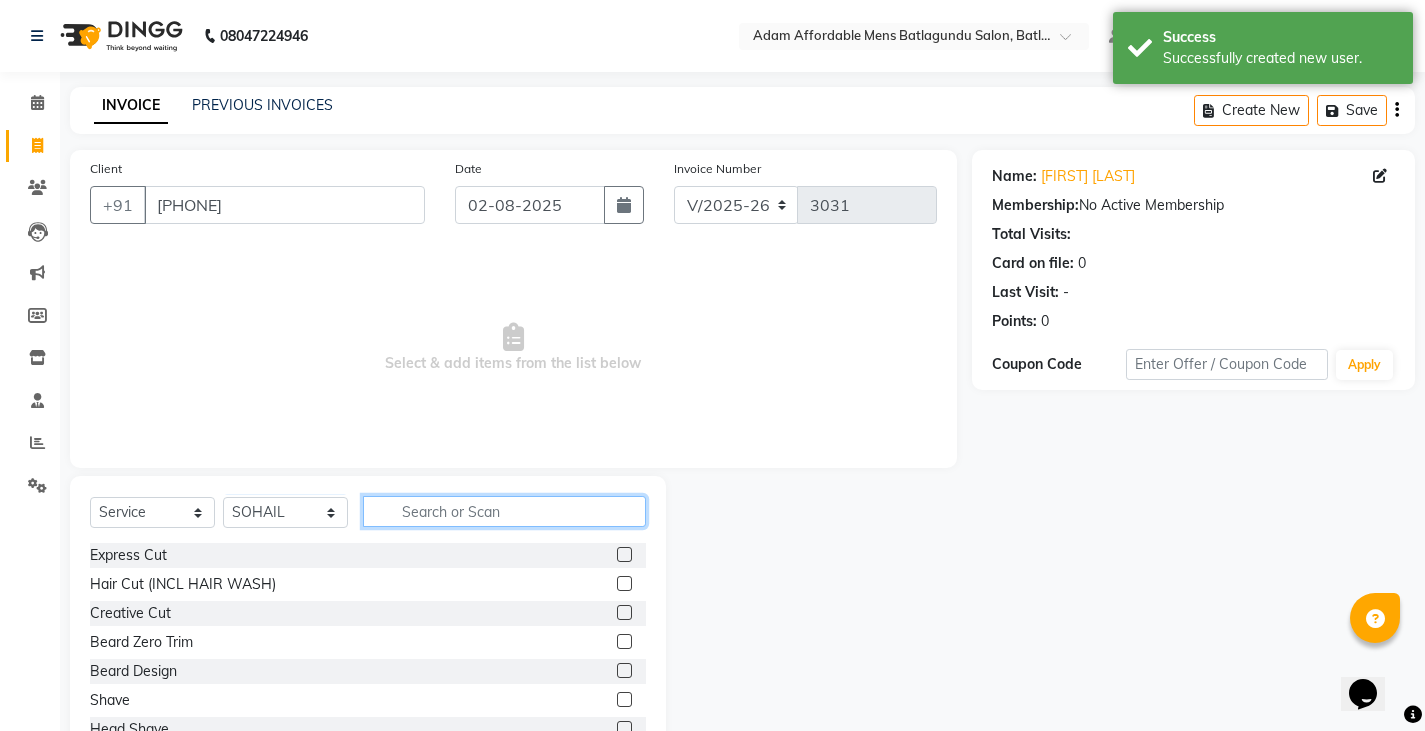click 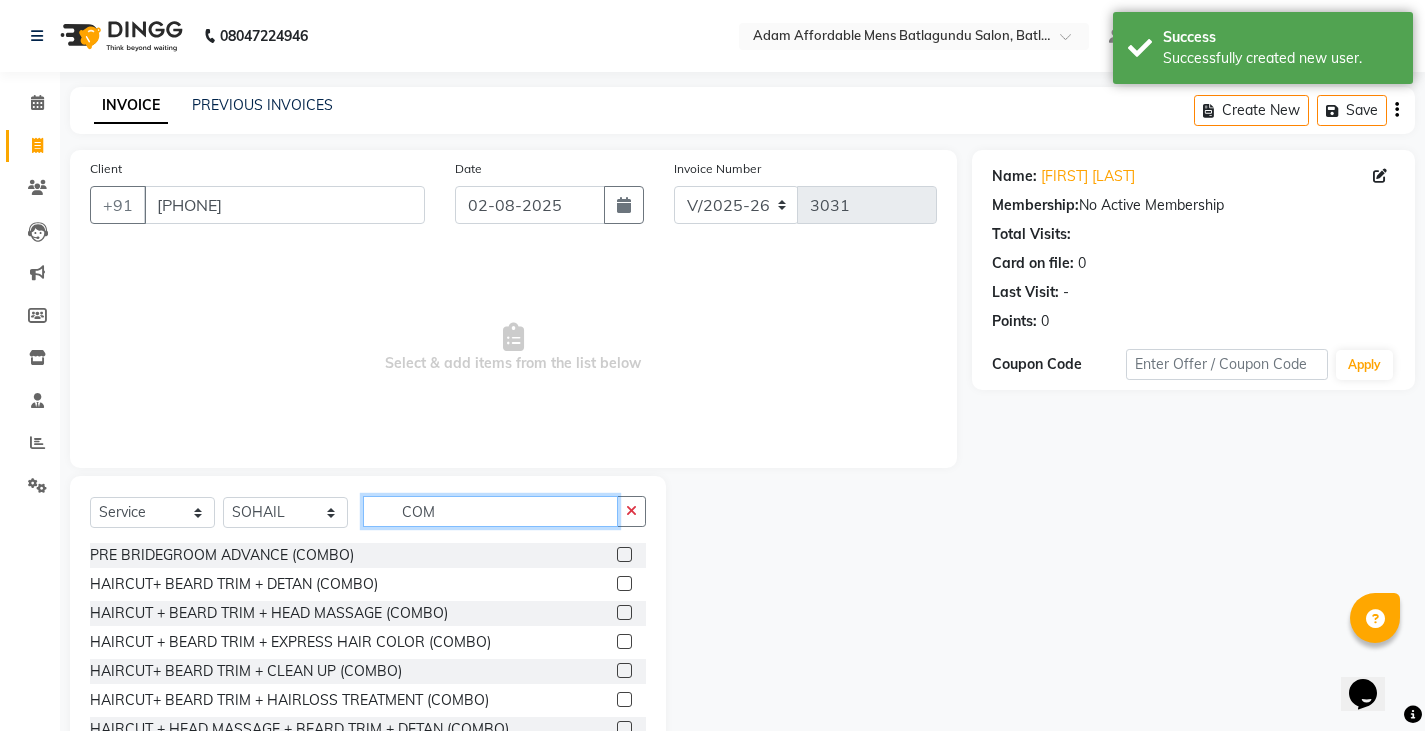 type on "COM" 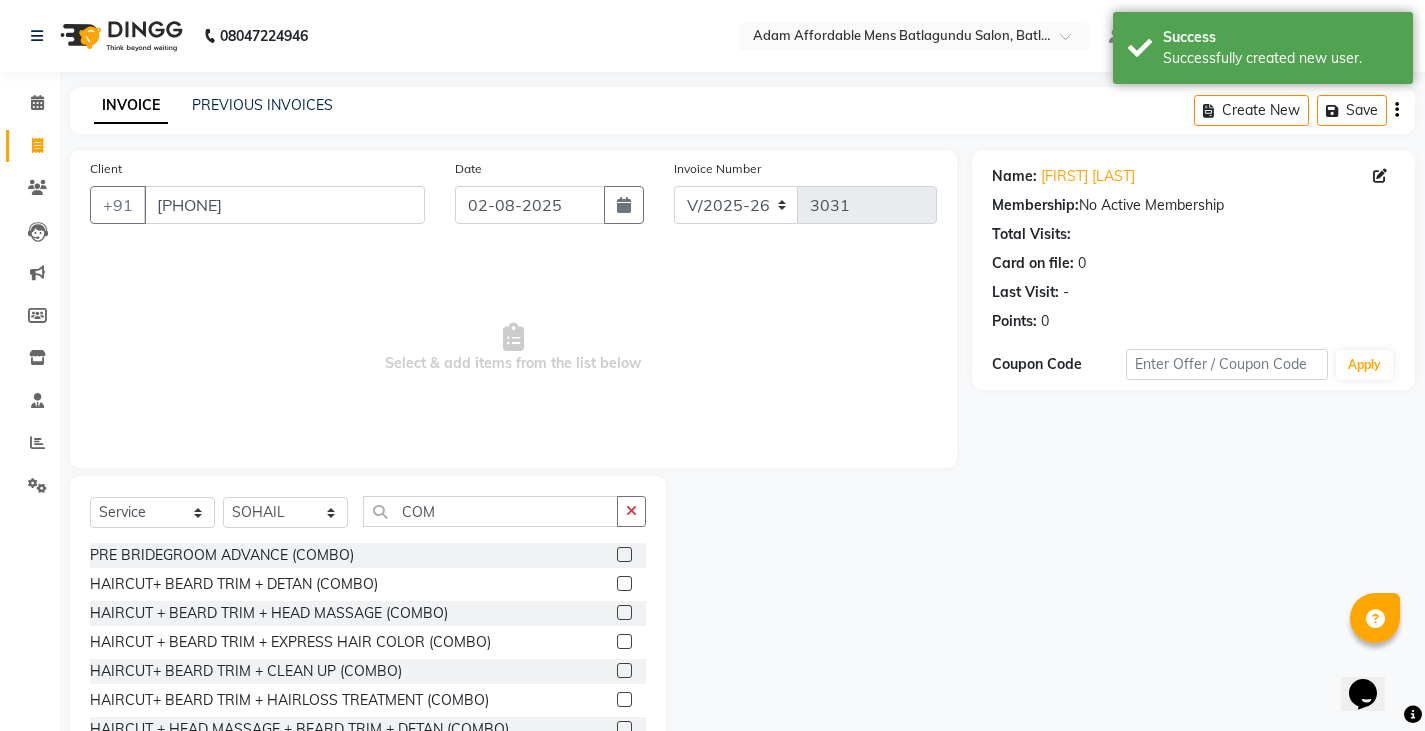 click 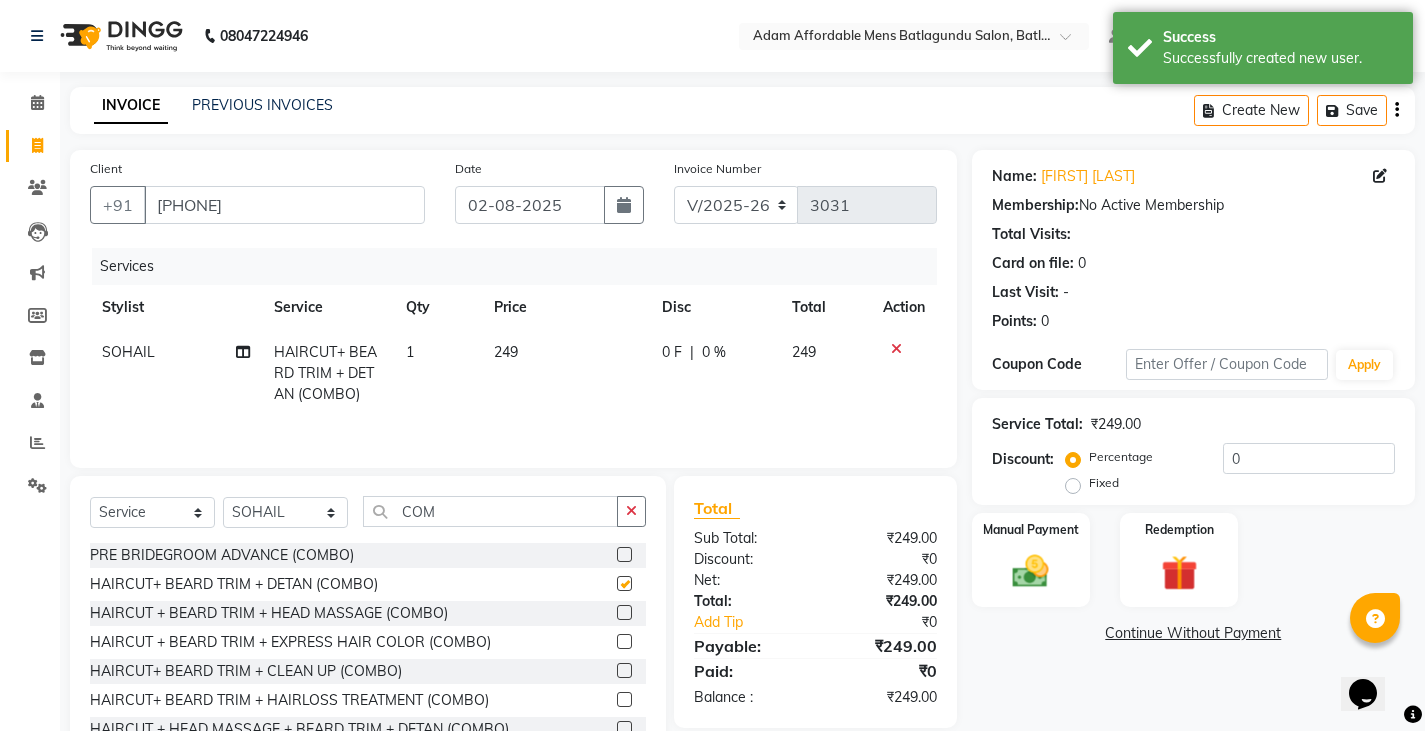 checkbox on "false" 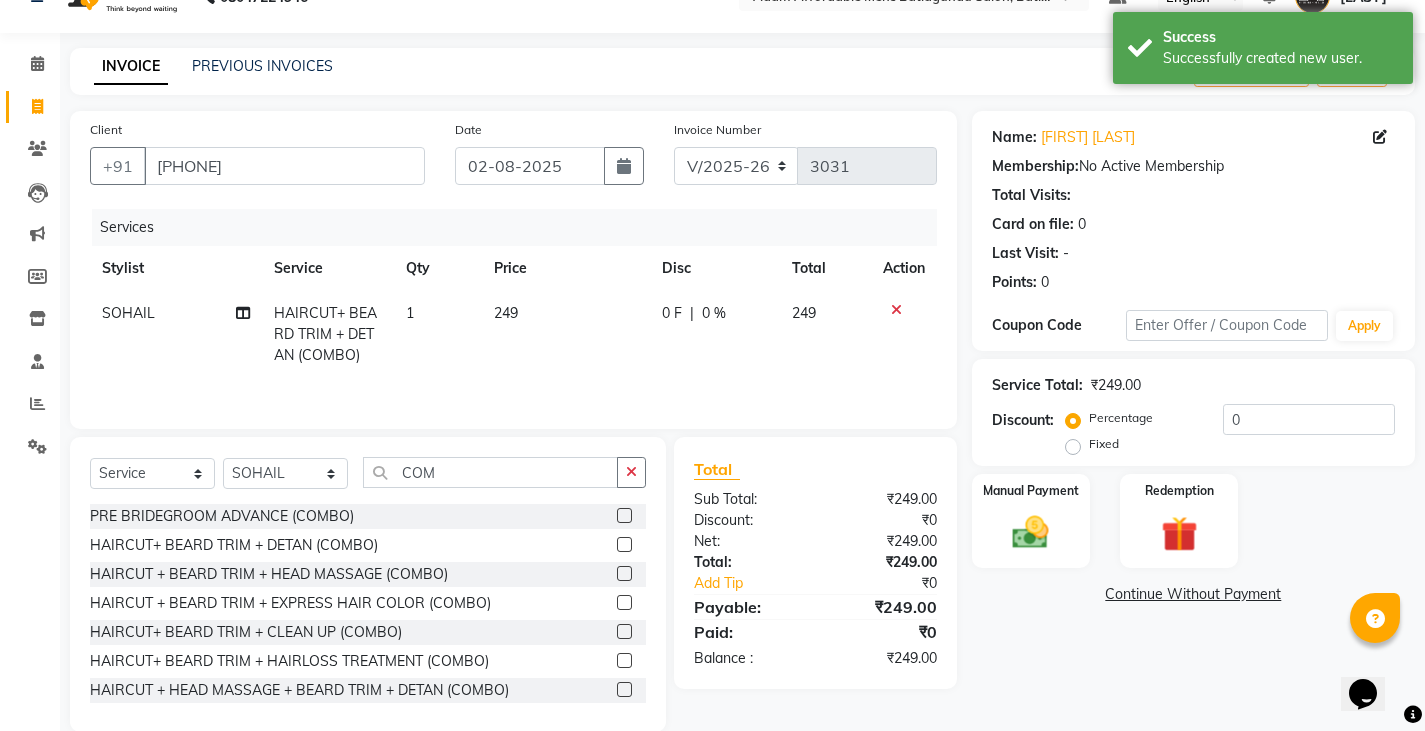 scroll, scrollTop: 70, scrollLeft: 0, axis: vertical 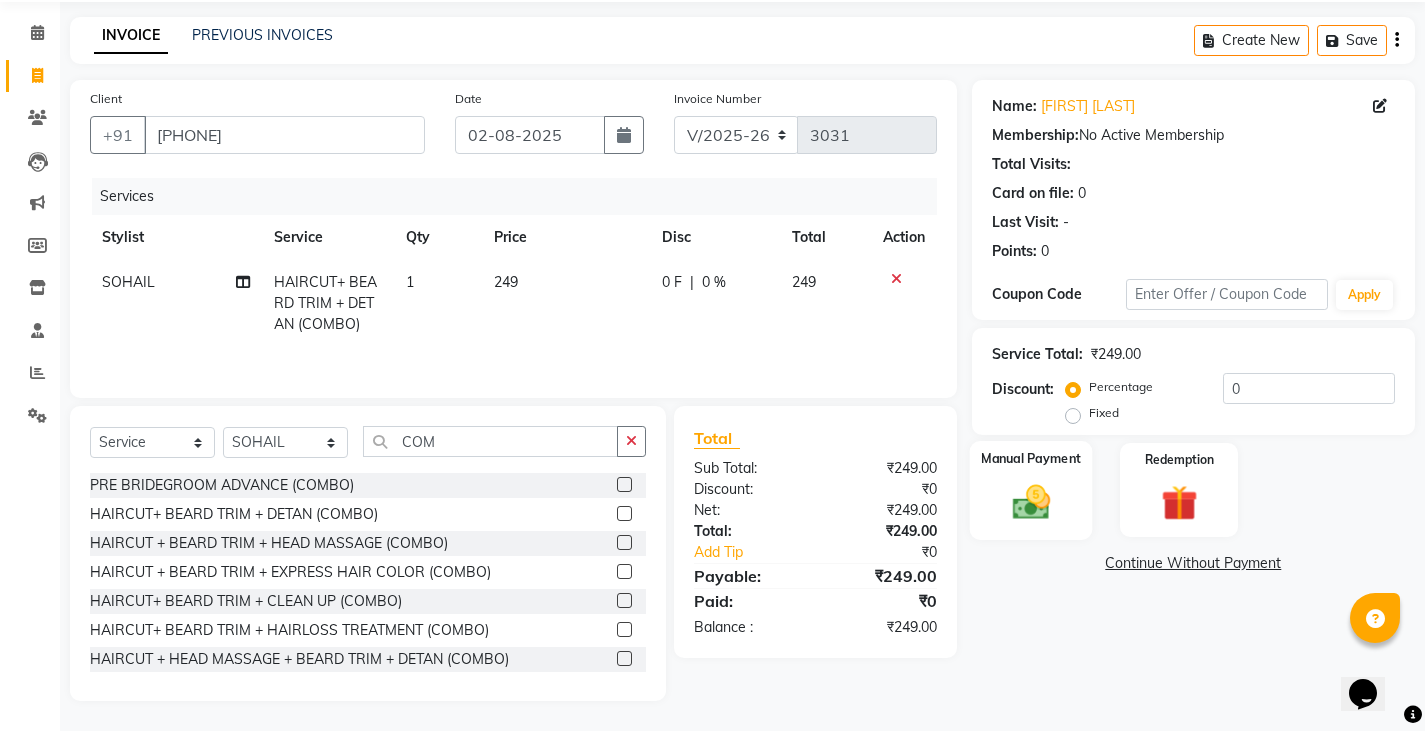 click 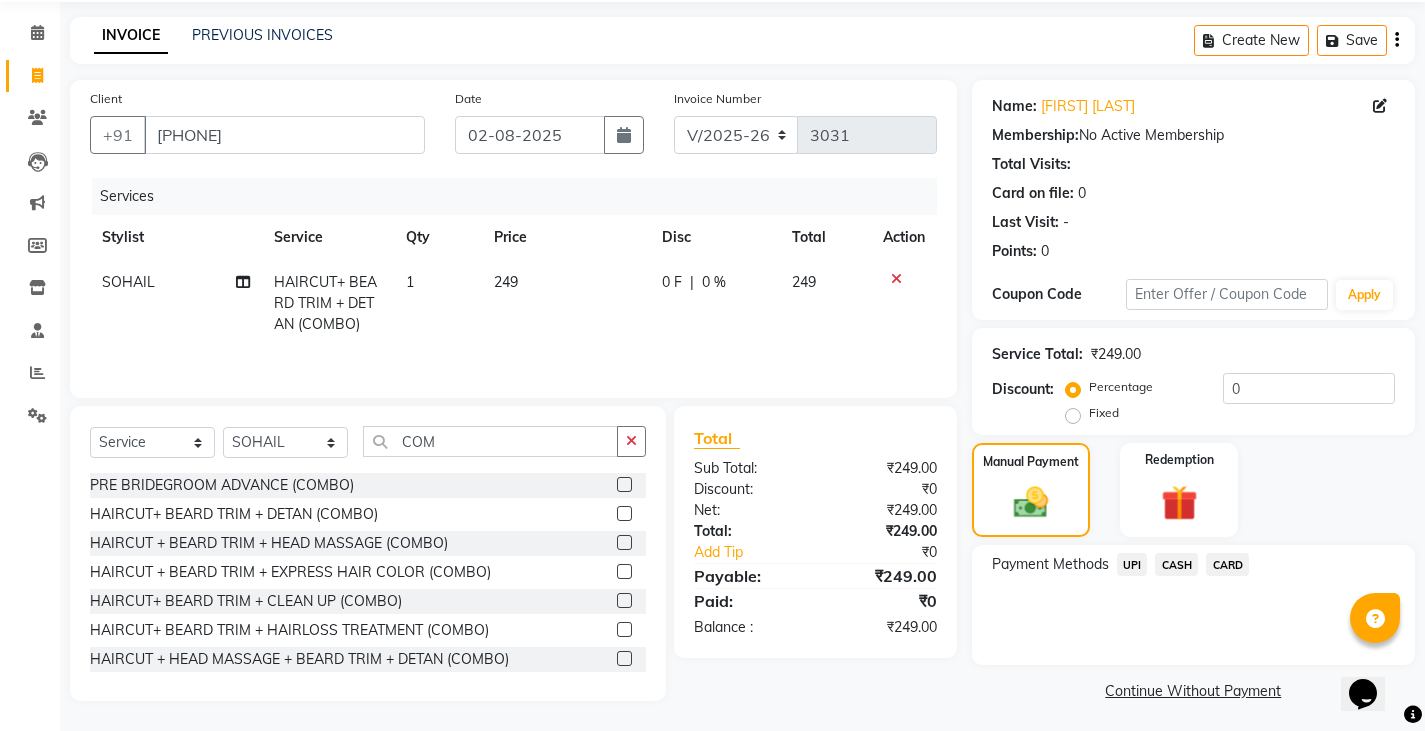 scroll, scrollTop: 75, scrollLeft: 0, axis: vertical 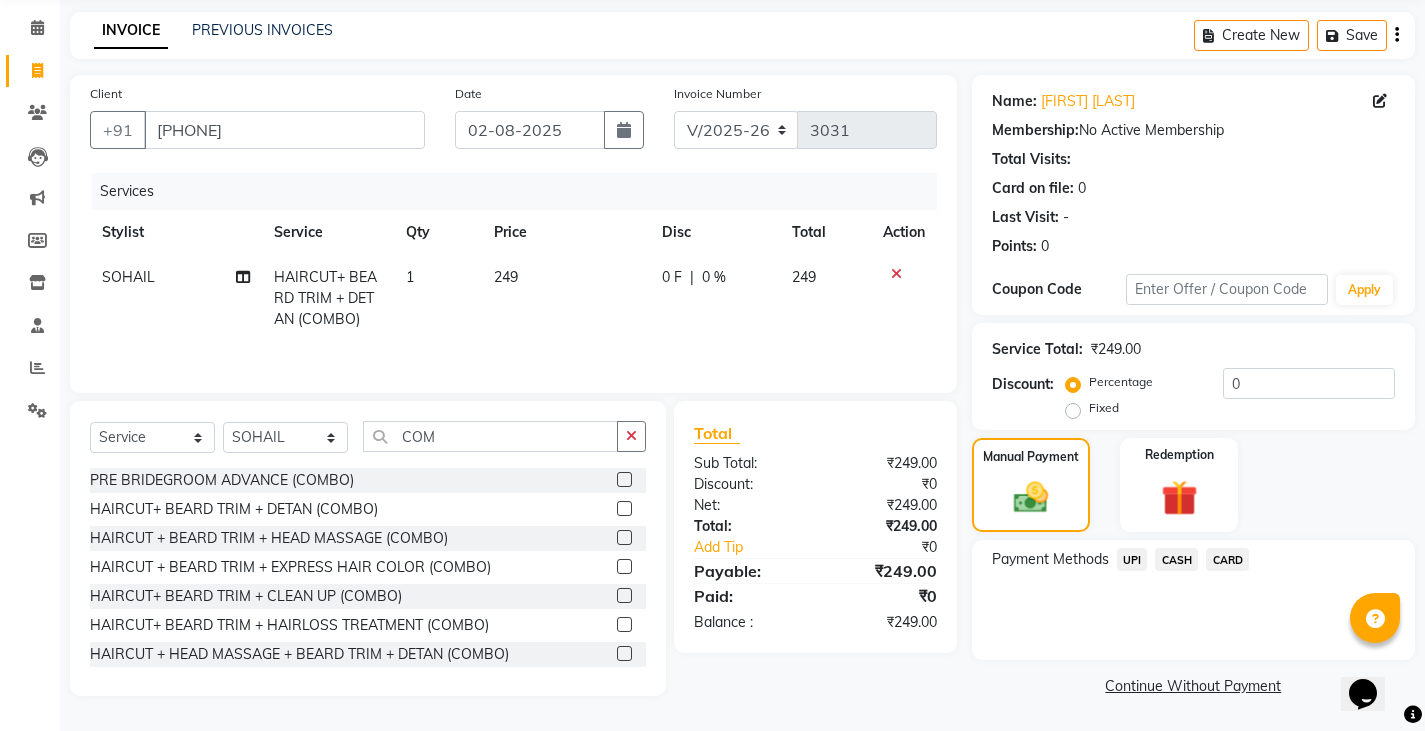 click on "UPI" 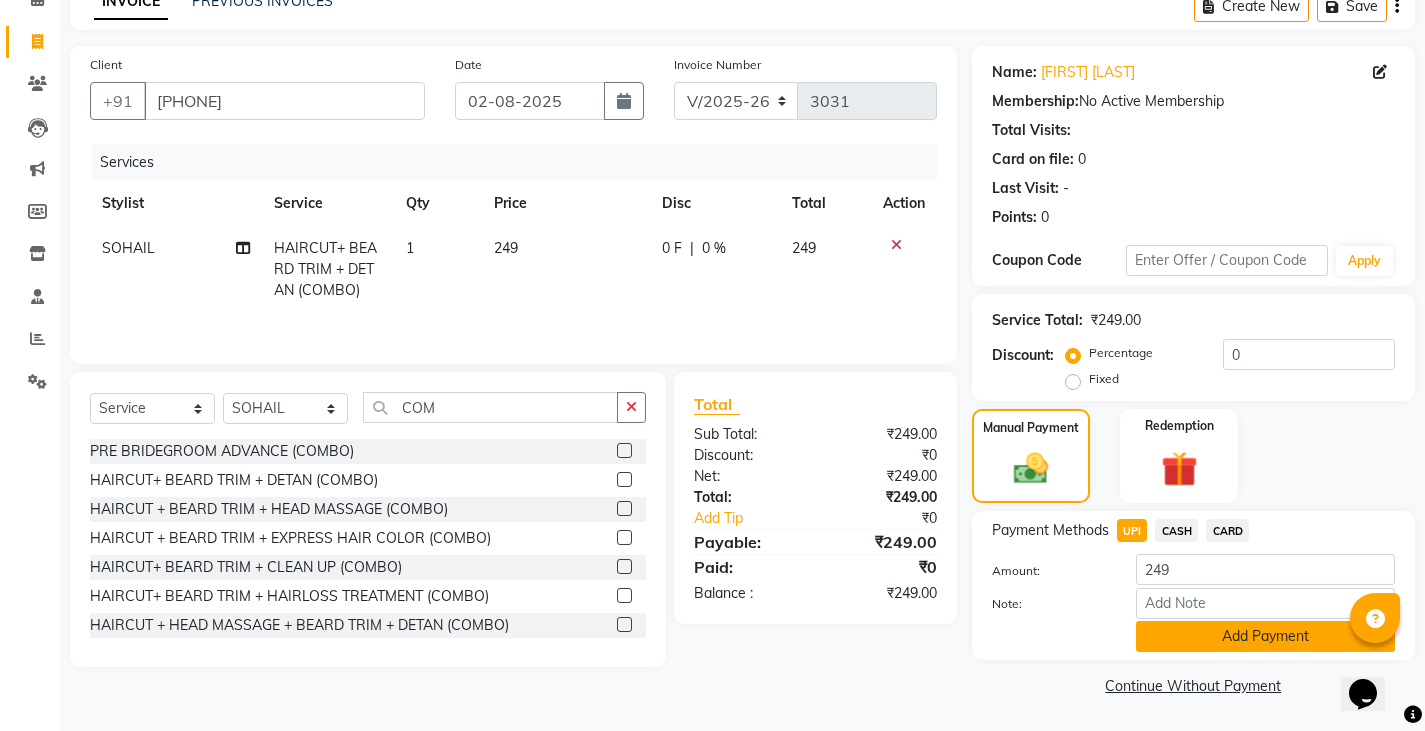 click on "Add Payment" 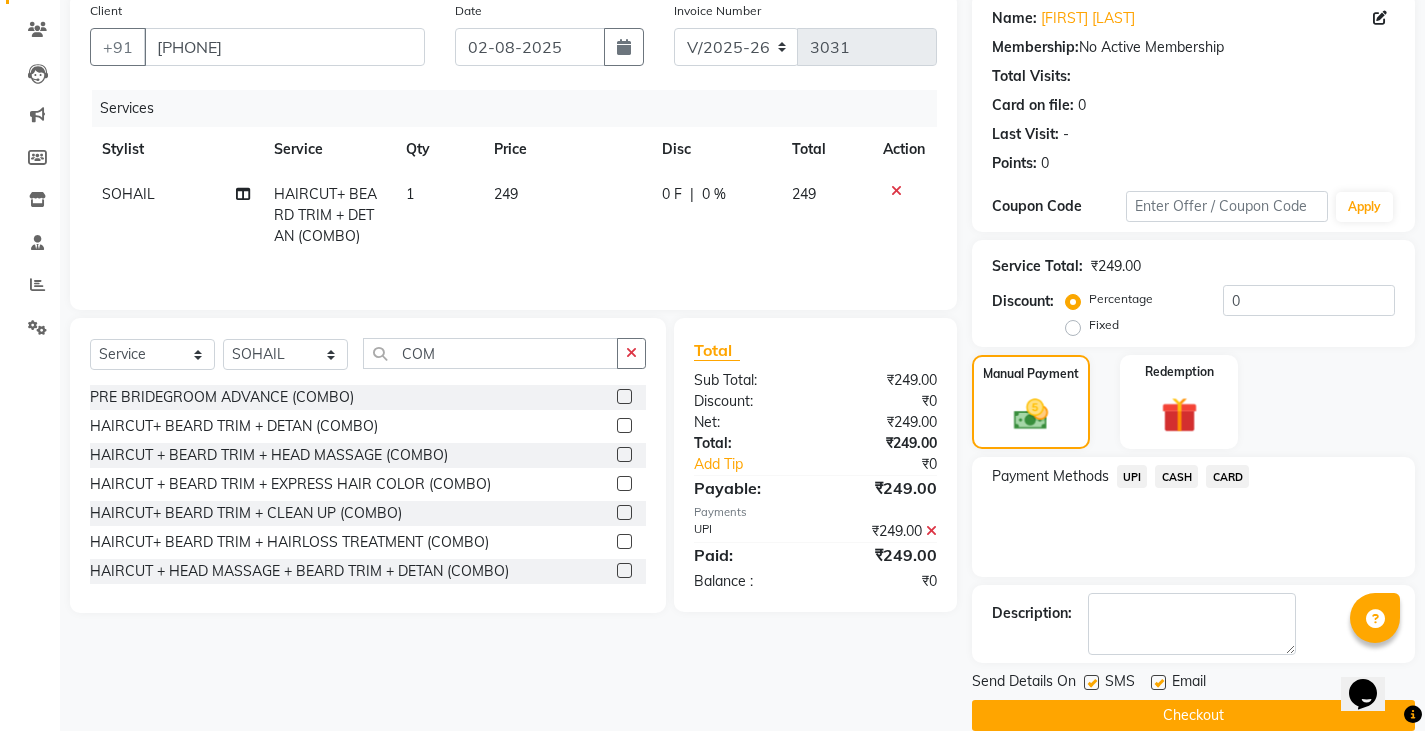 scroll, scrollTop: 188, scrollLeft: 0, axis: vertical 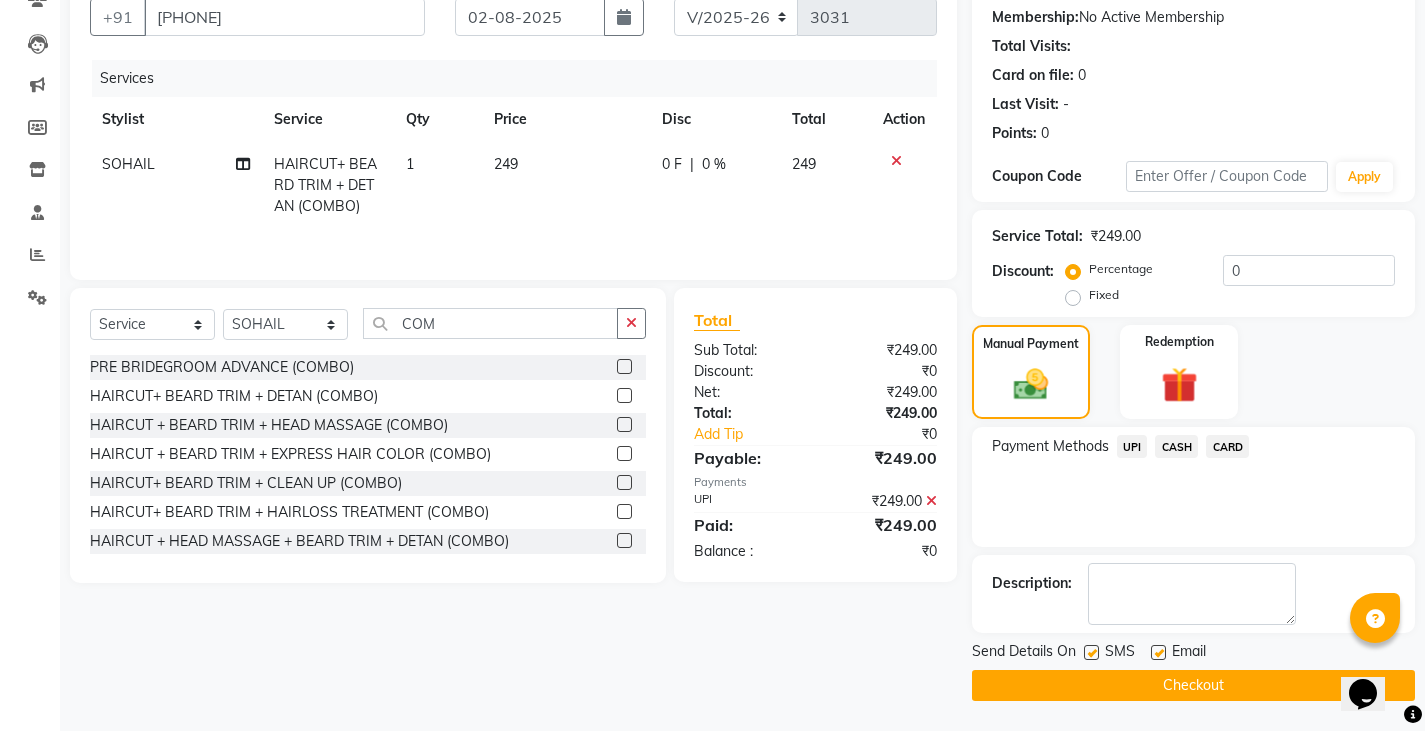 click on "INVOICE PREVIOUS INVOICES Create New   Save  Client +91 [PHONE] Date 02-08-2025 Invoice Number V/2025 V/2025-26 3031 Services Stylist Service Qty Price Disc Total Action [FIRST] HAIRCUT+ BEARD TRIM + DETAN (COMBO) 1 249 0 F | 0 % 249 Select  Service  Product  Membership  Package Voucher Prepaid Gift Card  Select Stylist Admin [FIRST] [FIRST] [FIRST] [FIRST]  [FIRST] [FIRST] COM PRE BRIDEGROOM ADVANCE (COMBO)  HAIRCUT+ BEARD TRIM + DETAN (COMBO)  HAIRCUT + BEARD TRIM + HEAD MASSAGE (COMBO)  HAIRCUT + BEARD TRIM + EXPRESS HAIR COLOR (COMBO)  HAIRCUT+ BEARD TRIM + CLEAN UP (COMBO)  HAIRCUT+ BEARD TRIM + HAIRLOSS TREATMENT (COMBO)  HAIRCUT + HEAD MASSAGE + BEARD TRIM + DETAN (COMBO)  HAIRCUT + BEARD TRIM + FRUIT FACIAL (COMBO)  HAIRCUT + HAIRCOLOR + BEARD TRIM + DETAN (COMBO)  HAIRCUT + BEAR TRIM + HYPER PIGMENTATION TREATMENT (COMBO)  HAIRCUT + BEARD TRIM + DANDRUFF (OR) HAIR SPA (COMBO)  HAIRCUT + BEARD TRIM + Non AMMONIA HAIR COLOR + DETAN (COMBO)  HAIRCUT + BEARD TRIM + DETAN + INSTANT GLOW FACIAL (COMBO)  Total ₰0  :" 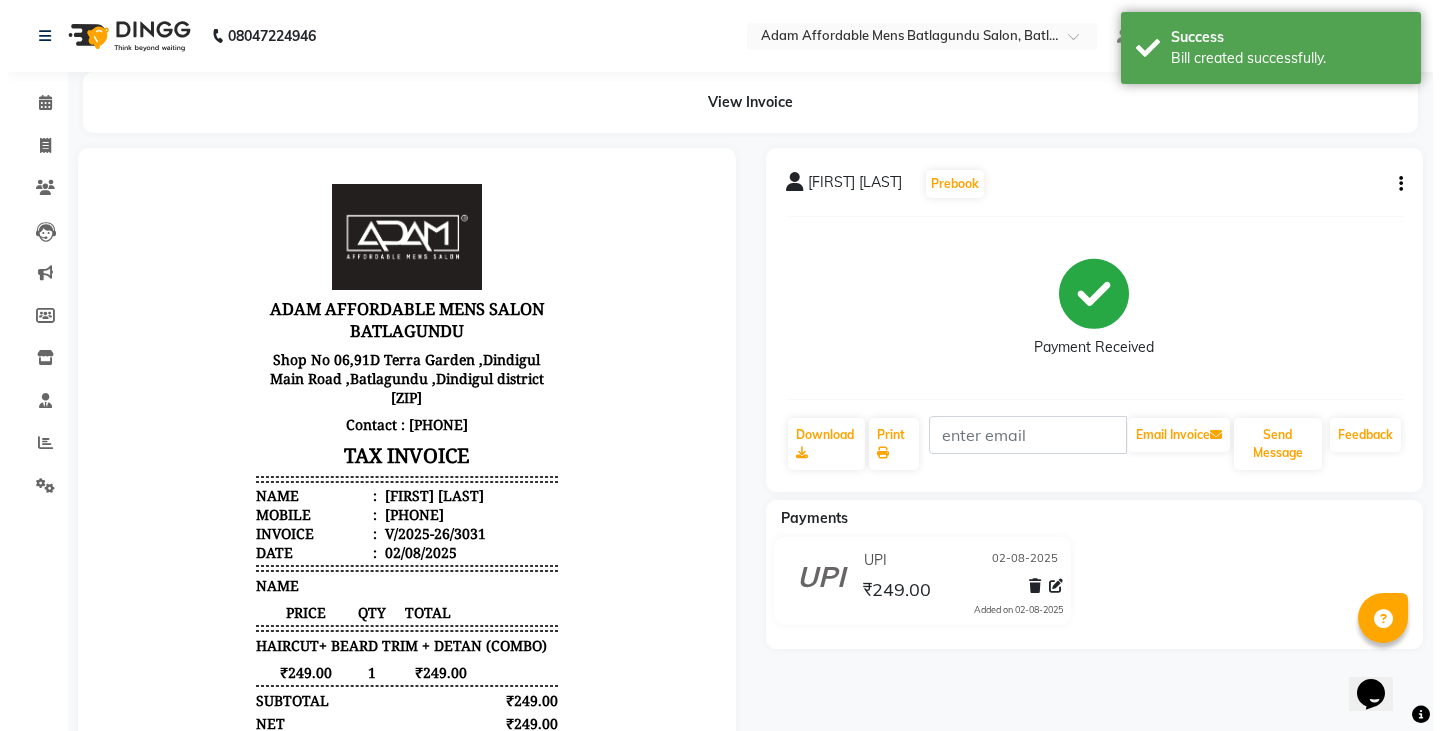 scroll, scrollTop: 0, scrollLeft: 0, axis: both 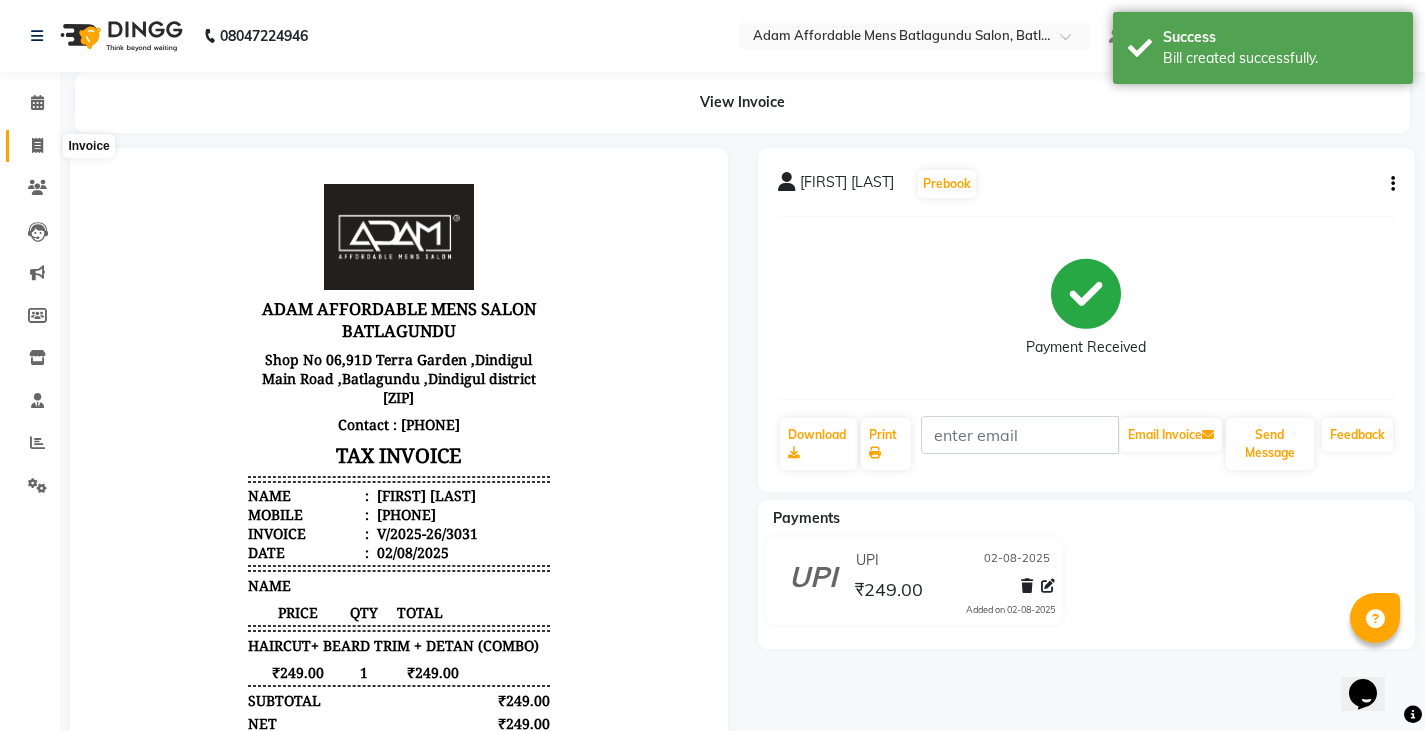 click 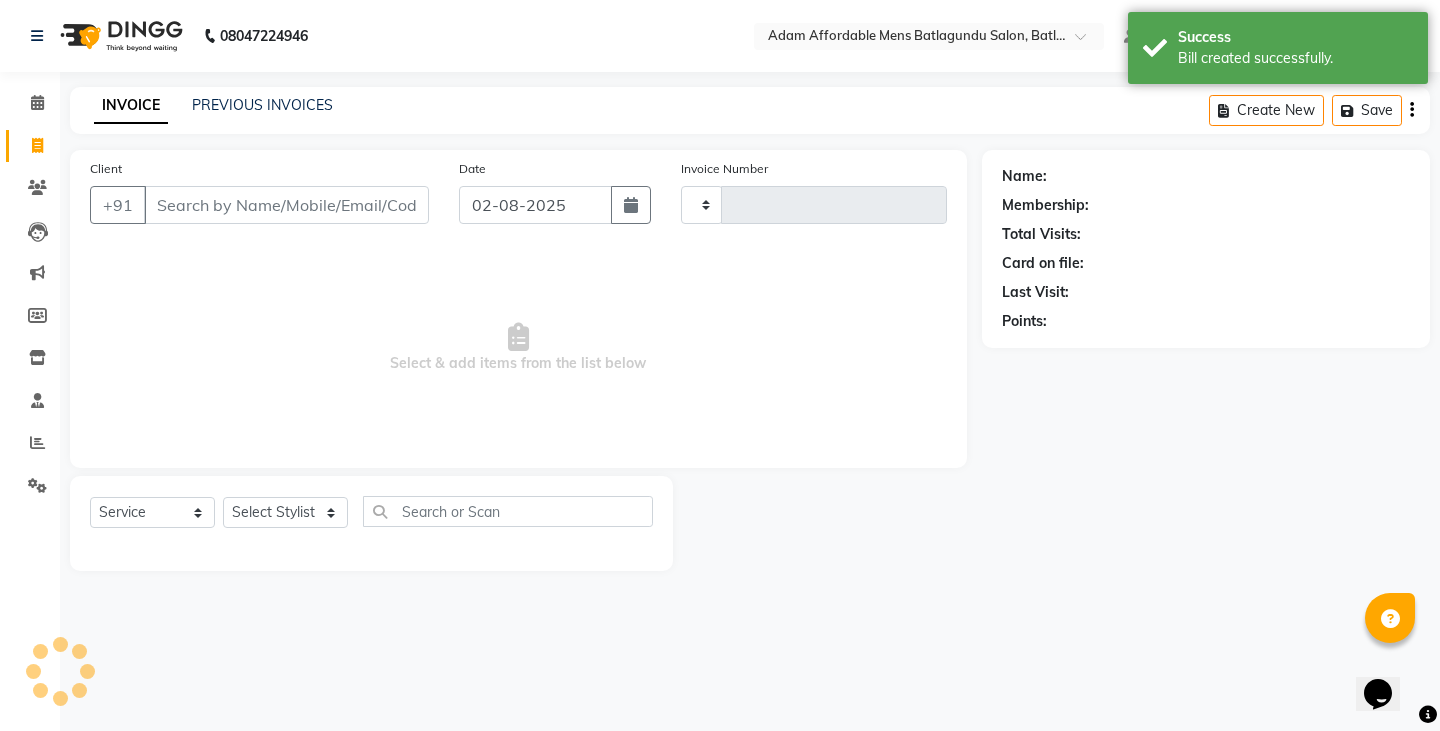 type on "3032" 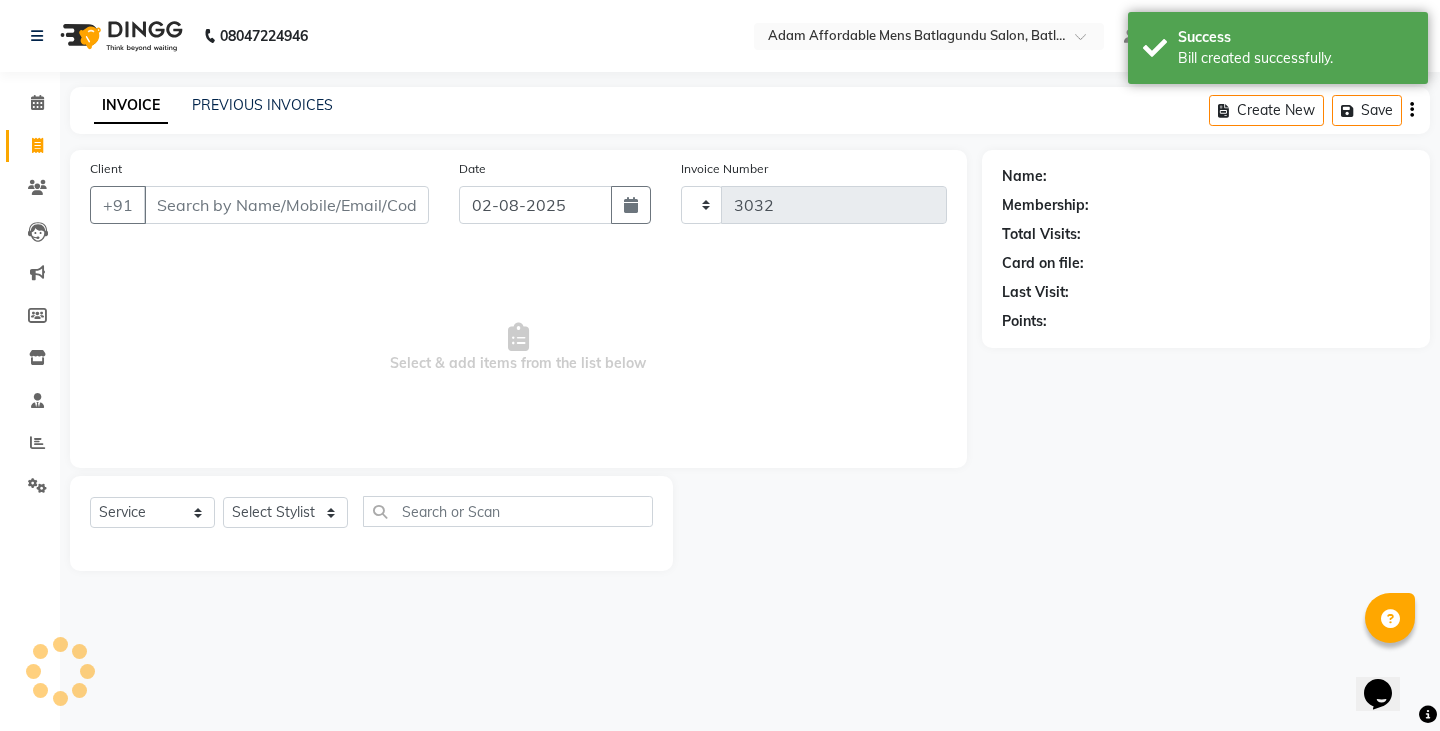 select on "8213" 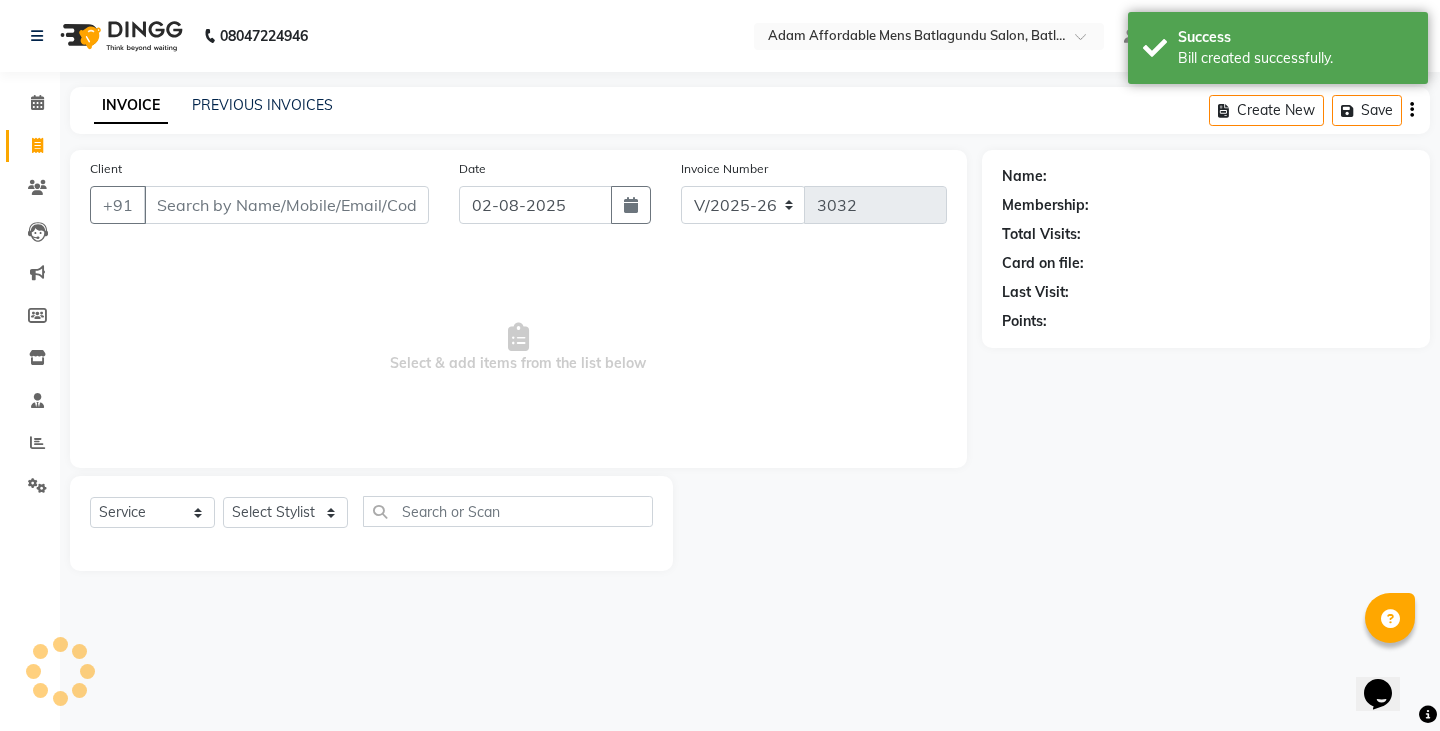click on "Client +91" 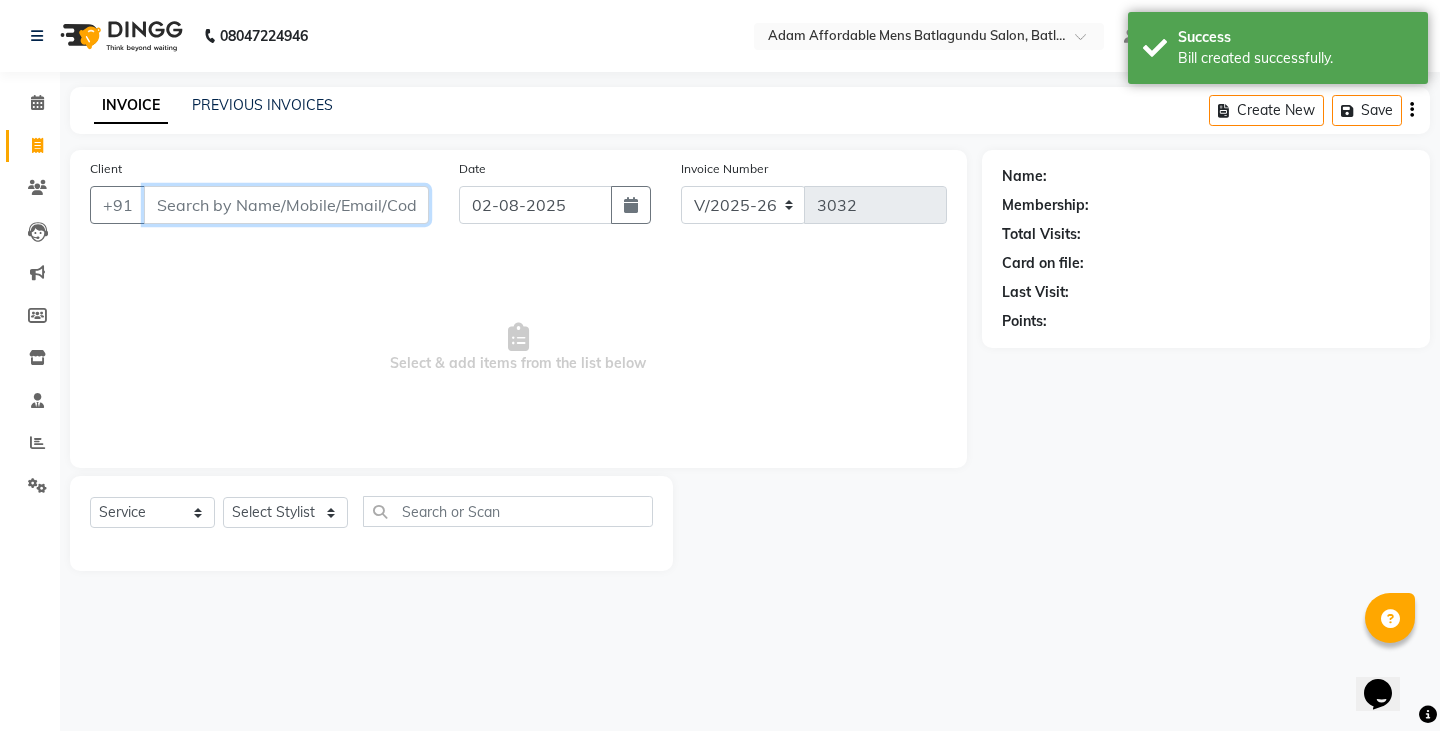 click on "Client" at bounding box center [286, 205] 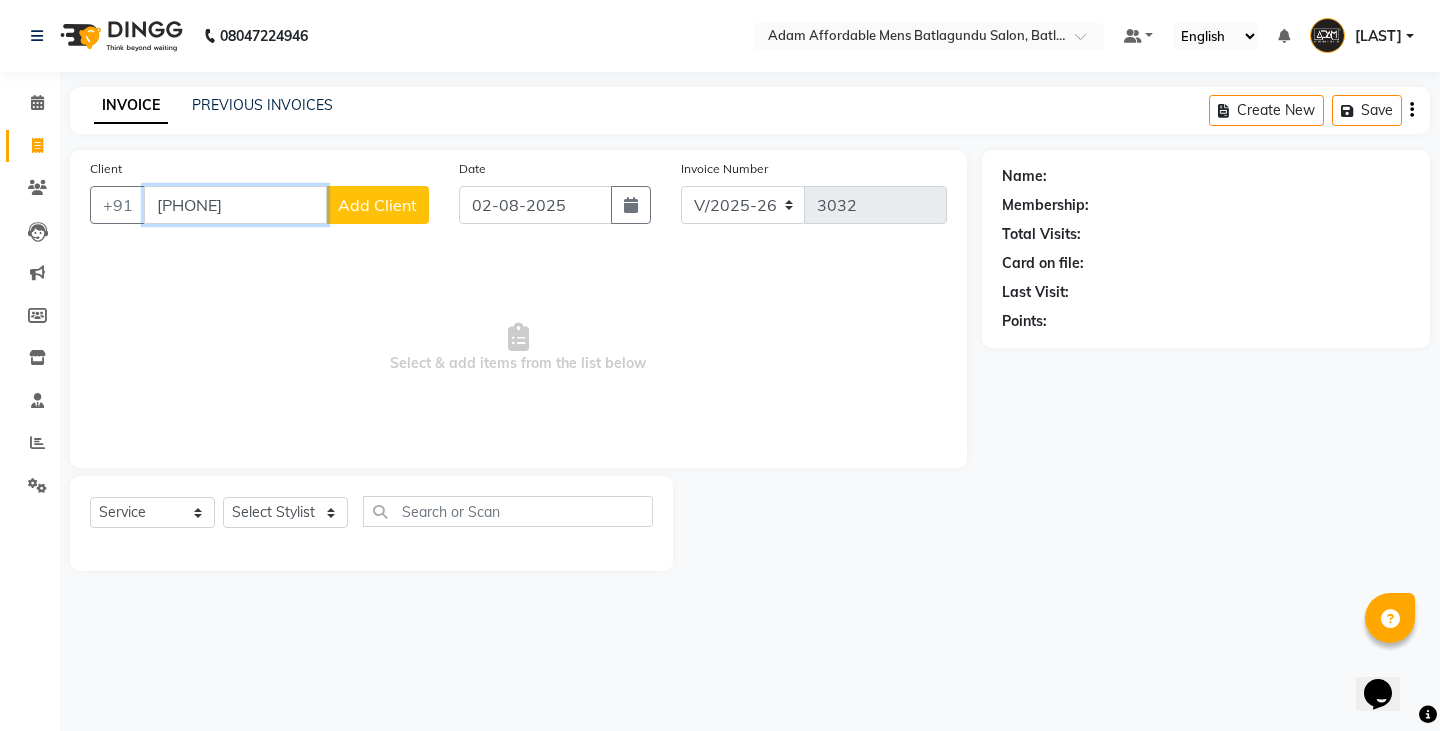 type on "[PHONE]" 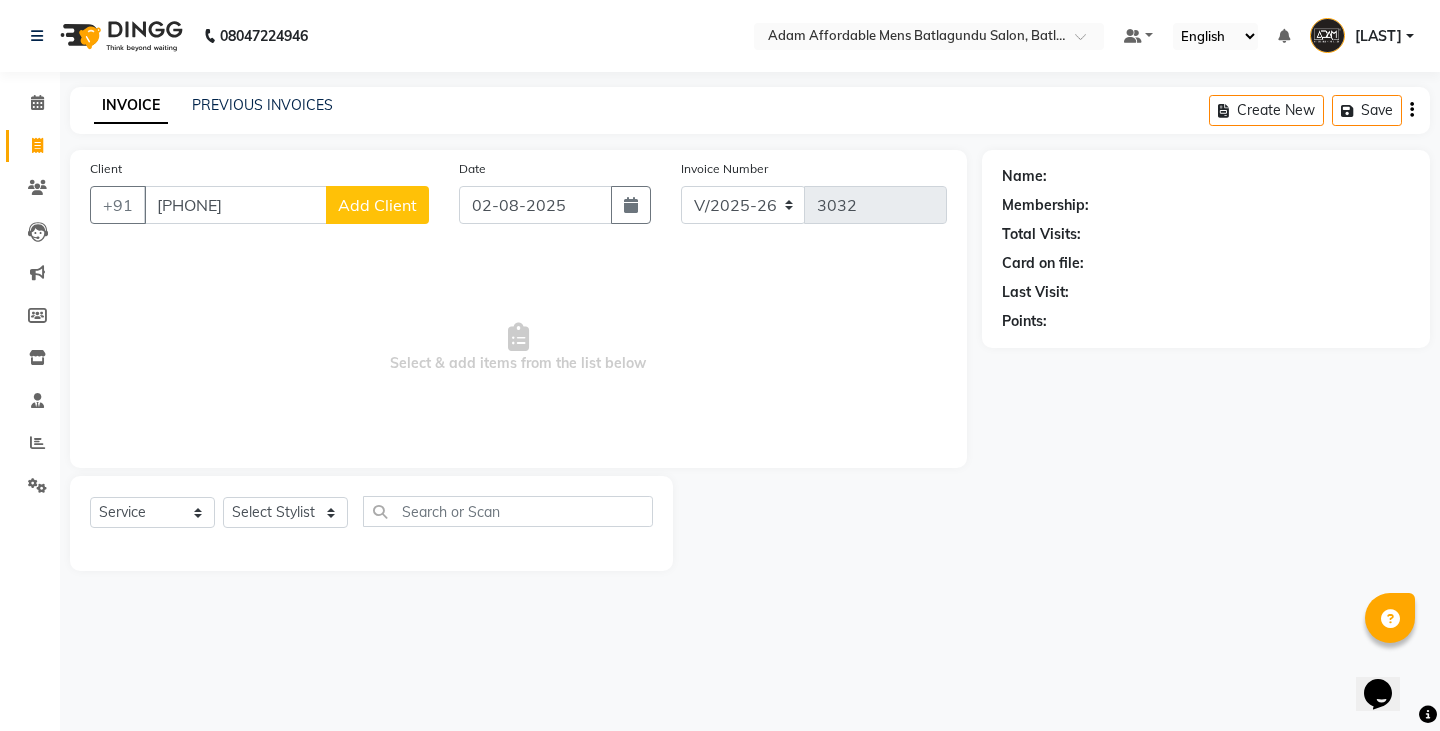 click on "Add Client" 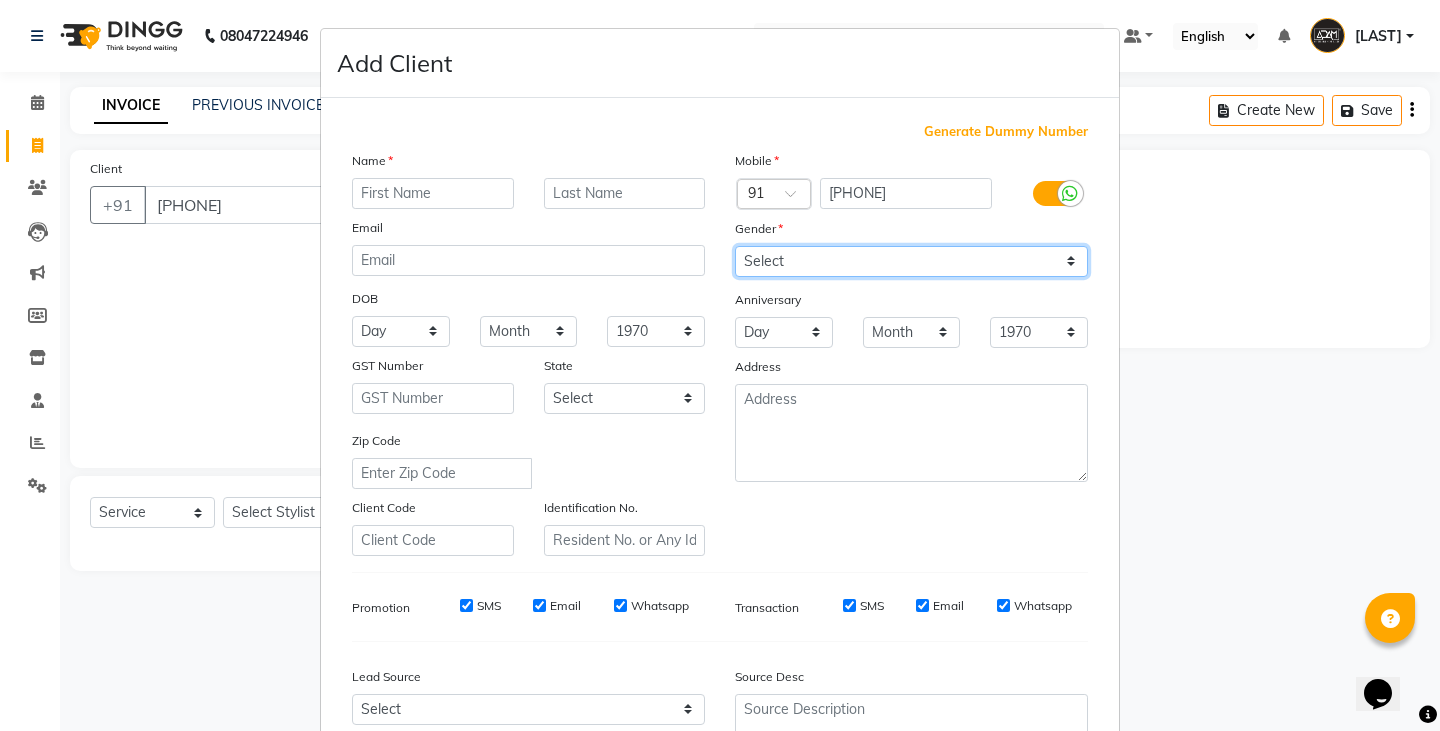 click on "Select Male Female Other Prefer Not To Say" at bounding box center [911, 261] 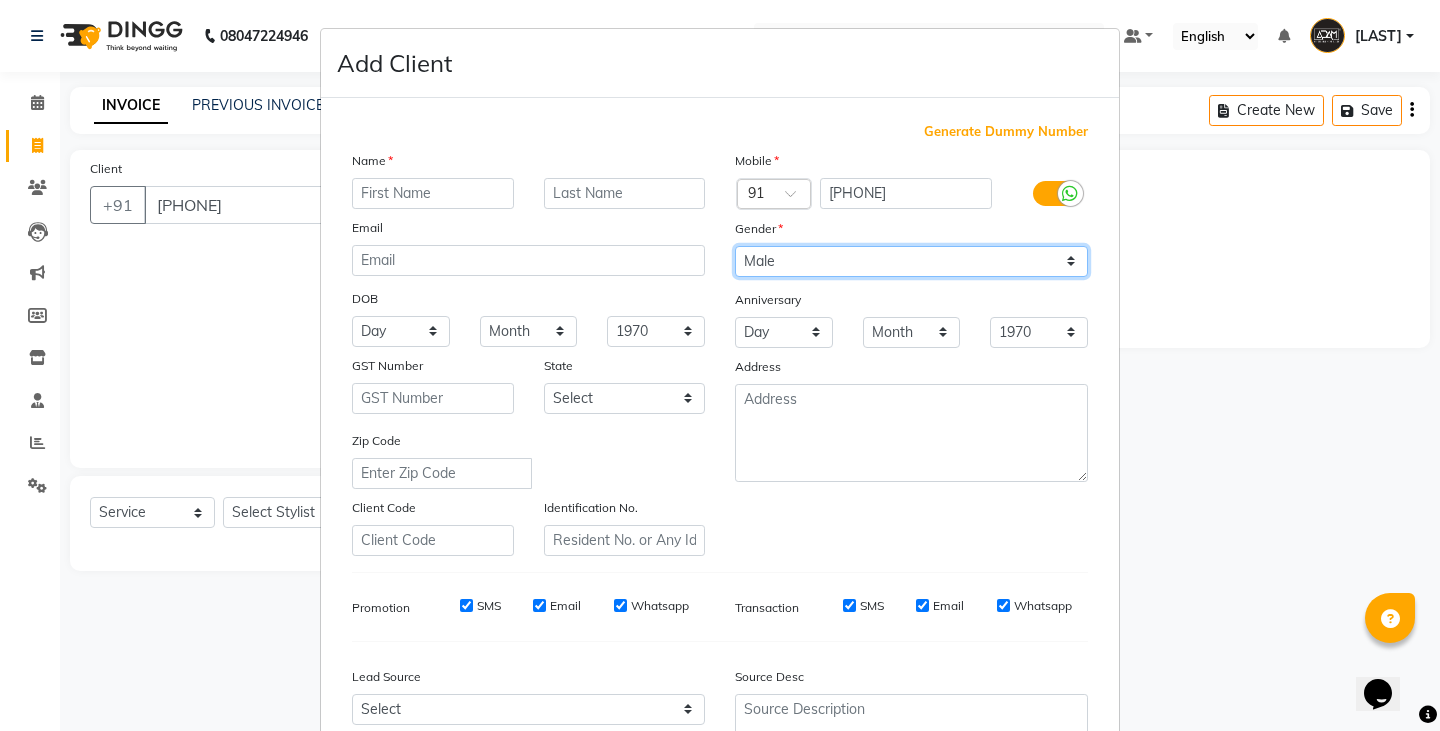 click on "Select Male Female Other Prefer Not To Say" at bounding box center (911, 261) 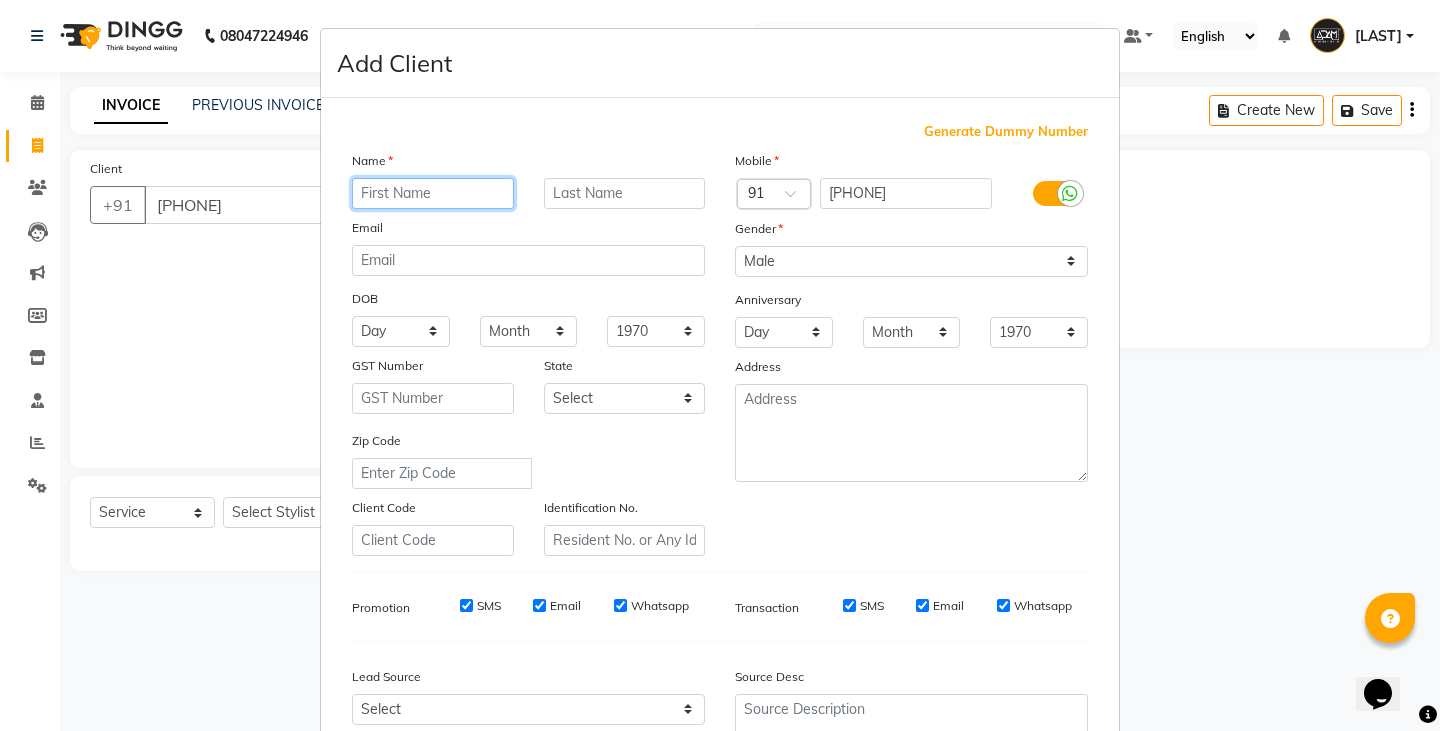 click at bounding box center (433, 193) 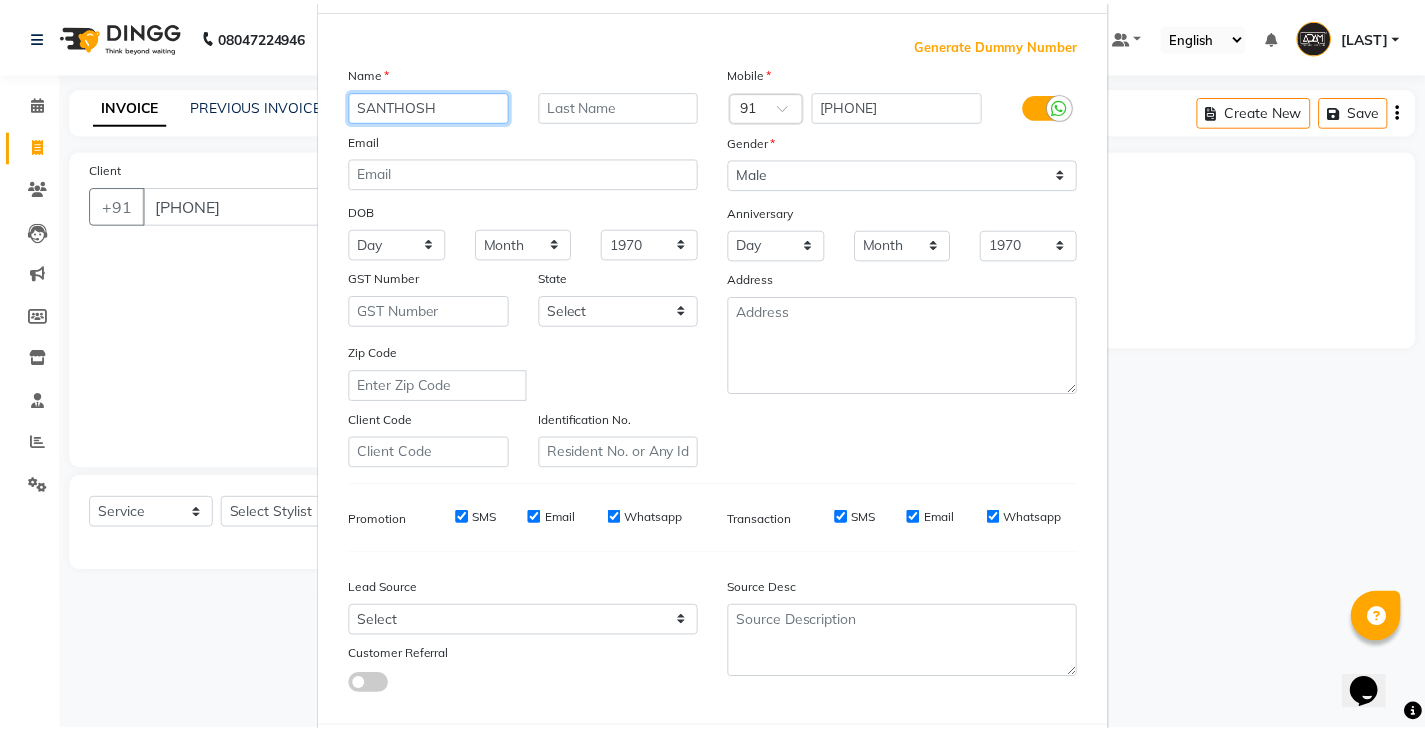 scroll, scrollTop: 192, scrollLeft: 0, axis: vertical 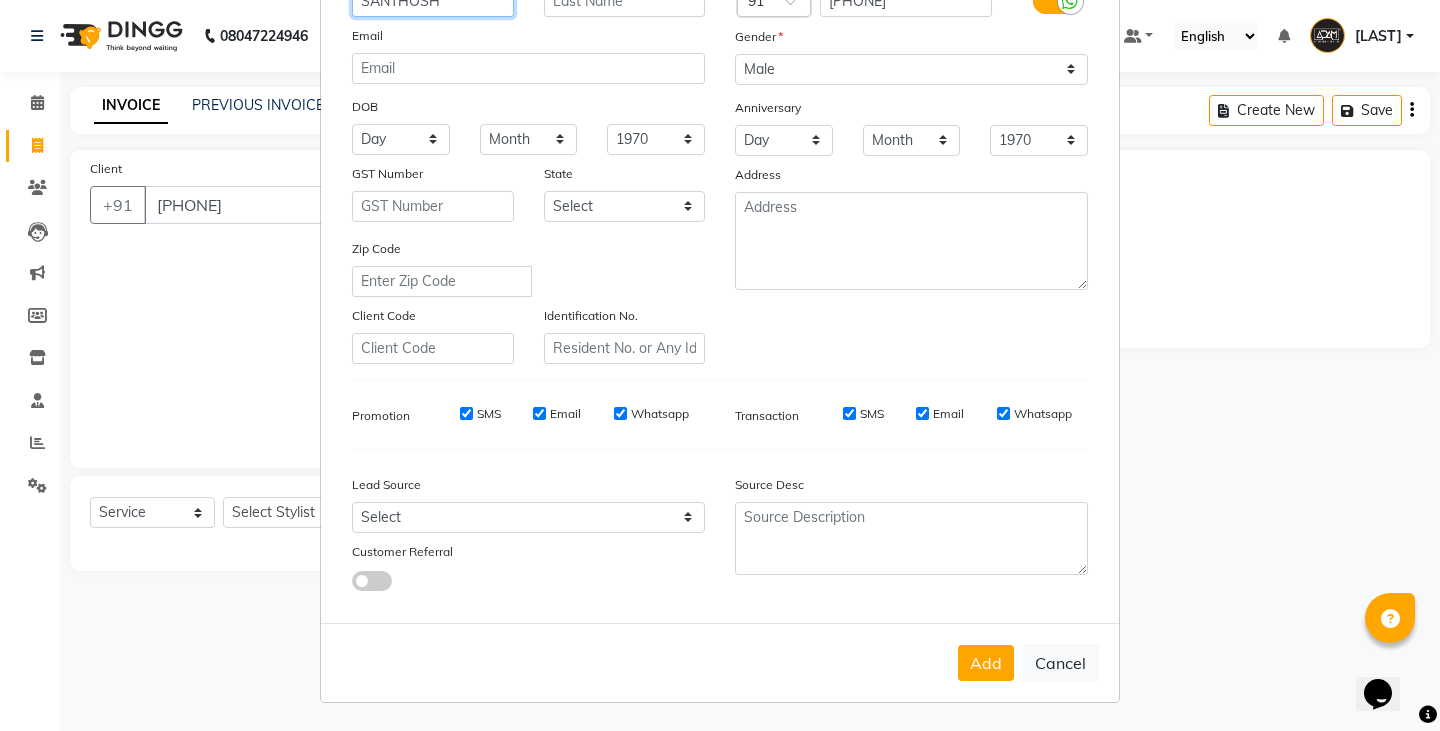 type on "SANTHOSH" 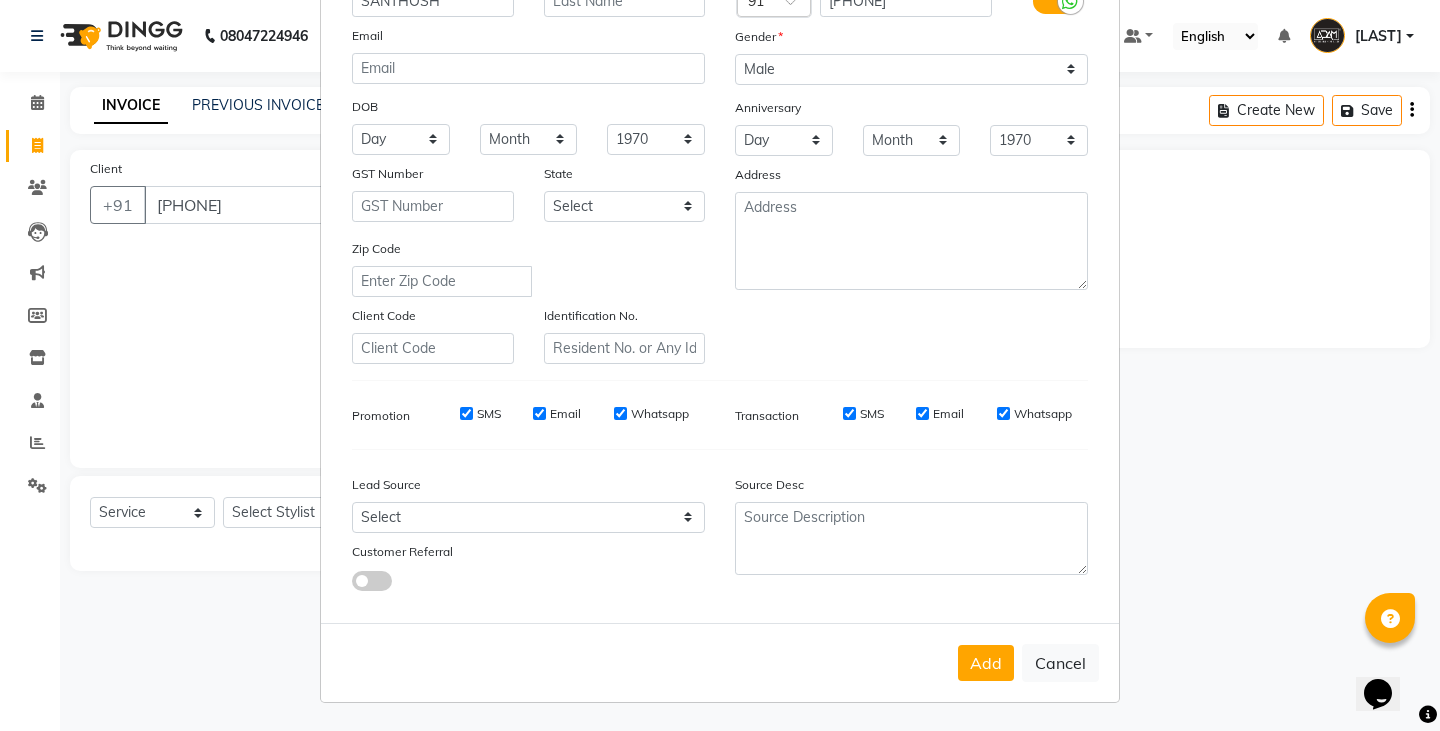 click on "Add   Cancel" at bounding box center (720, 662) 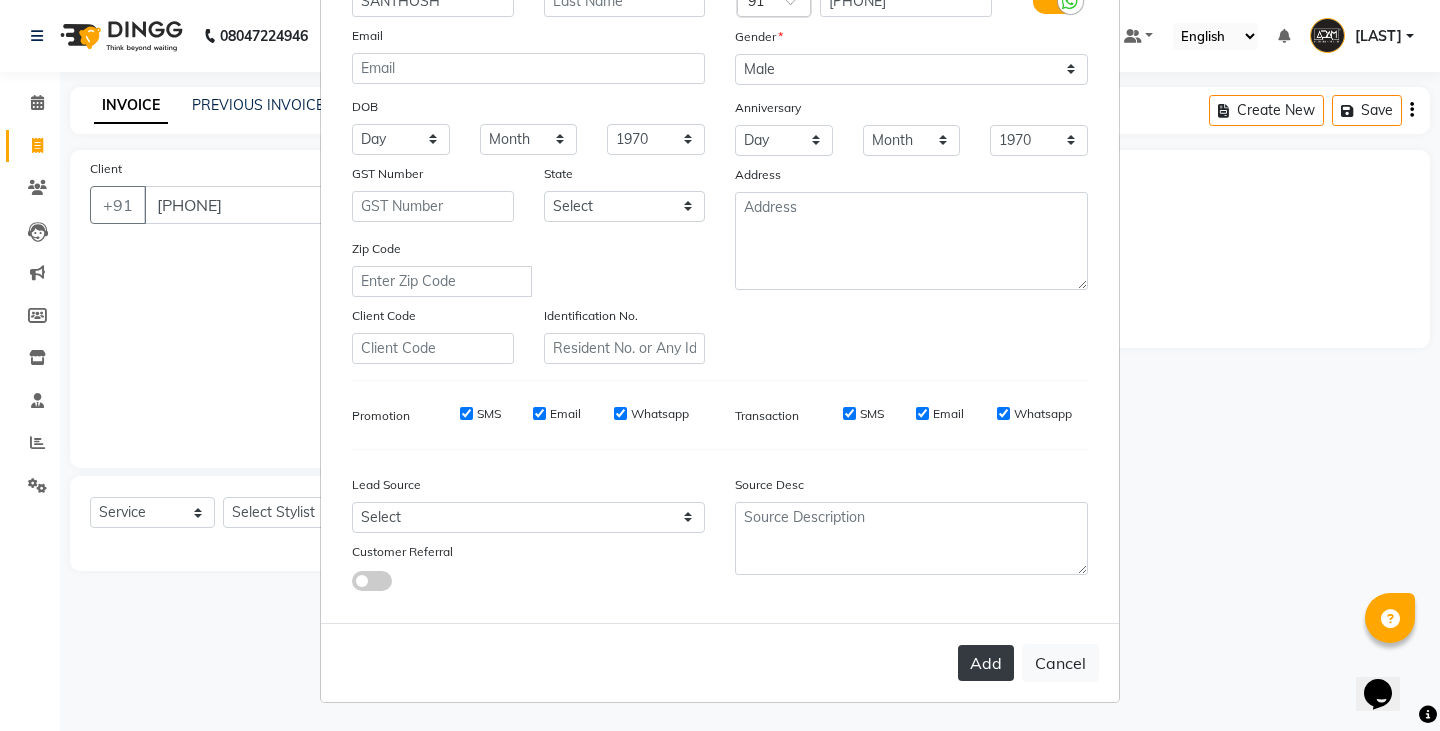 click on "Add" at bounding box center (986, 663) 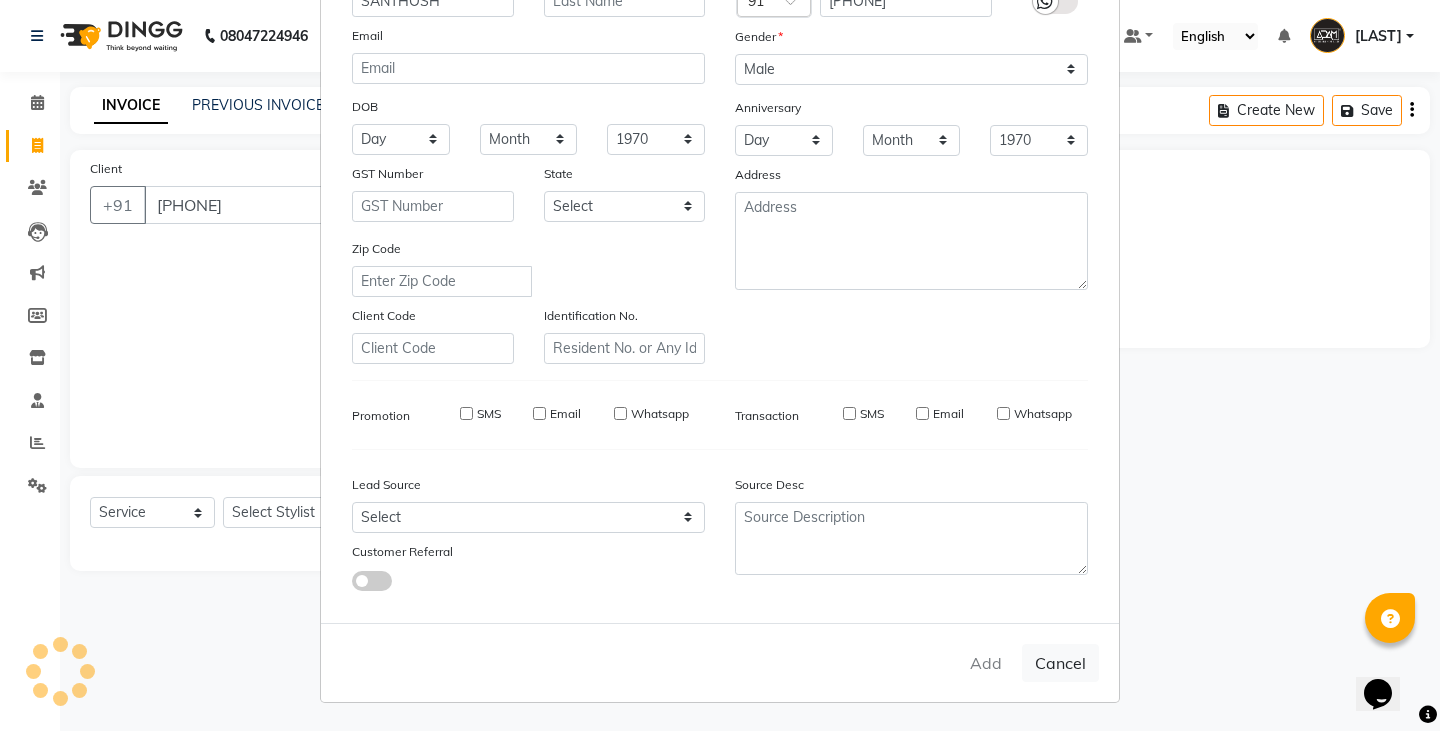 type 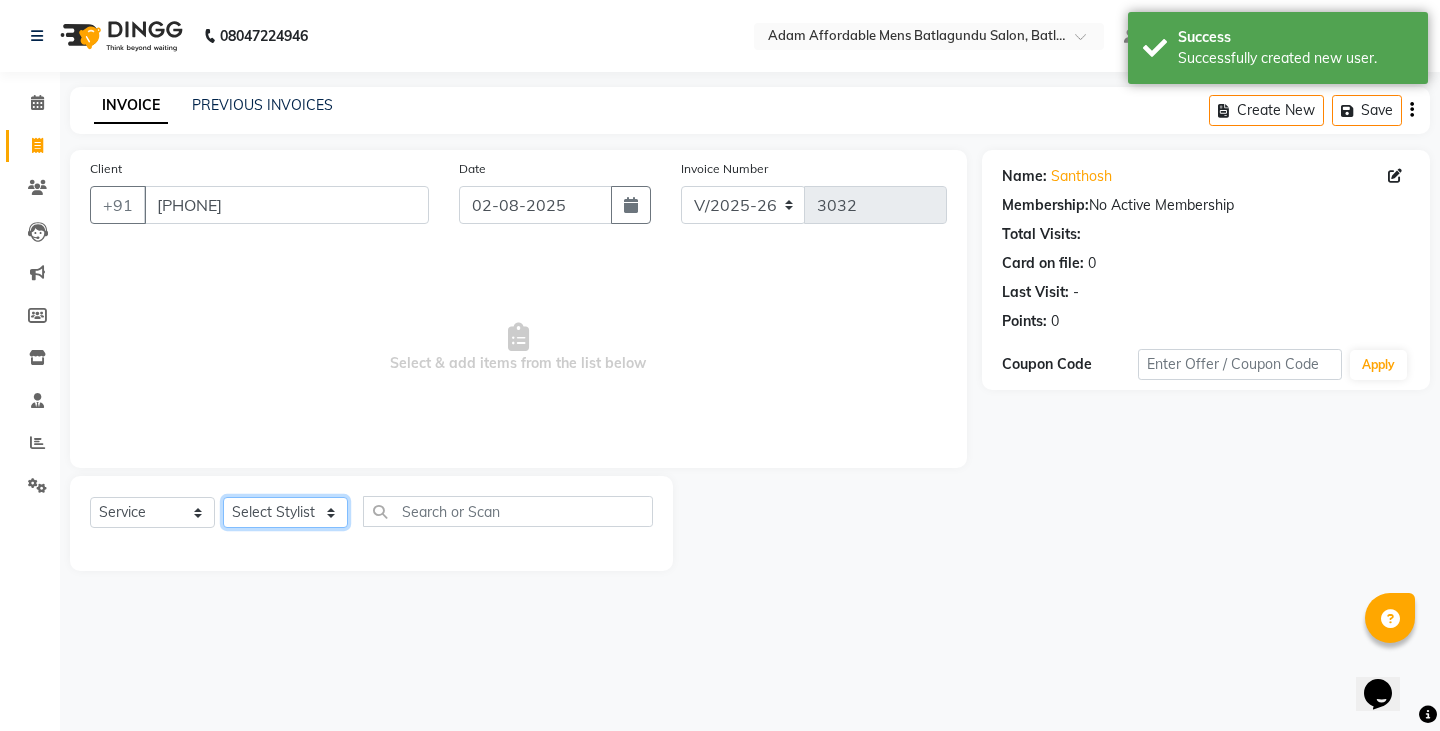 click on "Select Stylist Admin [FIRST] [FIRST] [FIRST] [FIRST]  [FIRST] [FIRST]" 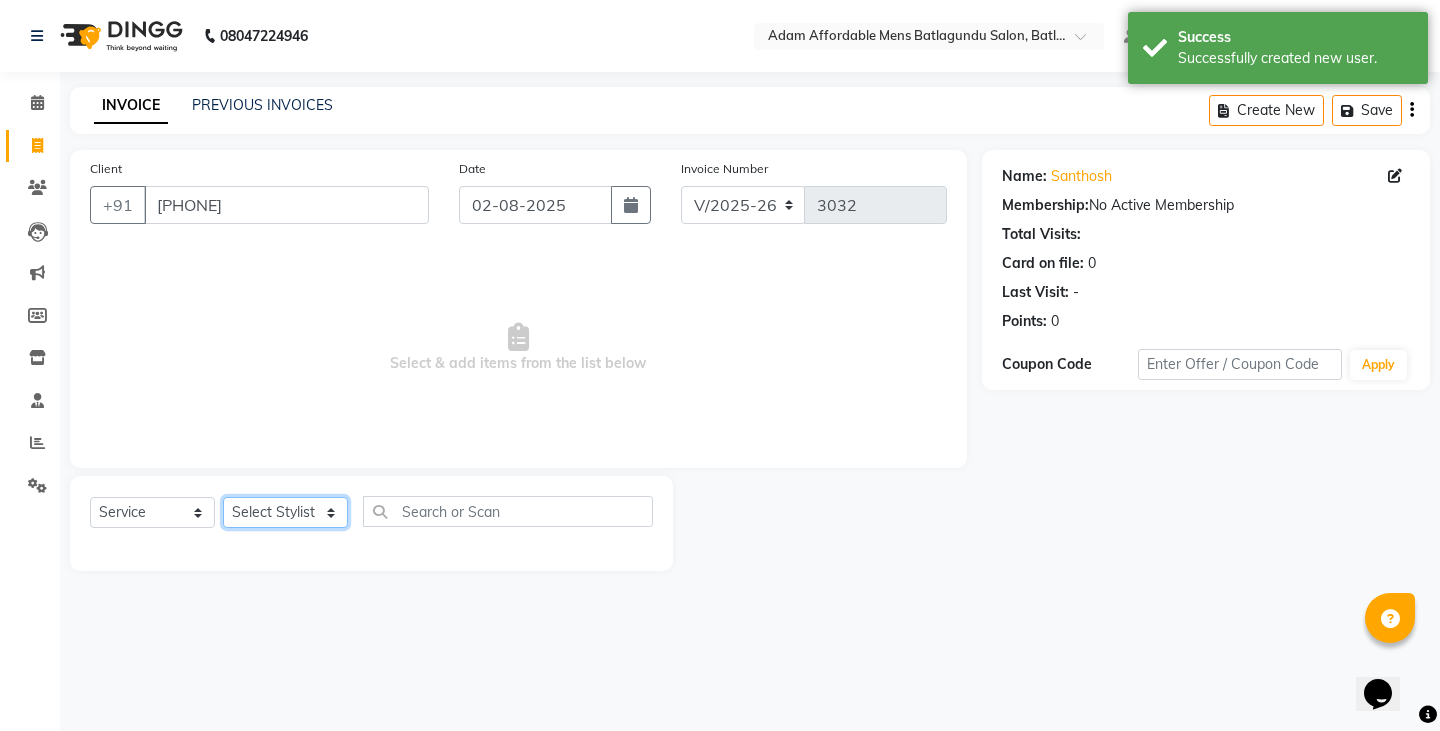 drag, startPoint x: 268, startPoint y: 516, endPoint x: 266, endPoint y: 504, distance: 12.165525 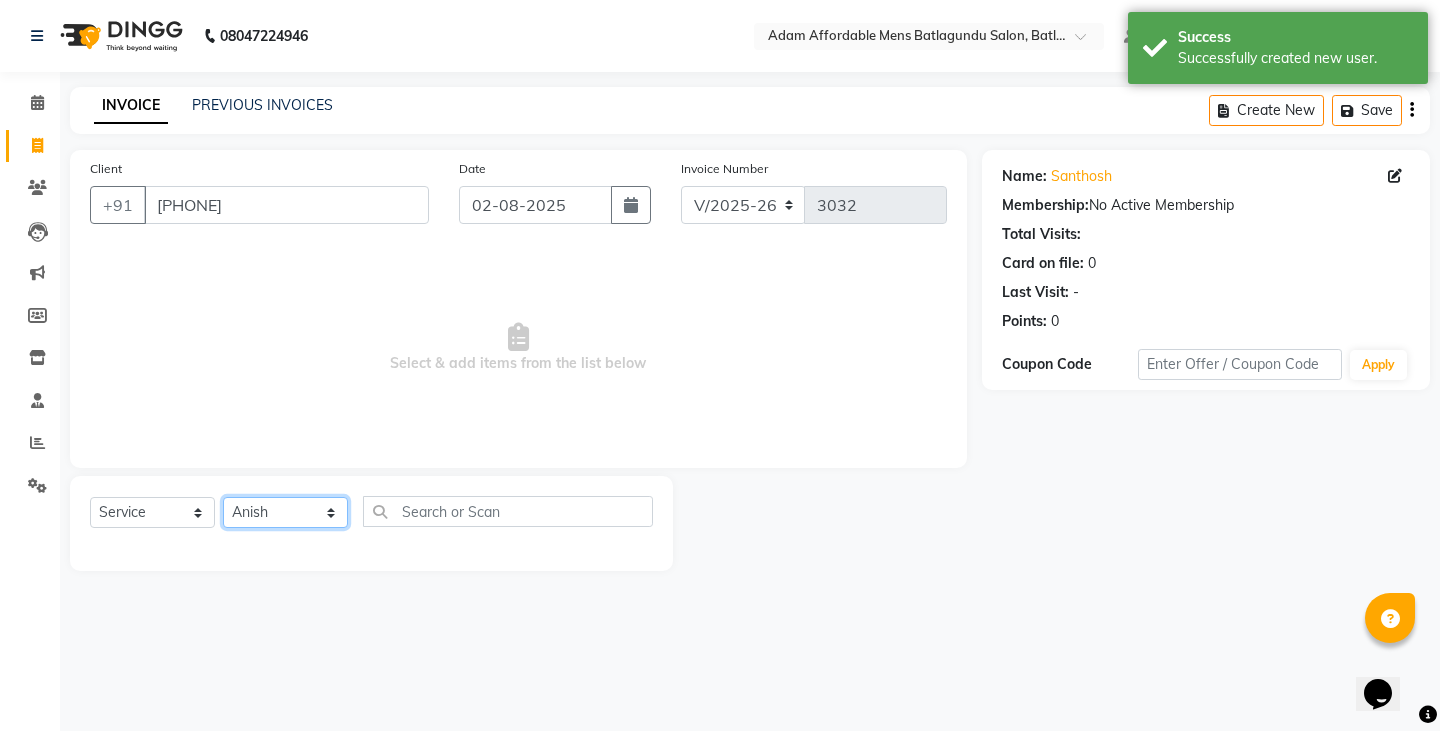 click on "Select Stylist Admin [FIRST] [FIRST] [FIRST] [FIRST]  [FIRST] [FIRST]" 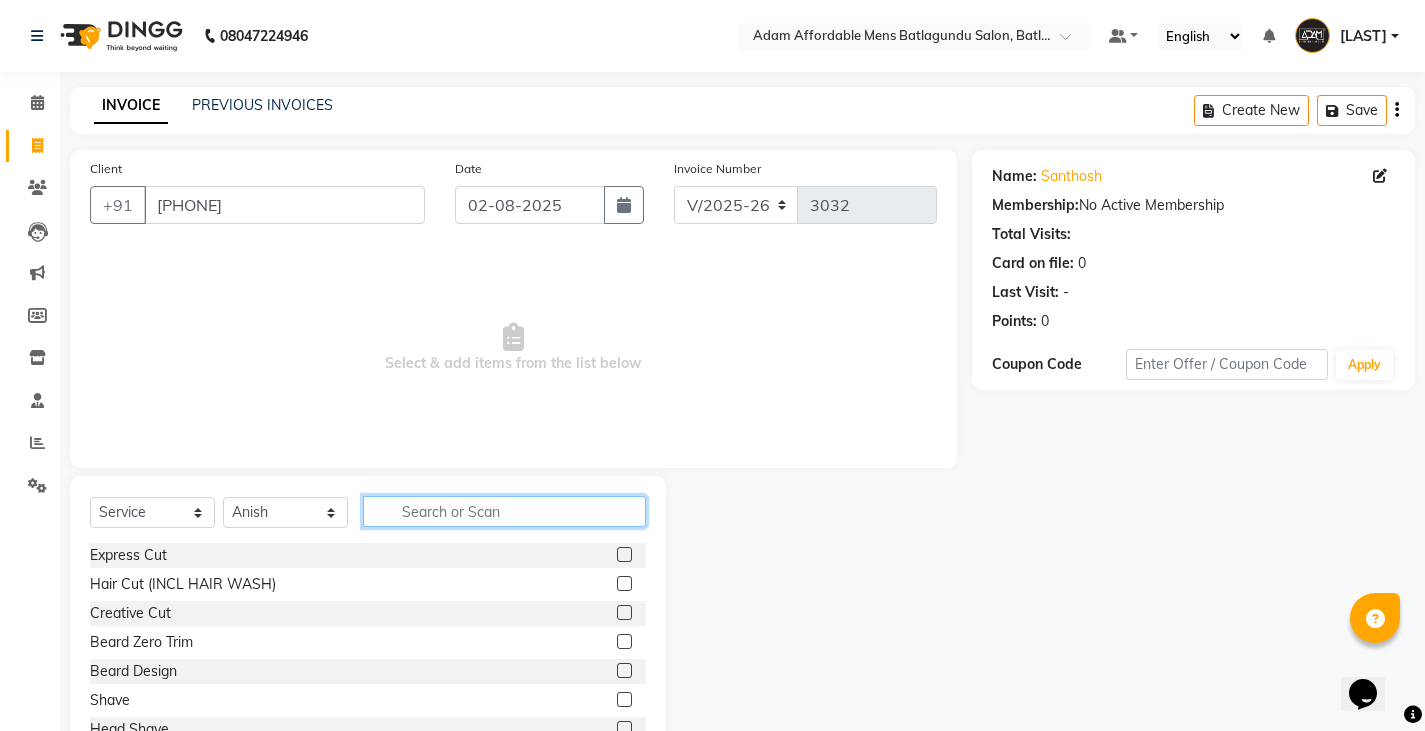 click 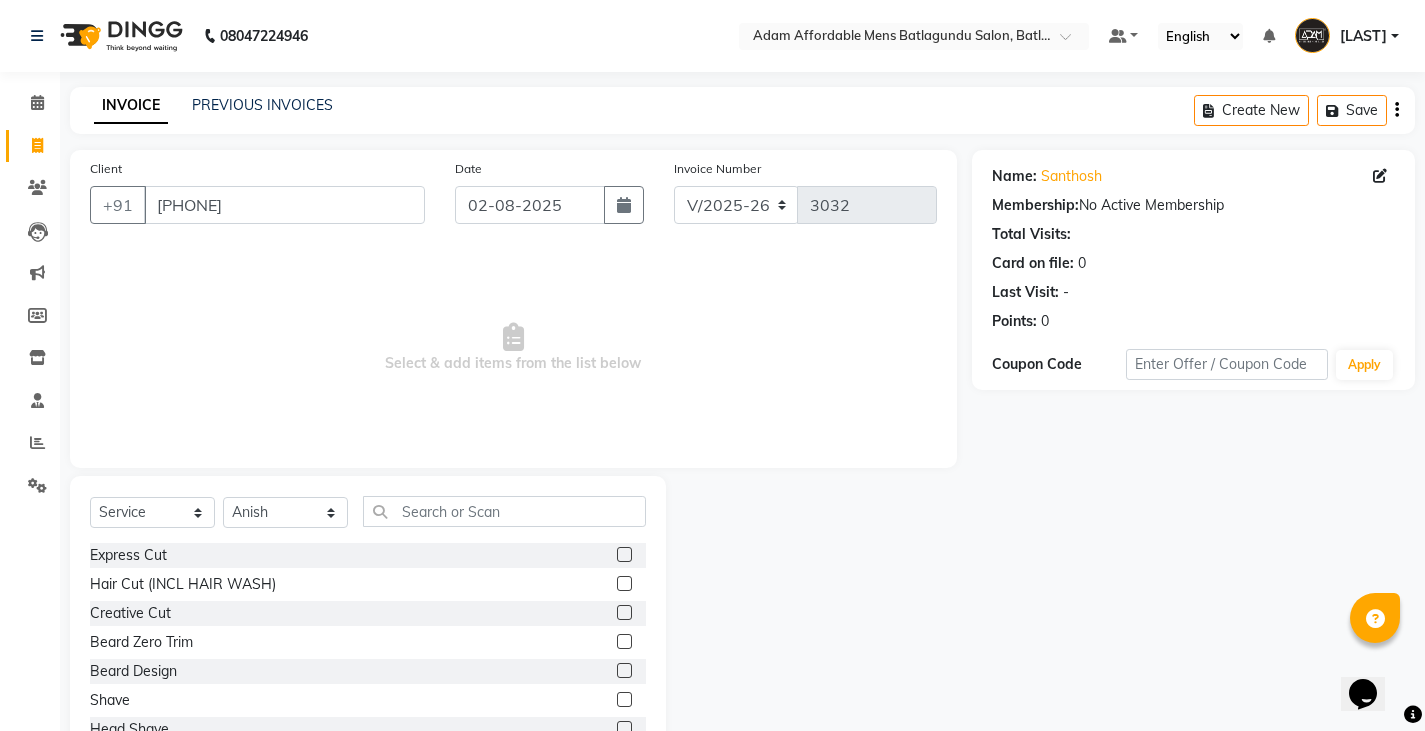 click 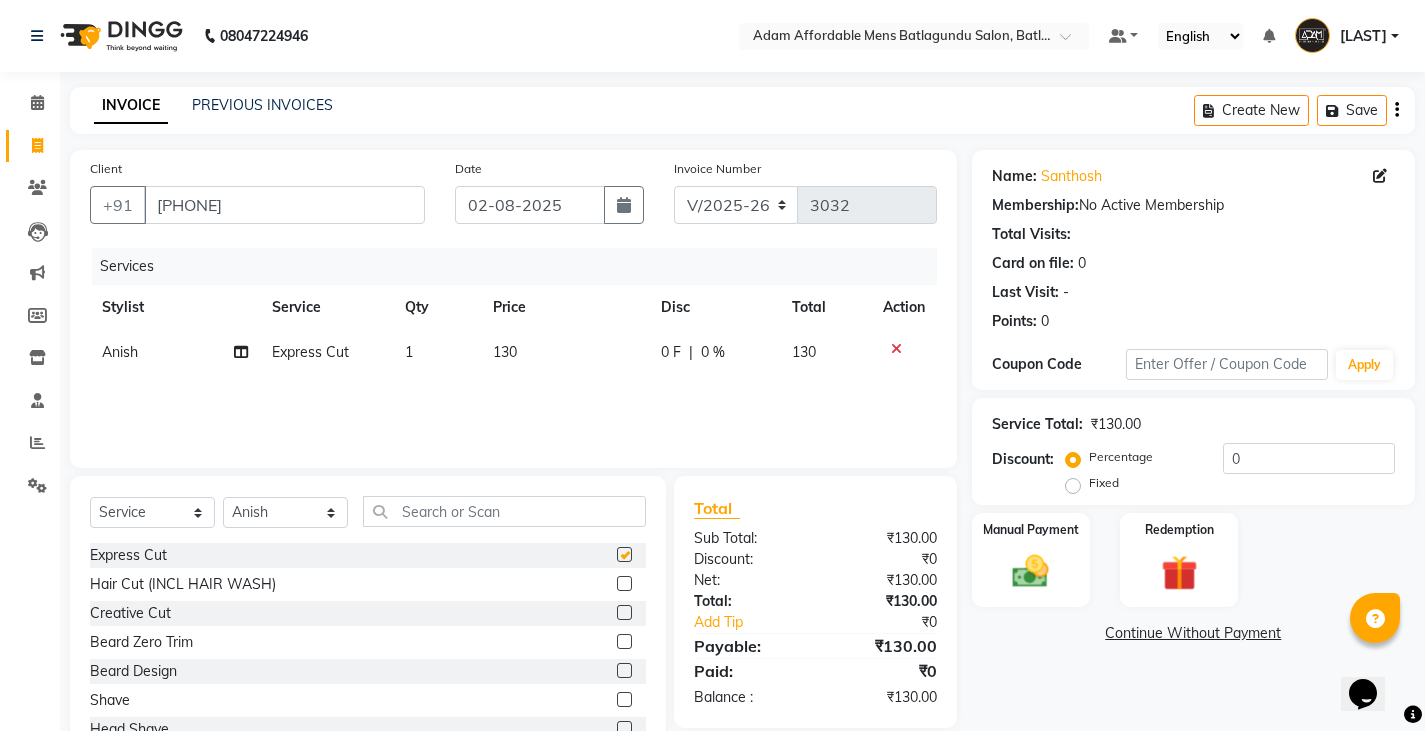 checkbox on "false" 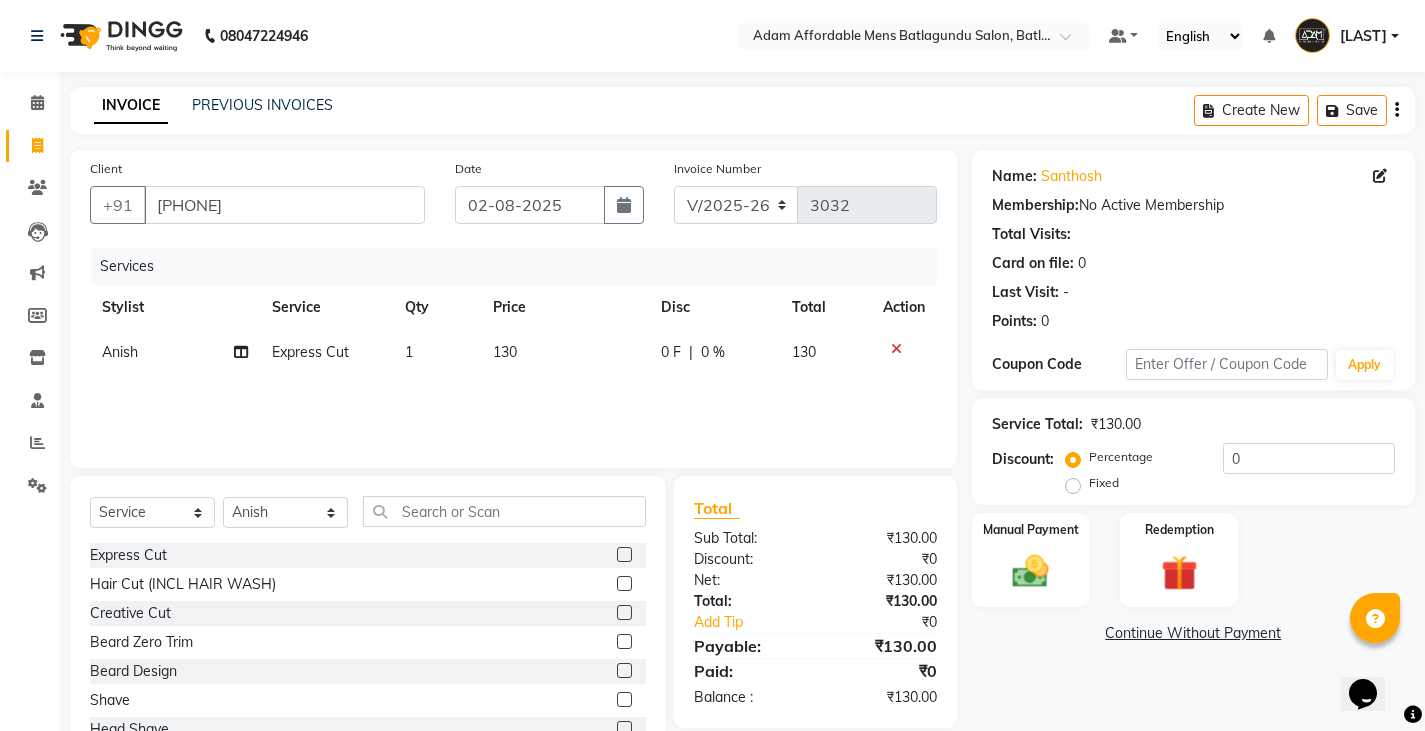 click on "0 F | 0 %" 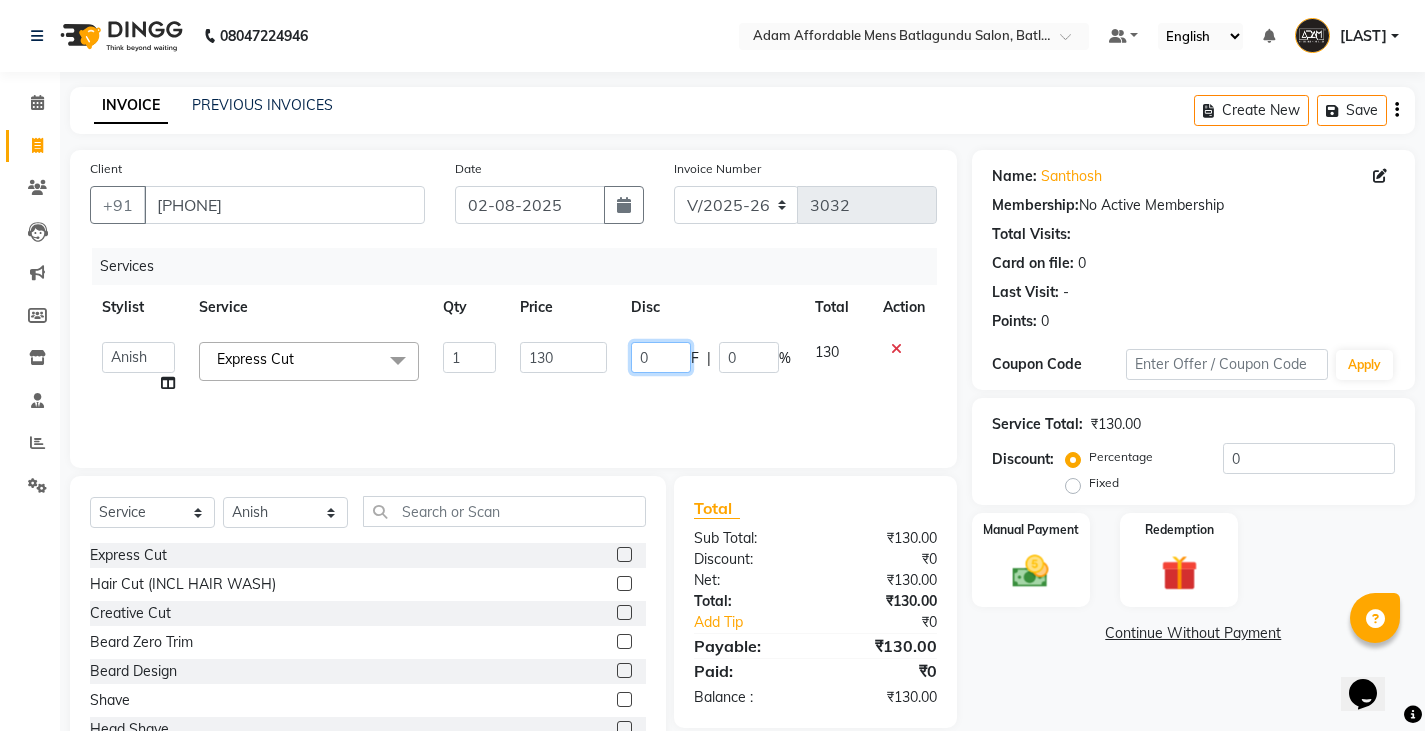 click on "0" 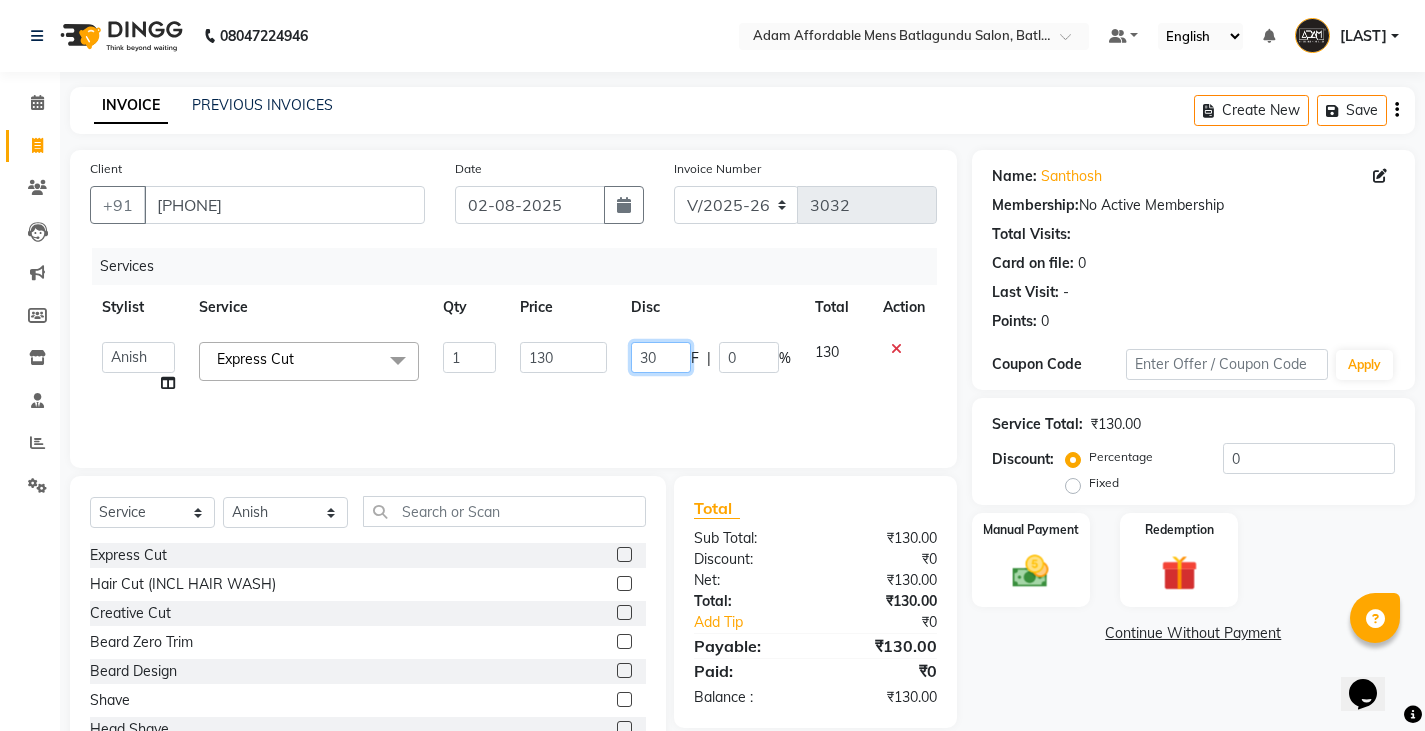 click on "30" 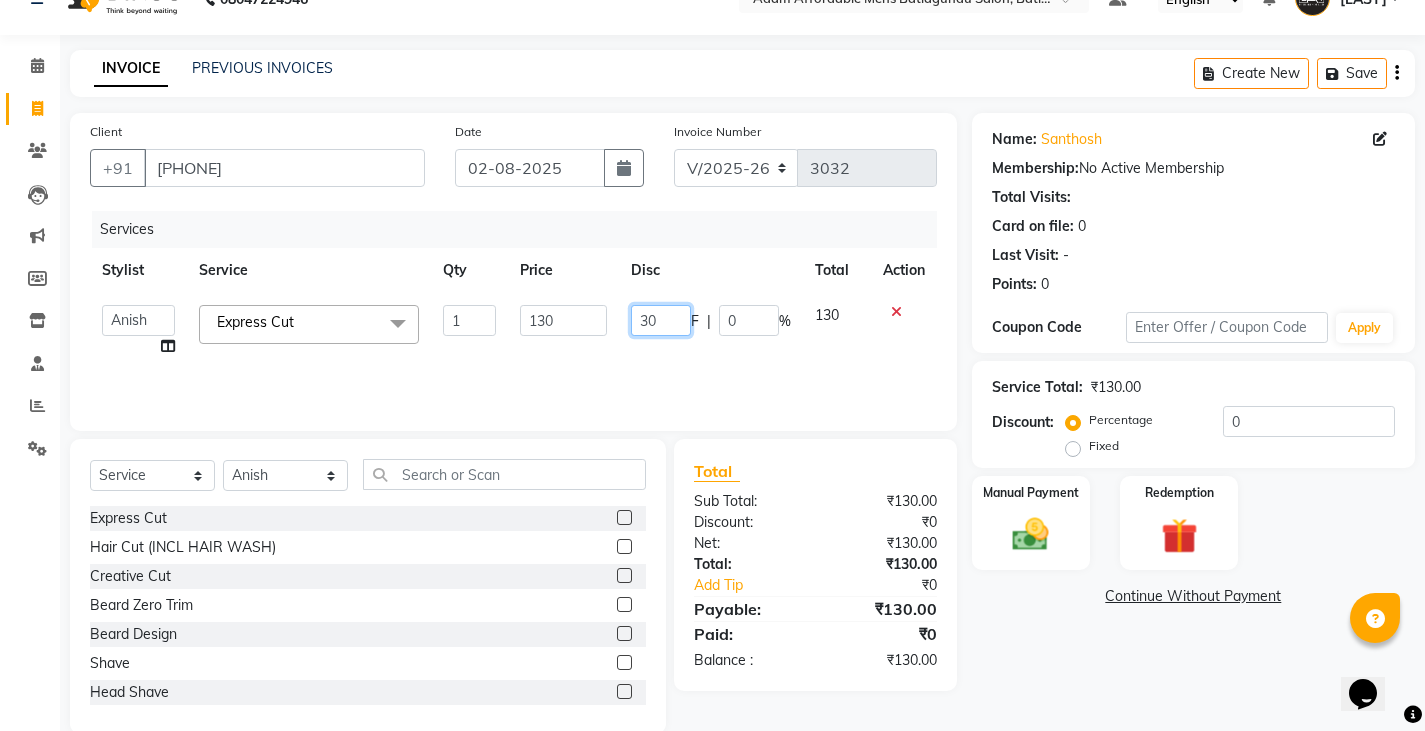 scroll, scrollTop: 70, scrollLeft: 0, axis: vertical 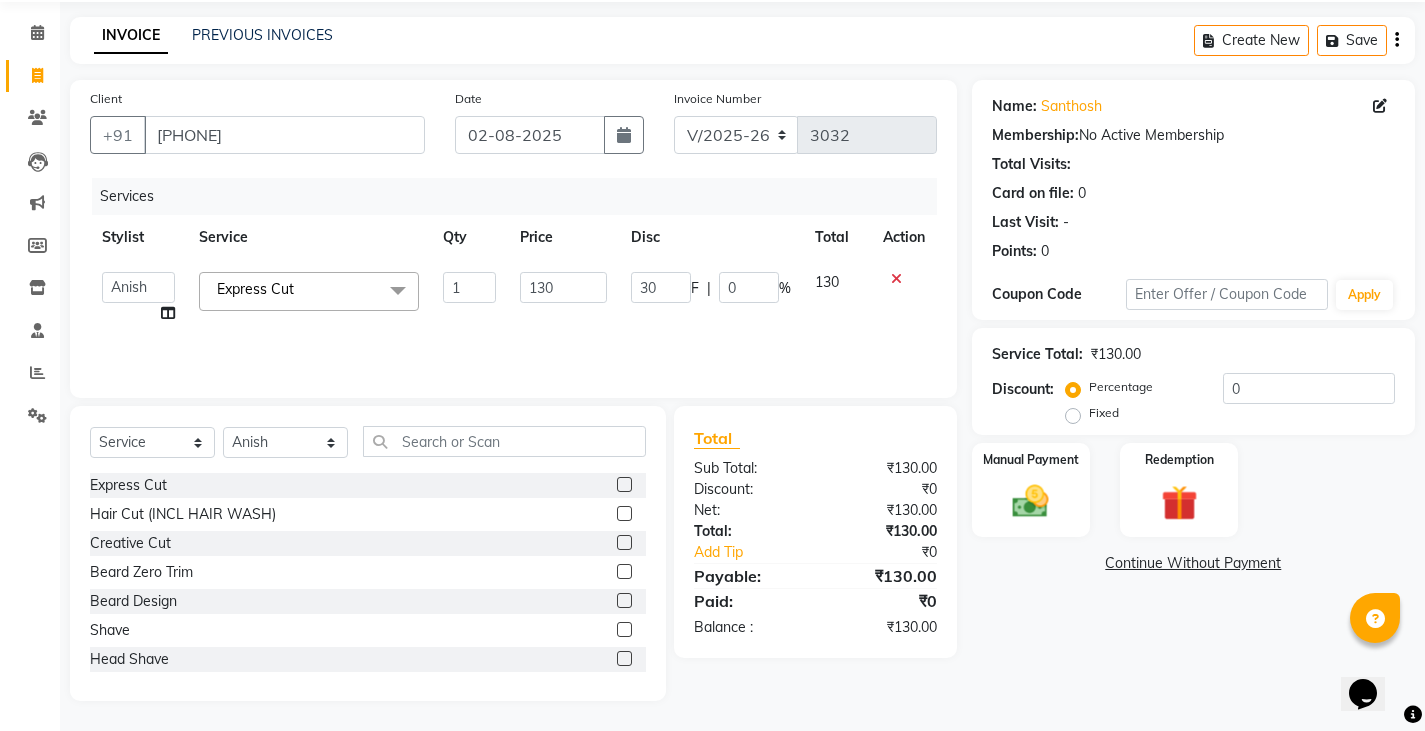 click on "Services Stylist Service Qty Price Disc Total Action  Admin   [FIRST]   [FIRST]   [FIRST]   [FIRST]    [FIRST]   [FIRST]  Express Cut  x Express Cut Hair Cut (INCL HAIR WASH) Creative Cut Beard Zero Trim Beard Design Shave Head Shave Kid's Cut (Below 5 Years) Wash & Blast Dry EXPRESS GLOBAL HAIR COLOR GLOBAL HAIR COLOUR AMMONIA GOLBAL HAIR COLOUR NON AMMONIA L'OREAL GOLBAL HAIR COLOUR AMMONIA L'OREAL GOLBAL HAIR COLOUR NON AMMONIA GLOBAL FASHION HAIR COLOUR MOUSTACHE COLOUR BEARD COLOUR PER STREAK HIGHLIGHT CAP HIGHLIGHTS NOURISHING HAIR SPA VITALIZING HAIR SPA REPAIR TREATMENT DANDRUFF TREATMENT HAIR LOSS TREATMENT HAIR STRAIGHTENING HAIR REBONDING KERATIN ALMOND OIL NAVARATNA OIL CLEAN UP HYPER PIGMENTATION CLEAN UP REJUVANATE Fruit Facial Instant Glow Charcaol Skin Lightening Skin Brightening FACE & NECK BLEACH FACE & NECK DETAN PRE BRIDEGROOM DELUXE PRE BRIDEGROOM ADVANCE (COMBO) NORMAL PREMIUM ELEGANT HAIRCUT+ BEARD TRIM + DETAN HAIRCUT + BEARD TRIM + HEAD MASSAGE HAIRCUT + BEARD TRIM + EXPRESS HAIR COLOR 1 130 30 F" 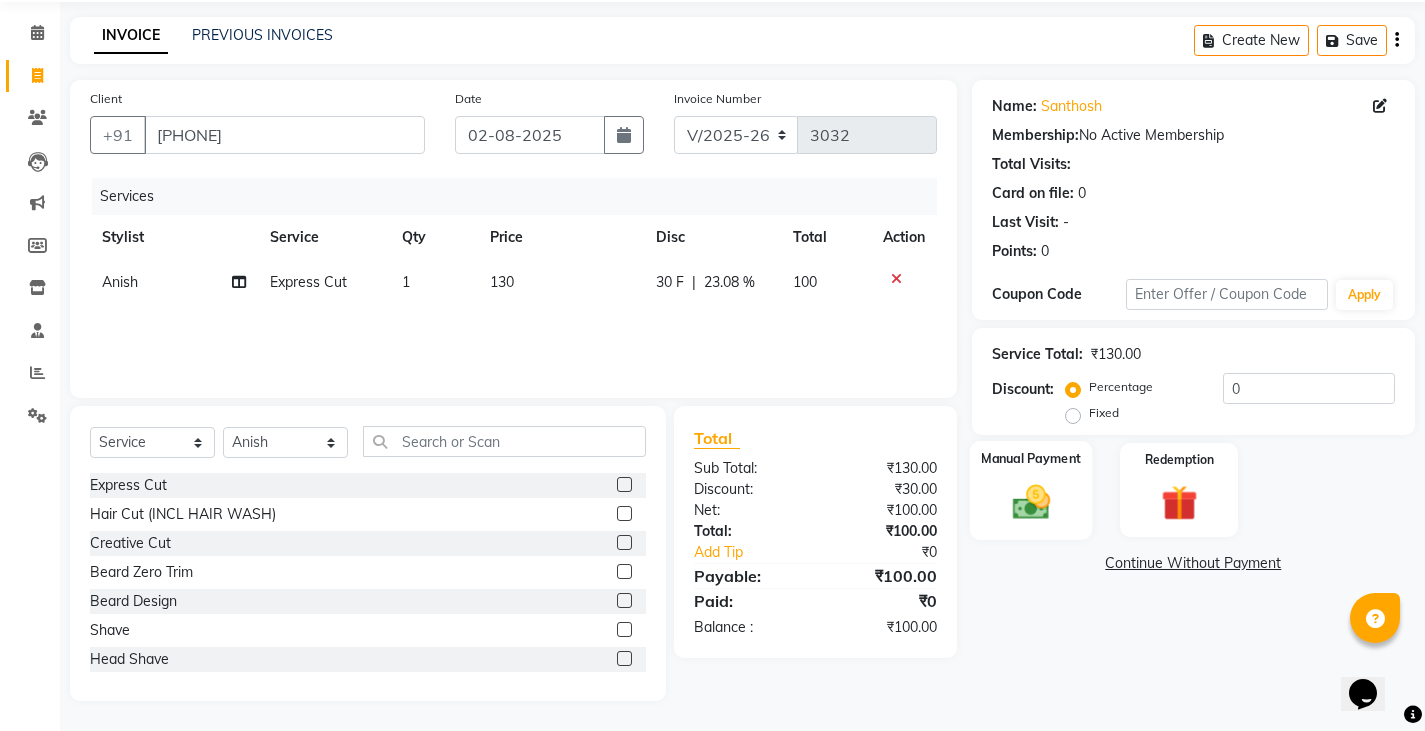 click on "Manual Payment" 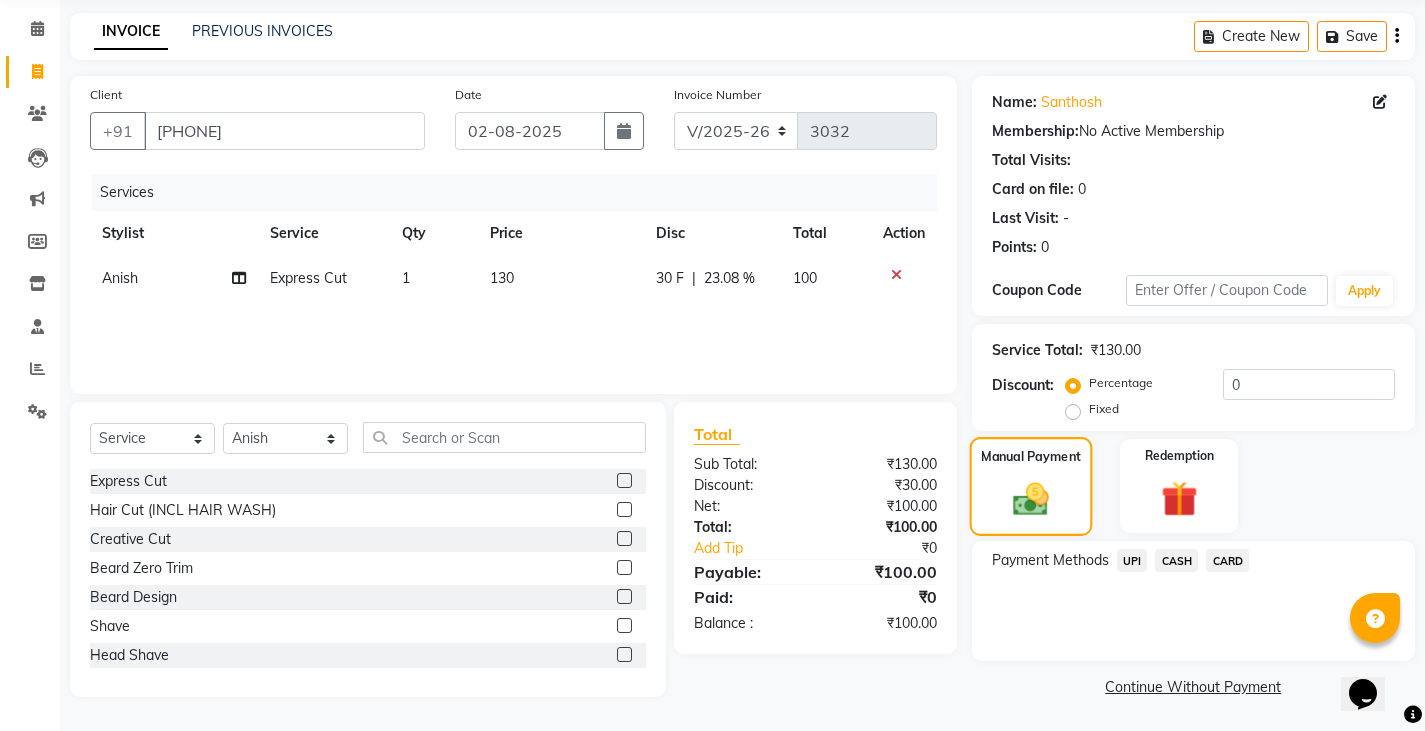 scroll, scrollTop: 75, scrollLeft: 0, axis: vertical 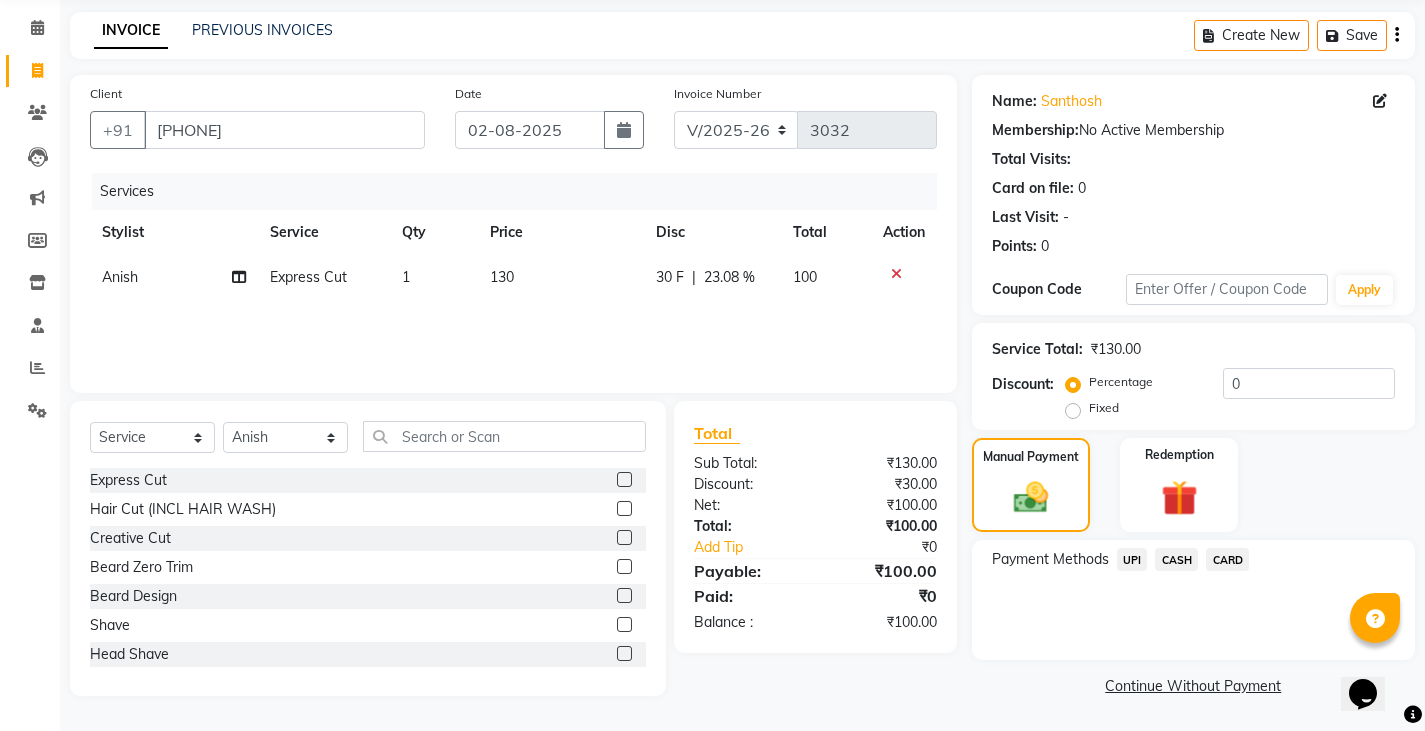 click on "CASH" 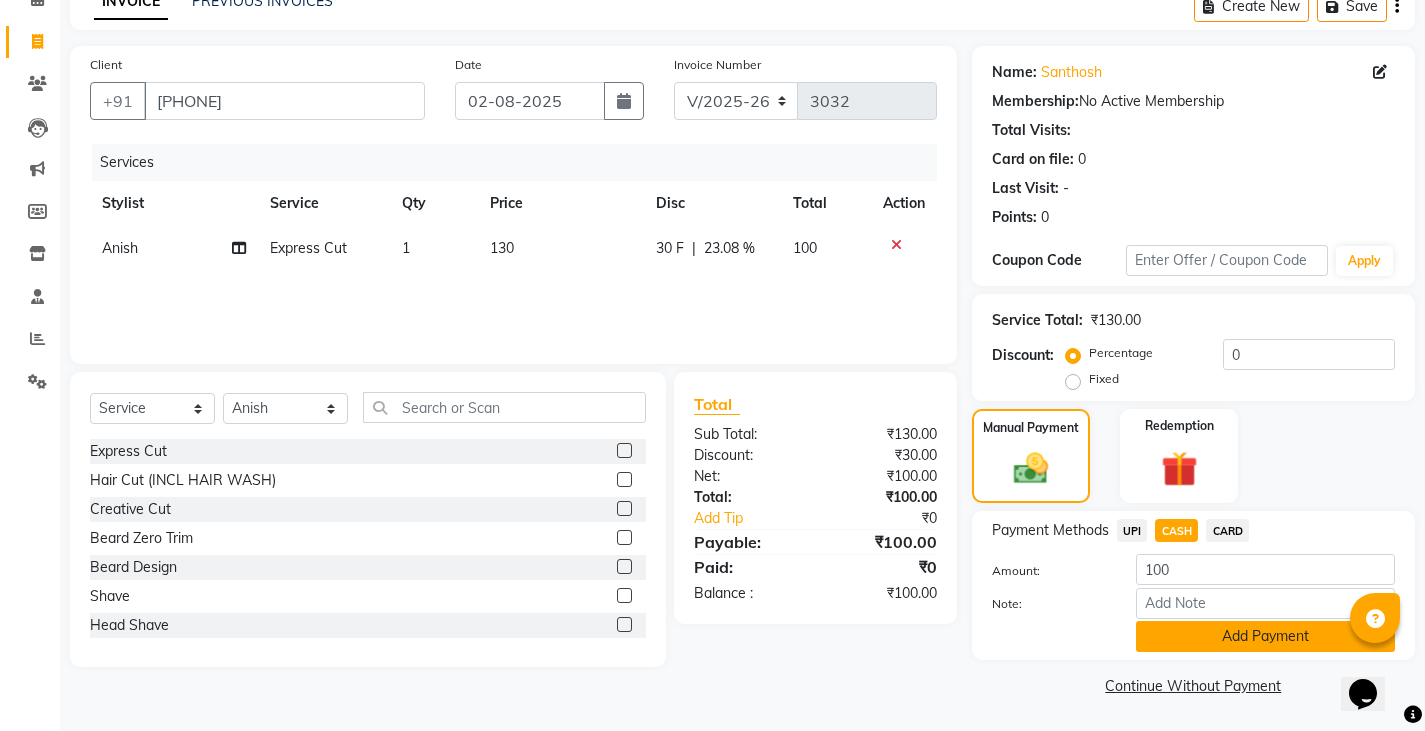 click on "Add Payment" 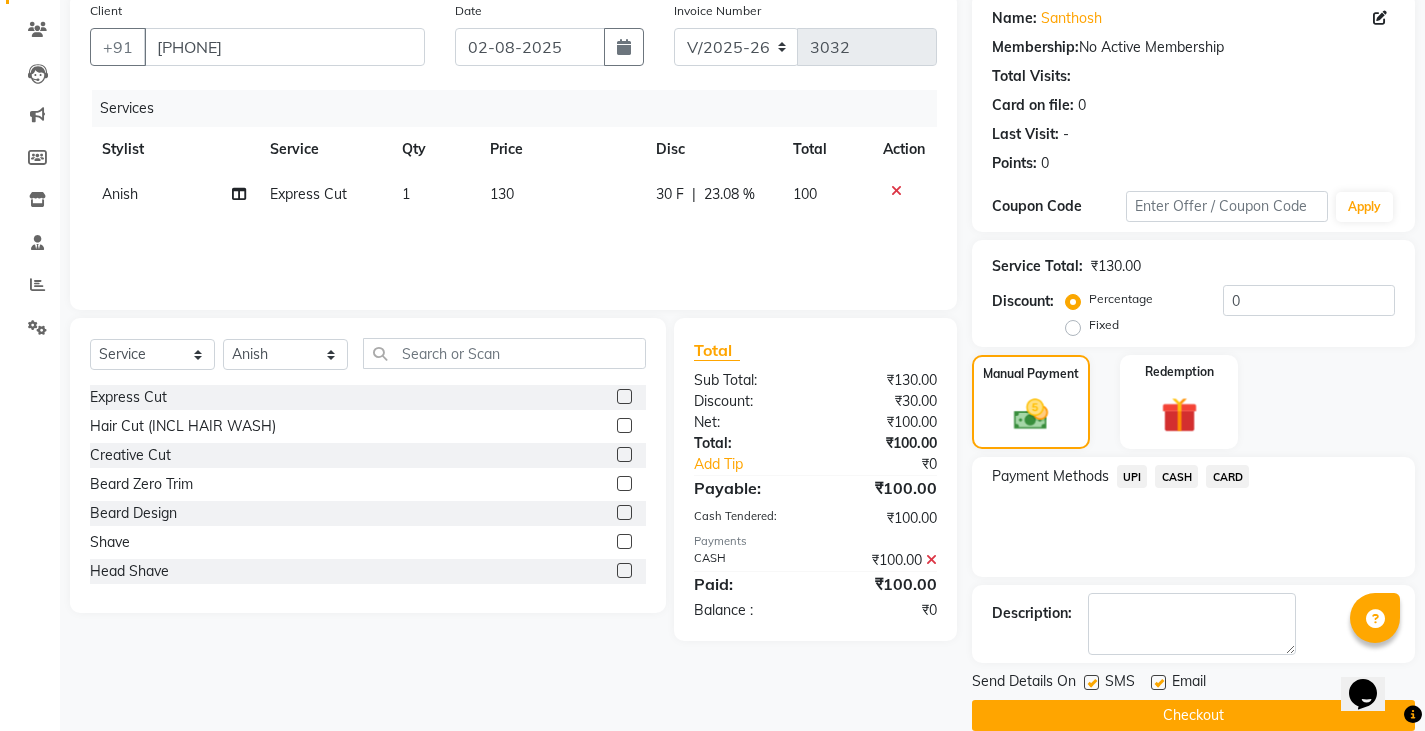 scroll, scrollTop: 188, scrollLeft: 0, axis: vertical 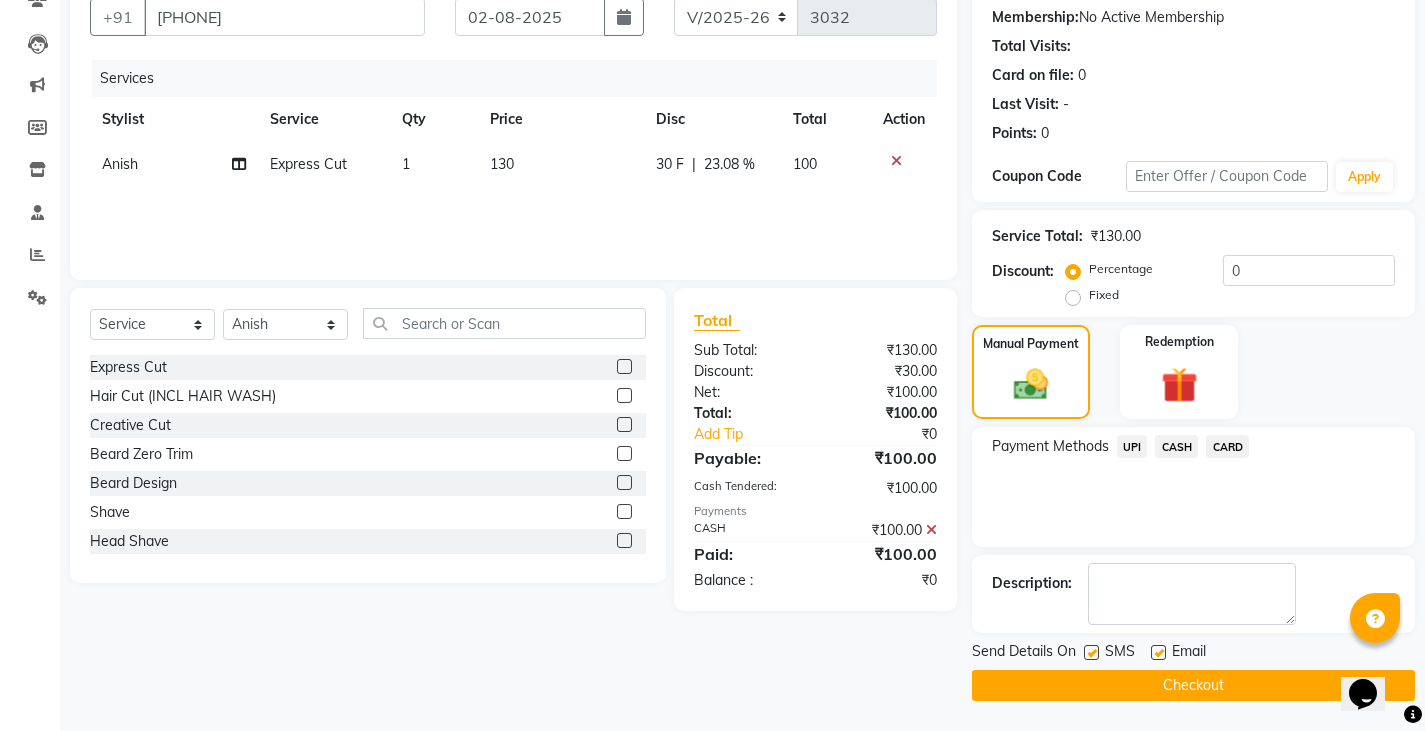 click on "Send Details On SMS Email  Checkout" 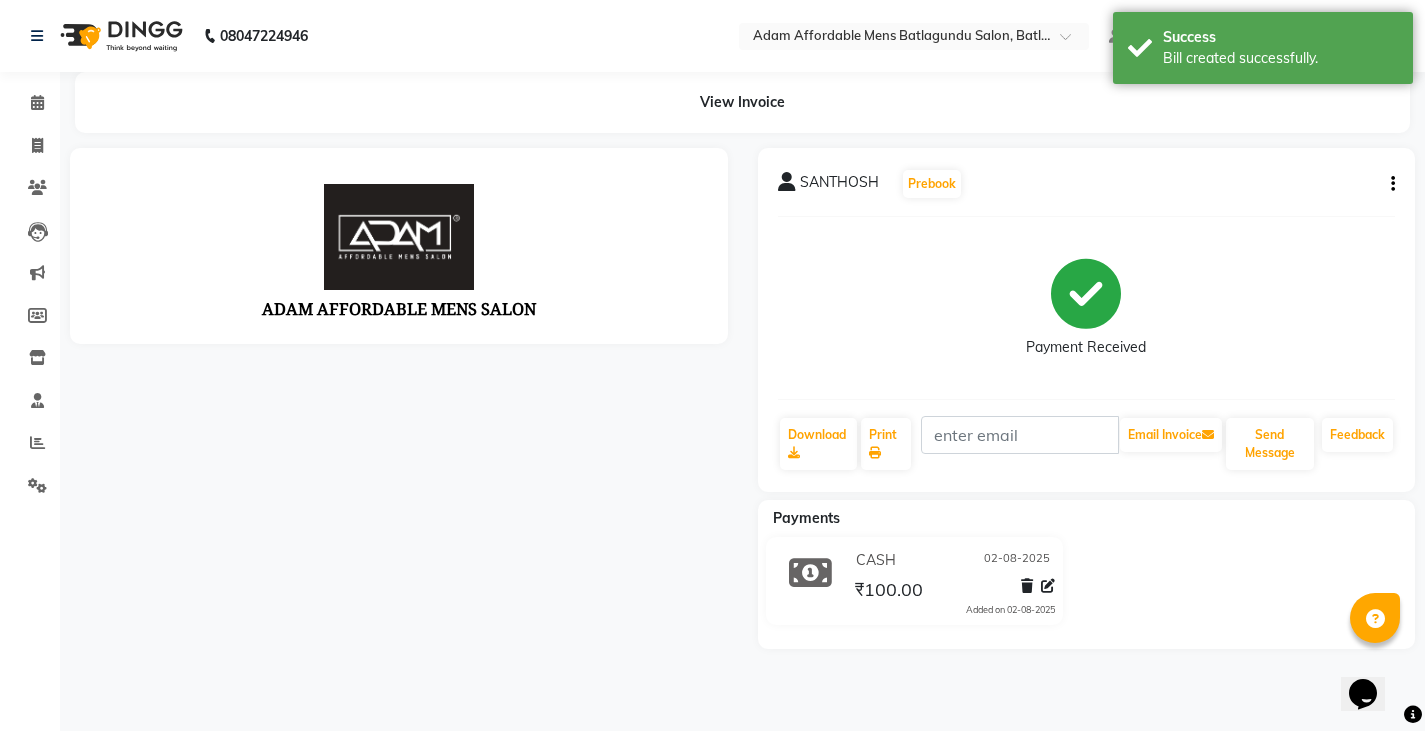 scroll, scrollTop: 0, scrollLeft: 0, axis: both 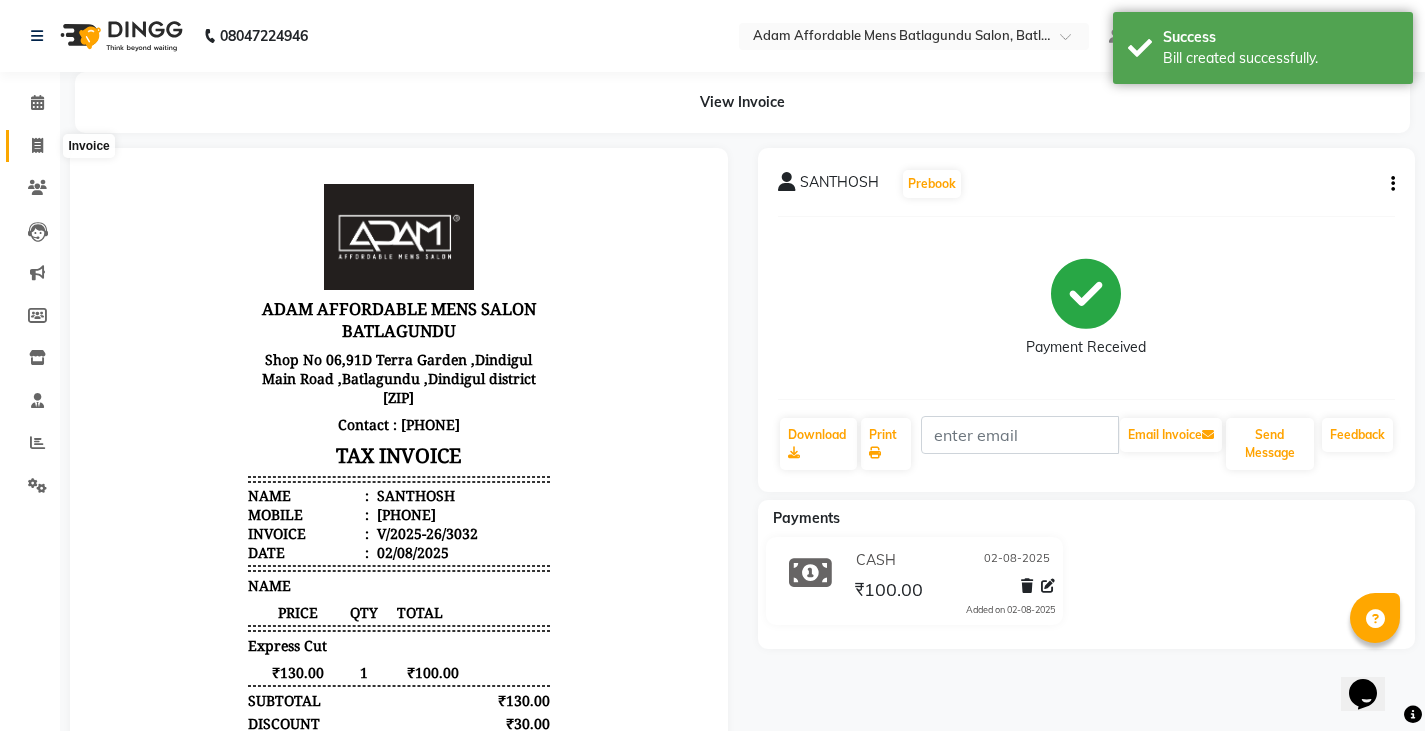 click 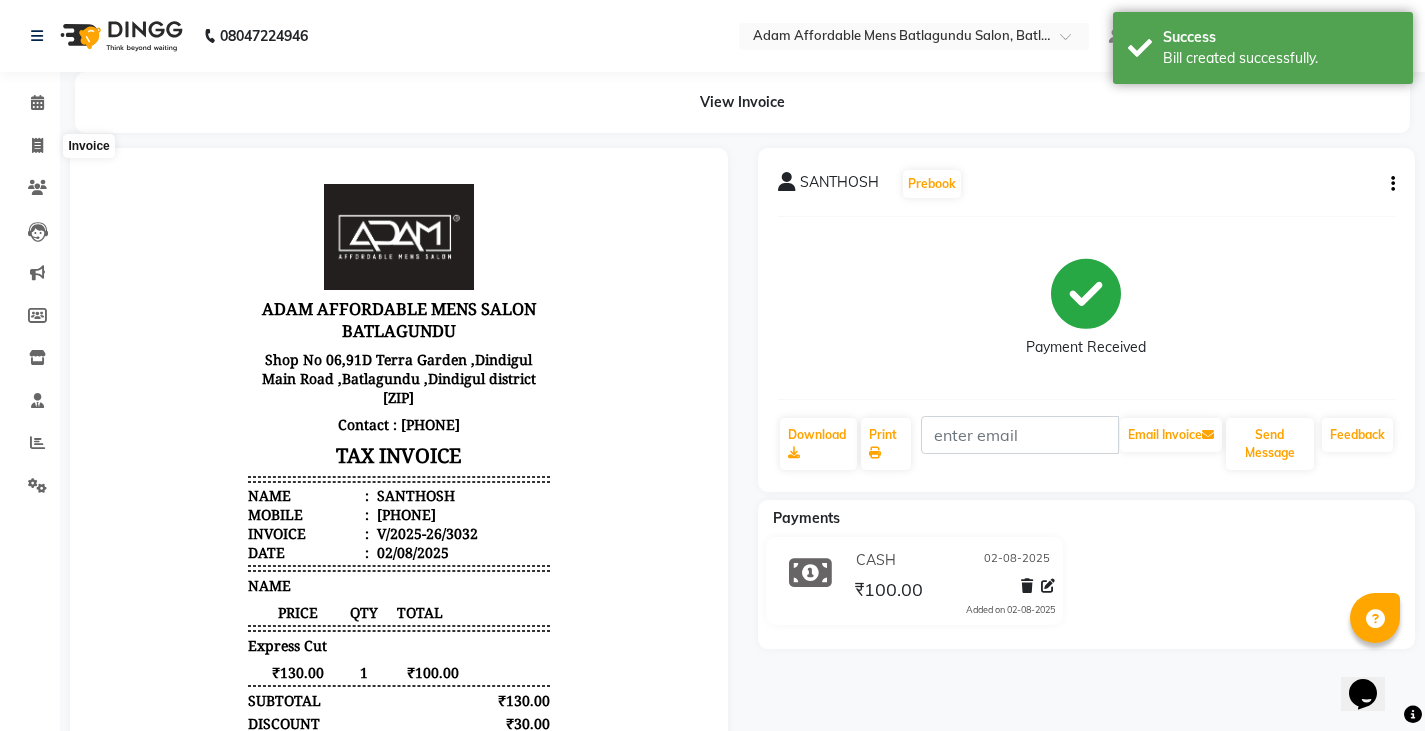 select on "8213" 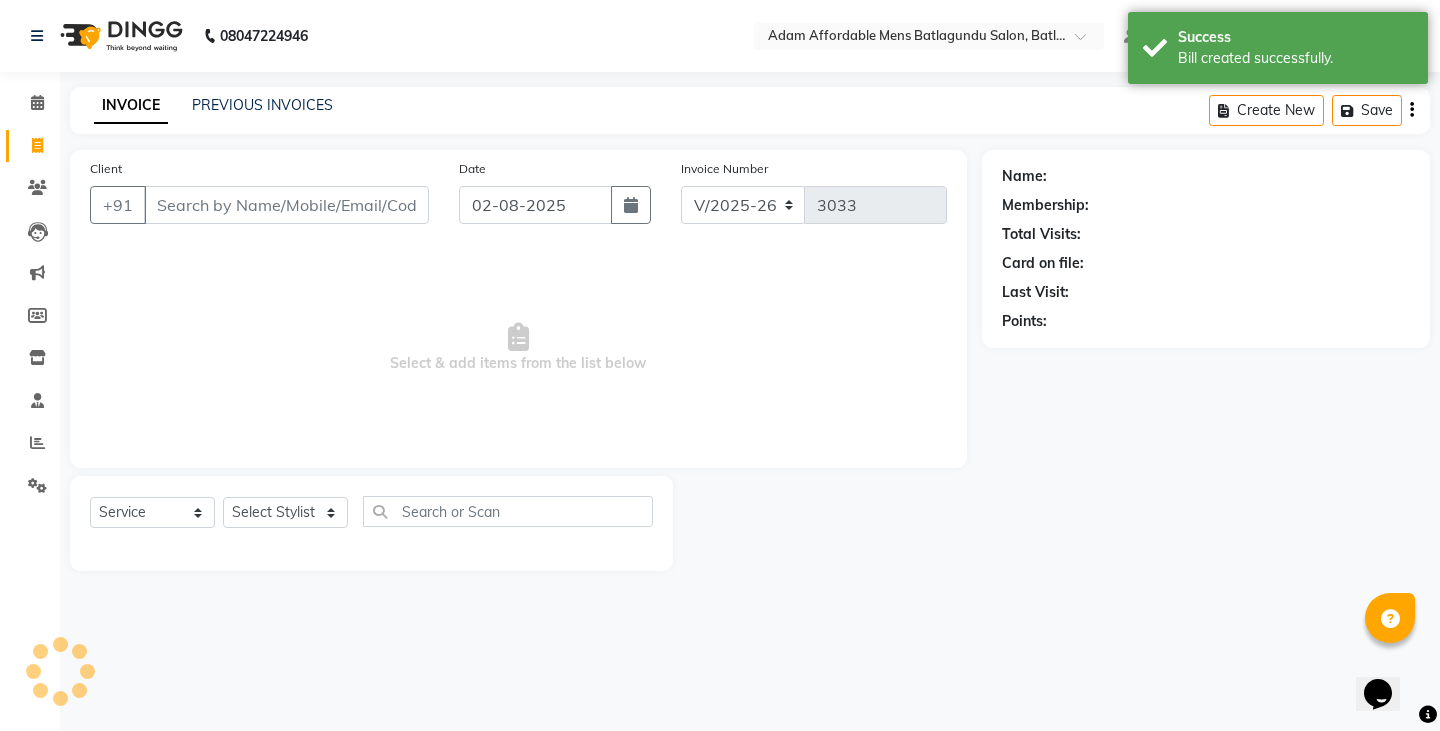 drag, startPoint x: 264, startPoint y: 172, endPoint x: 267, endPoint y: 205, distance: 33.13608 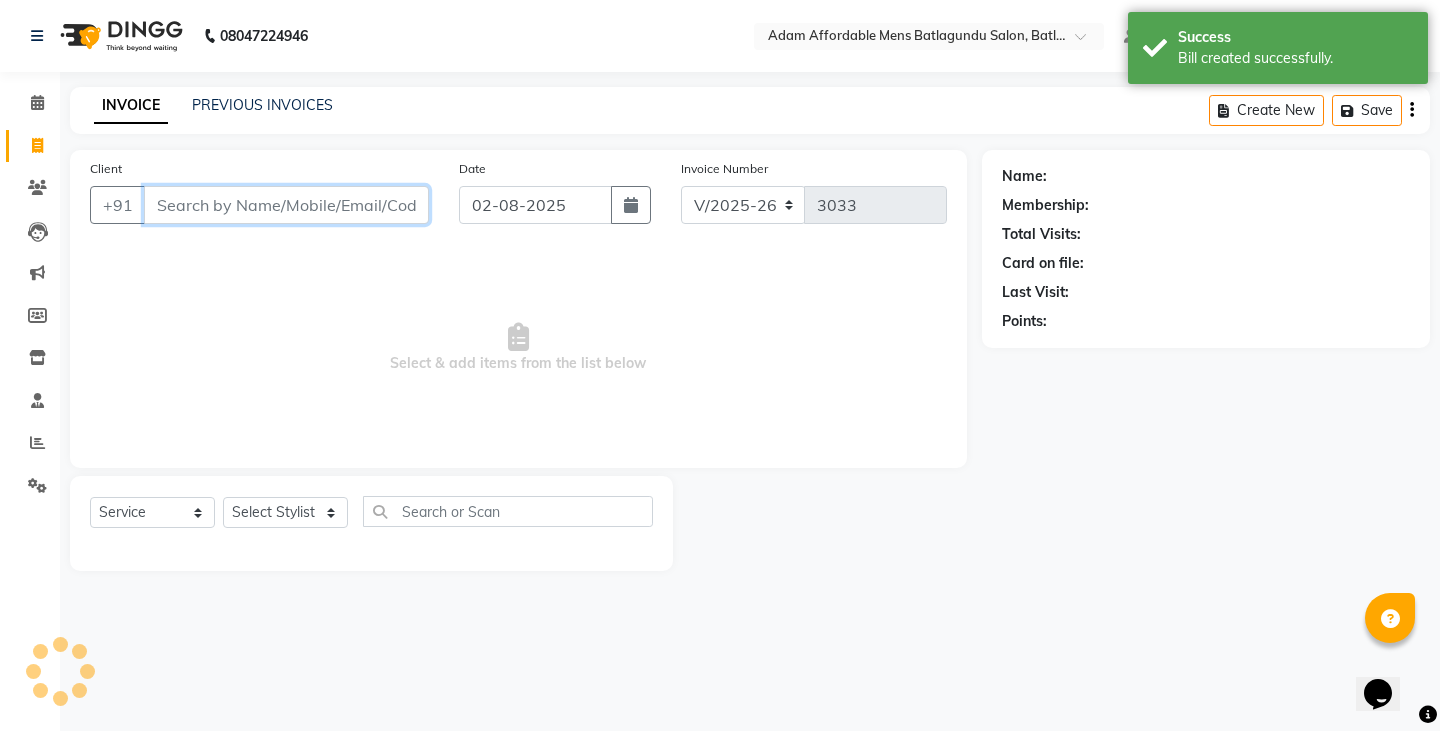 click on "Client" at bounding box center [286, 205] 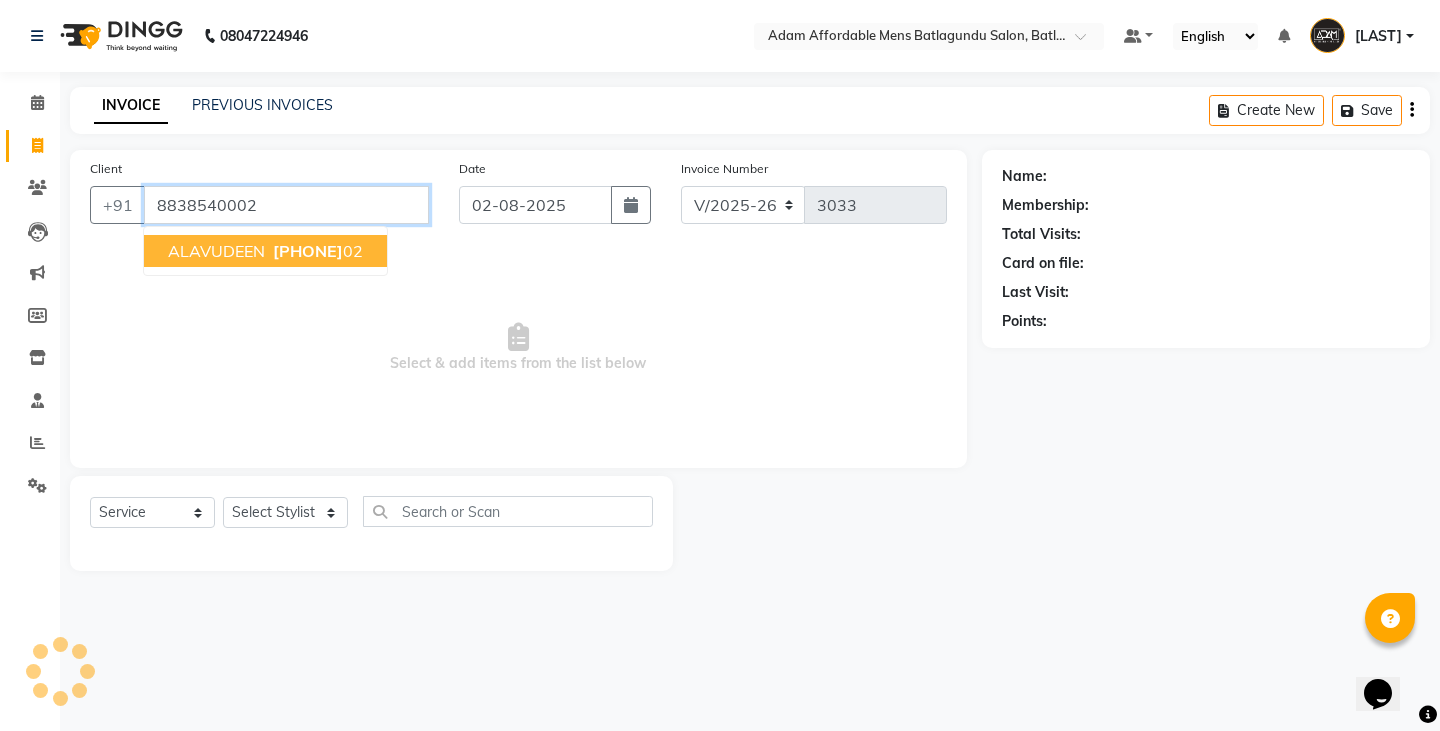 type on "8838540002" 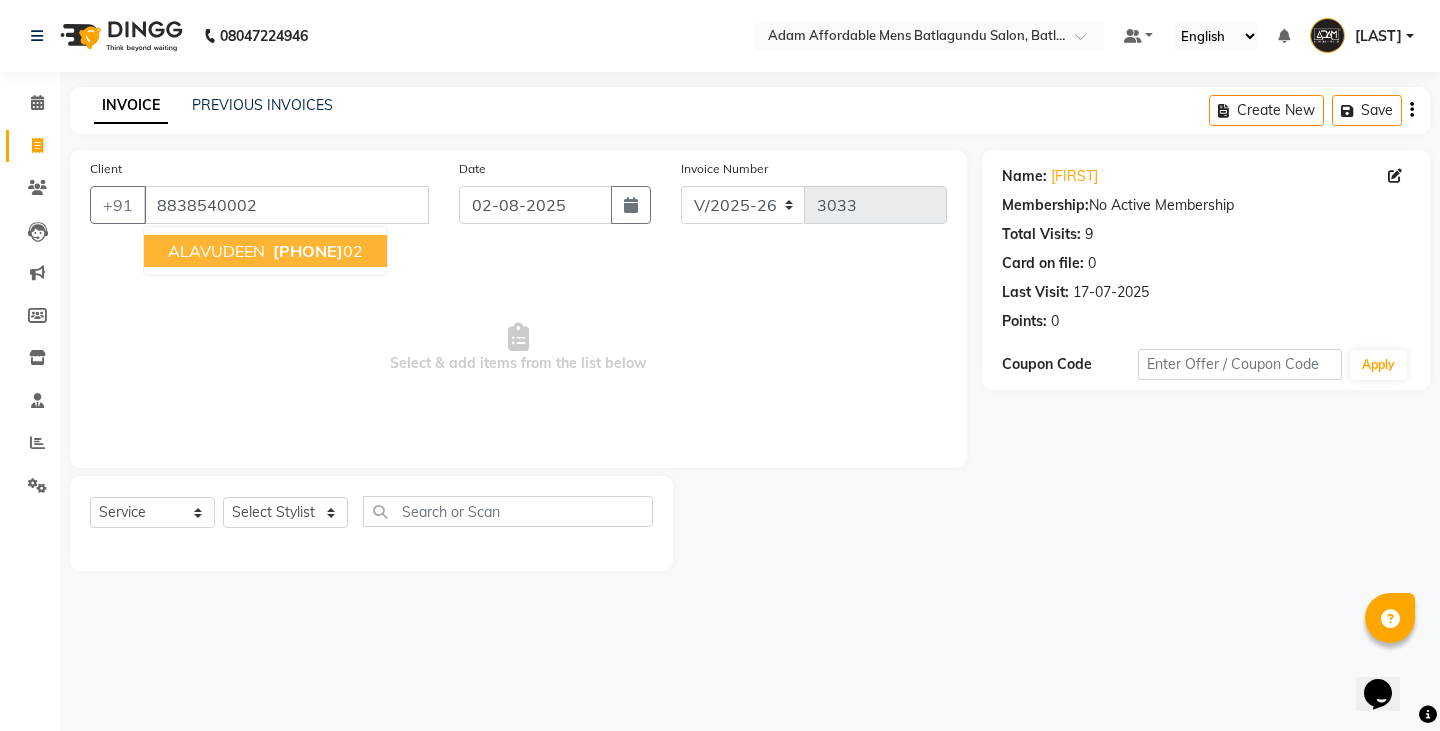 click on "[PHONE] 02" at bounding box center [316, 251] 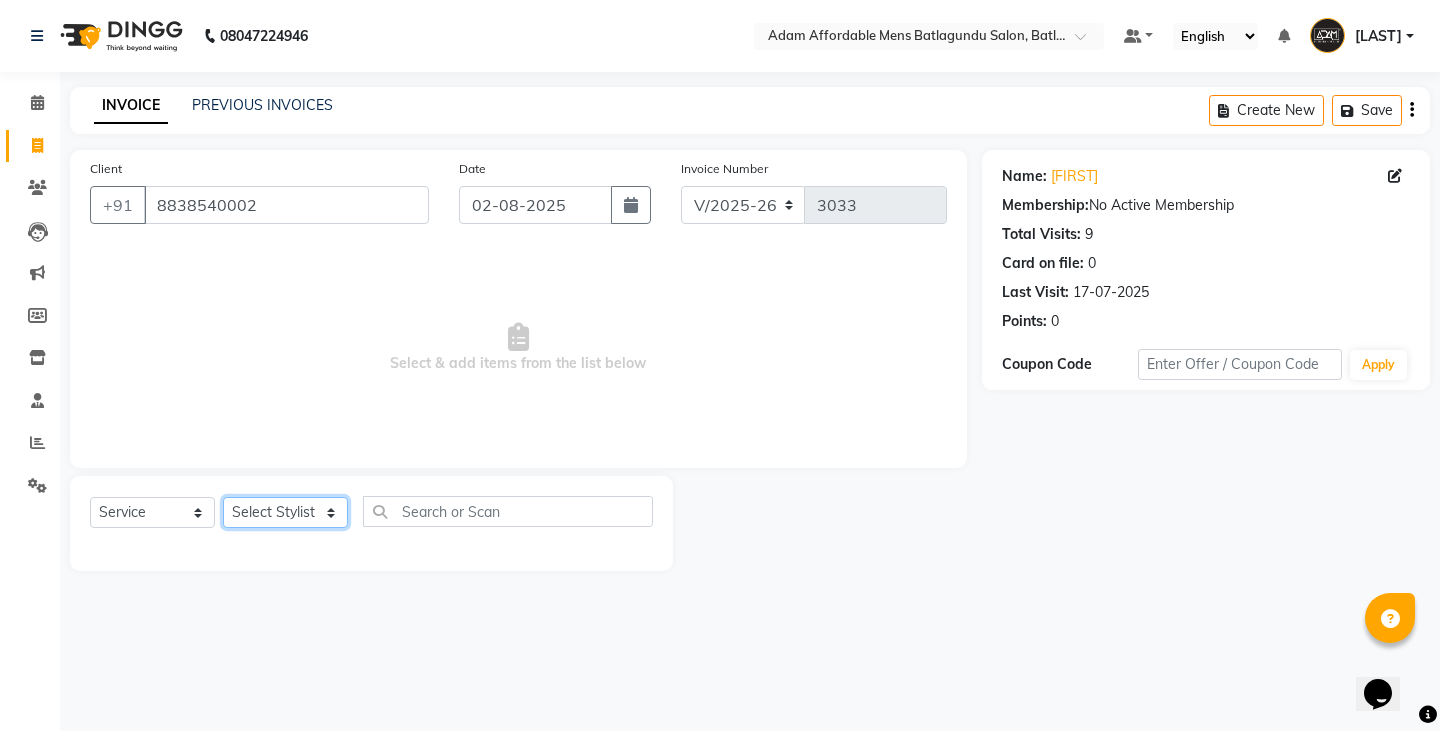 click on "Select Stylist Admin [FIRST] [FIRST] [FIRST] [FIRST]  [FIRST] [FIRST]" 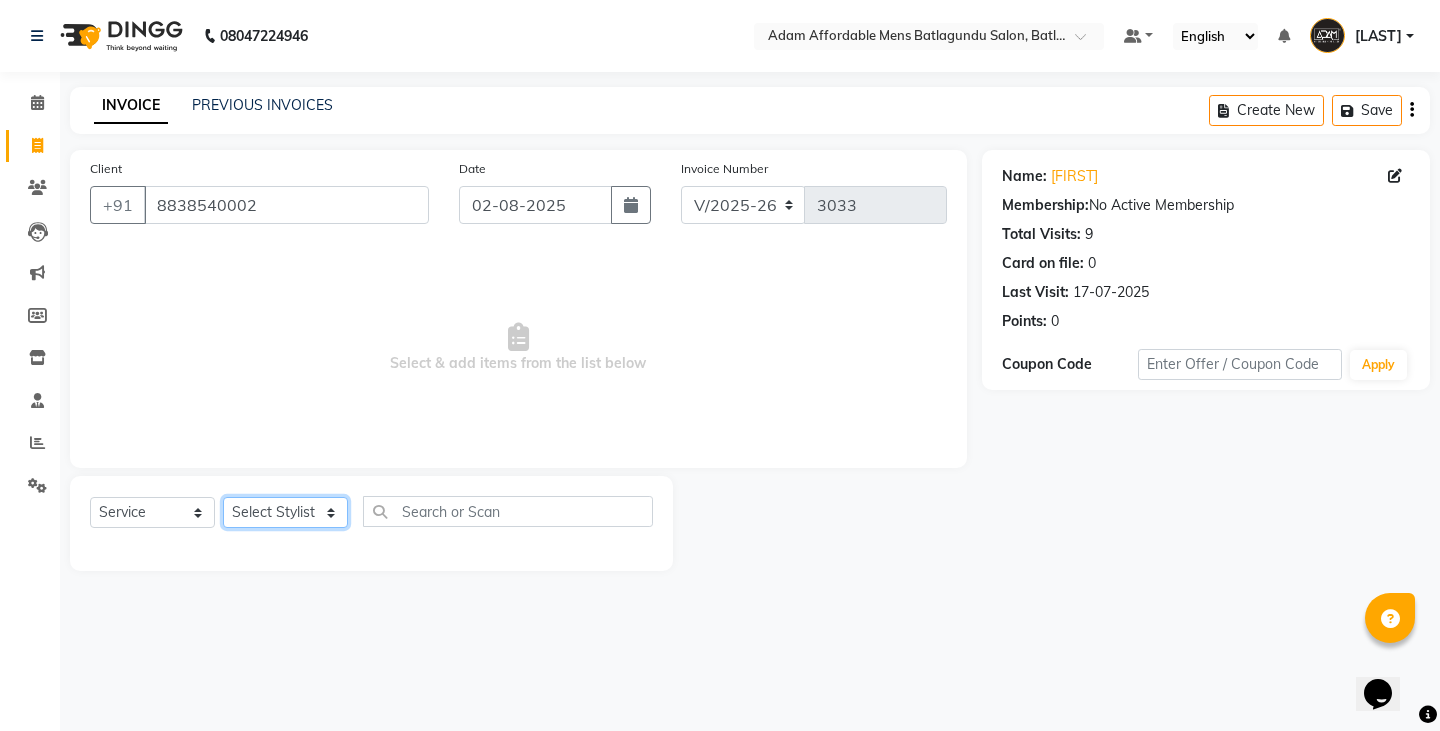 select on "78652" 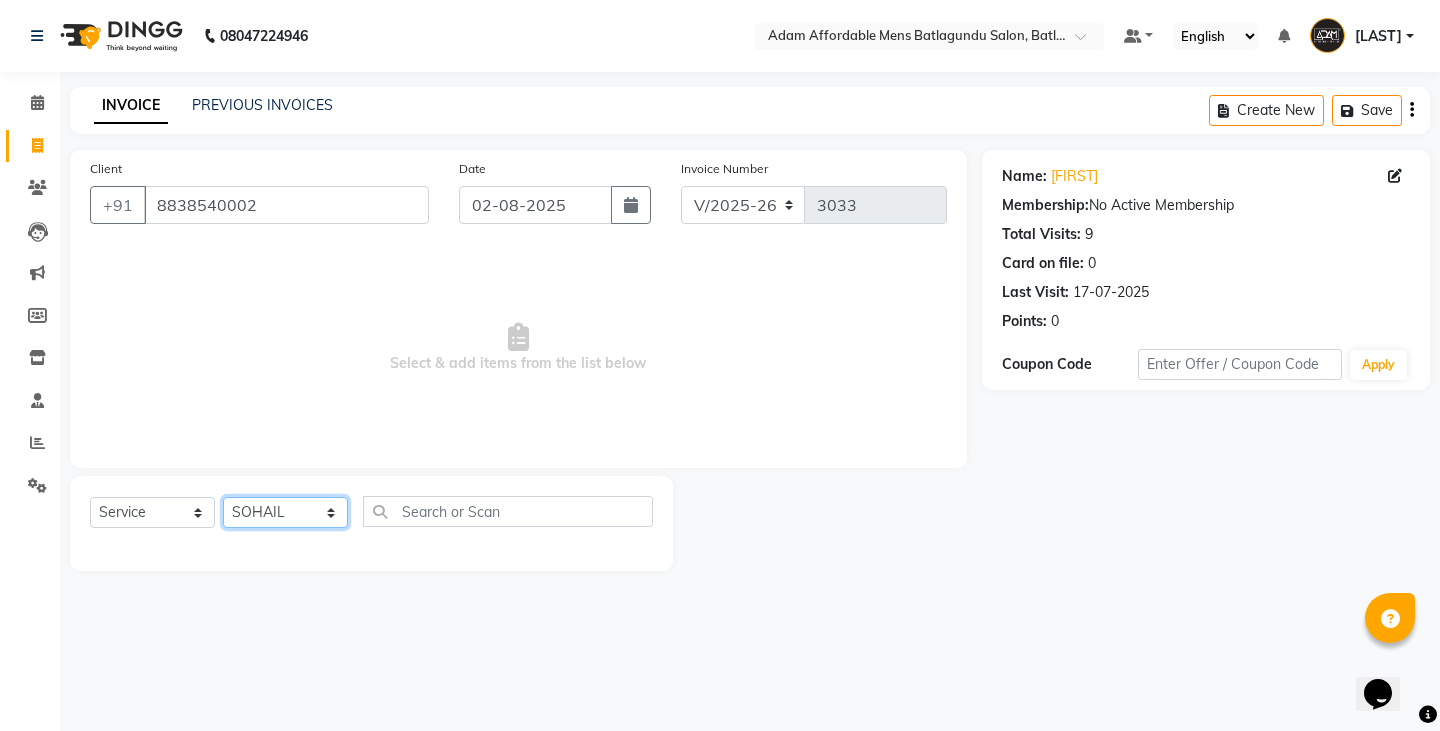 click on "Select Stylist Admin [FIRST] [FIRST] [FIRST] [FIRST]  [FIRST] [FIRST]" 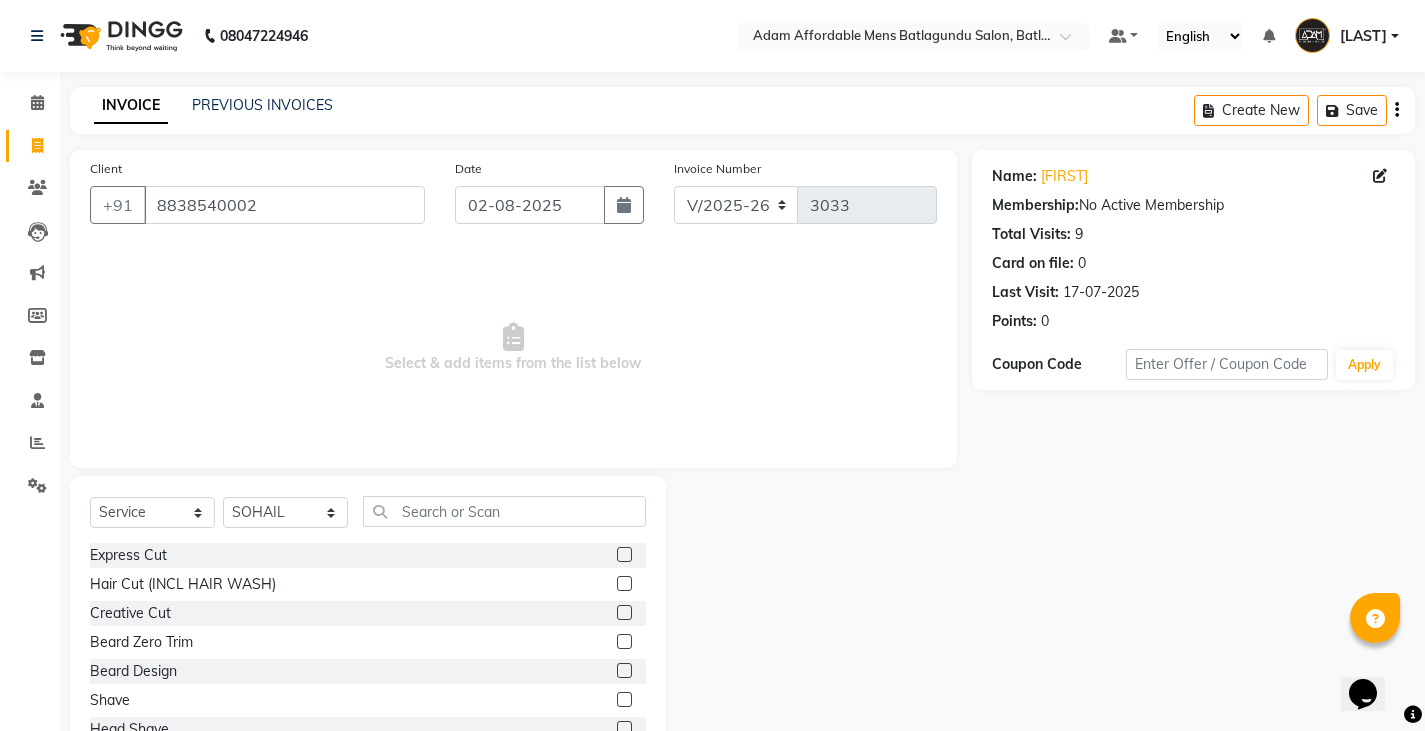 click 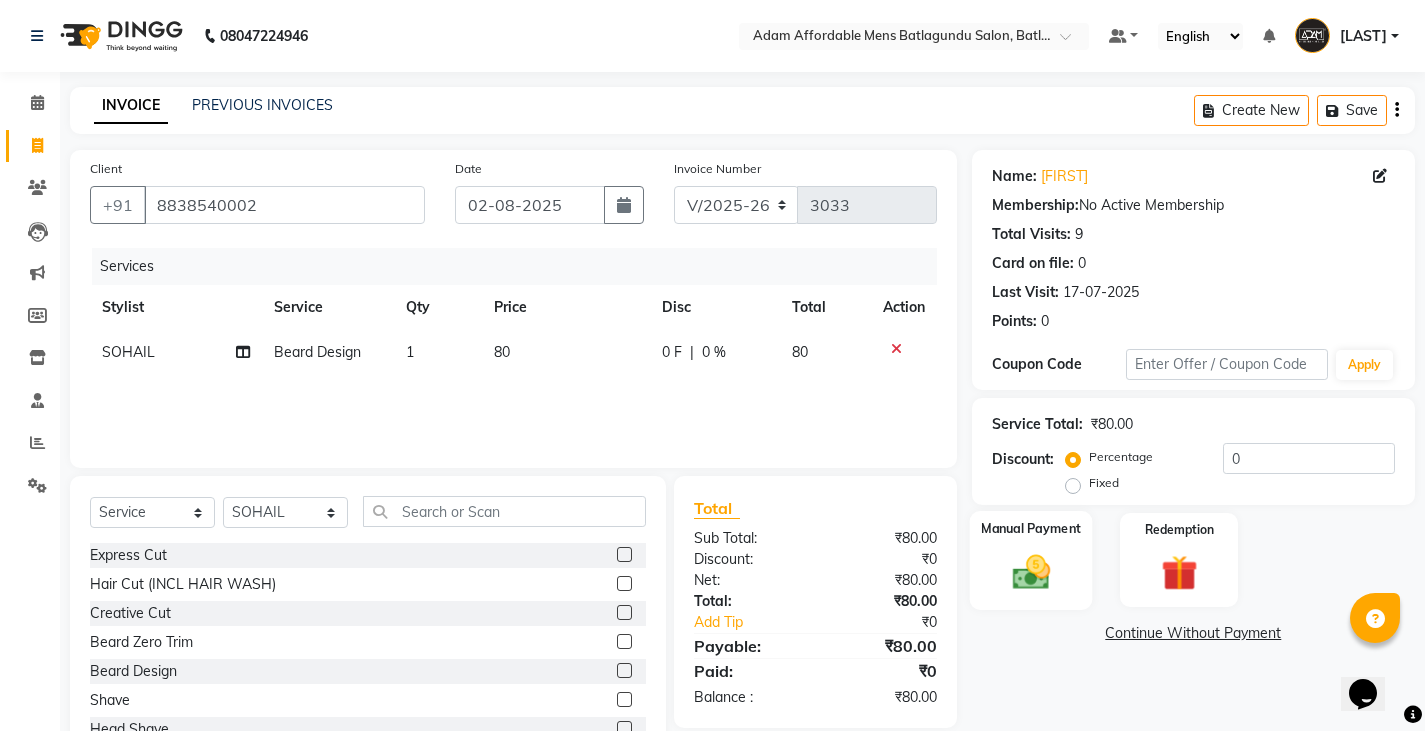 checkbox on "false" 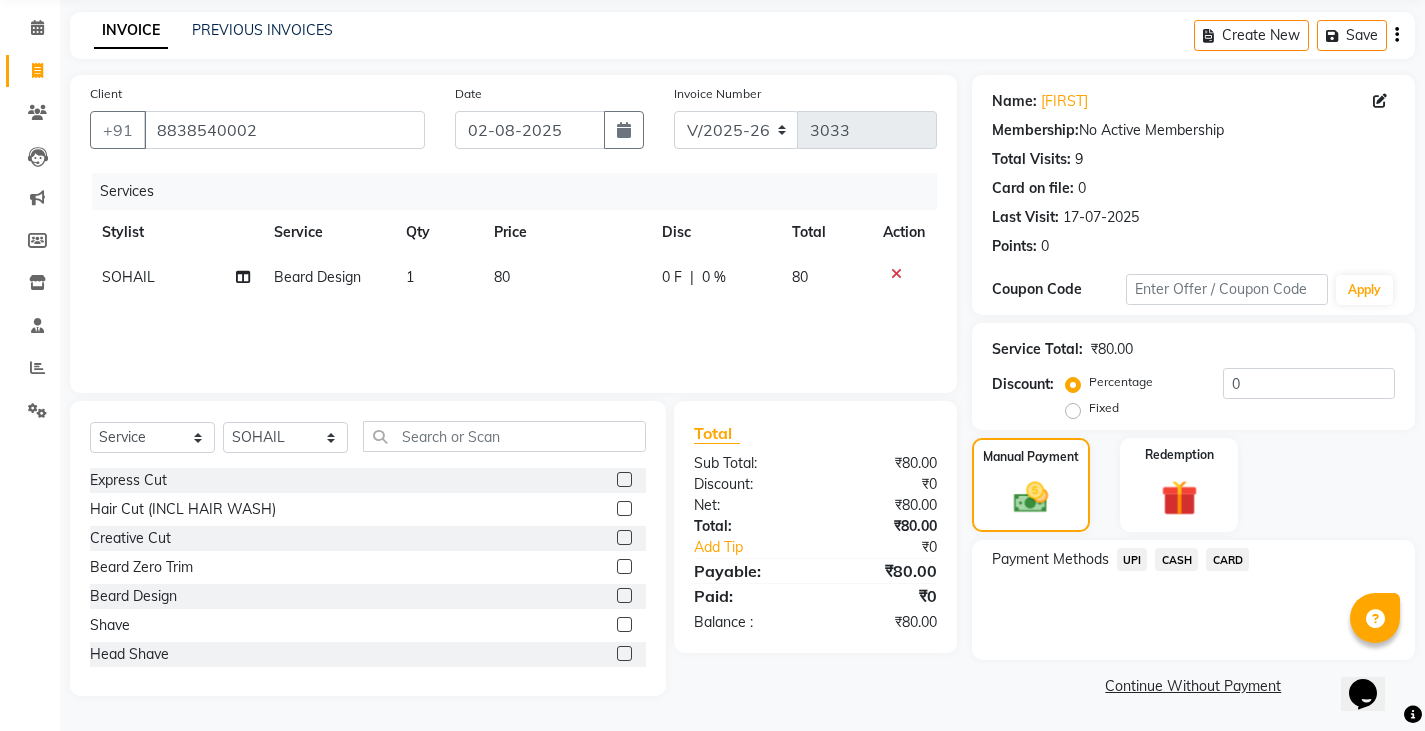 click on "CASH" 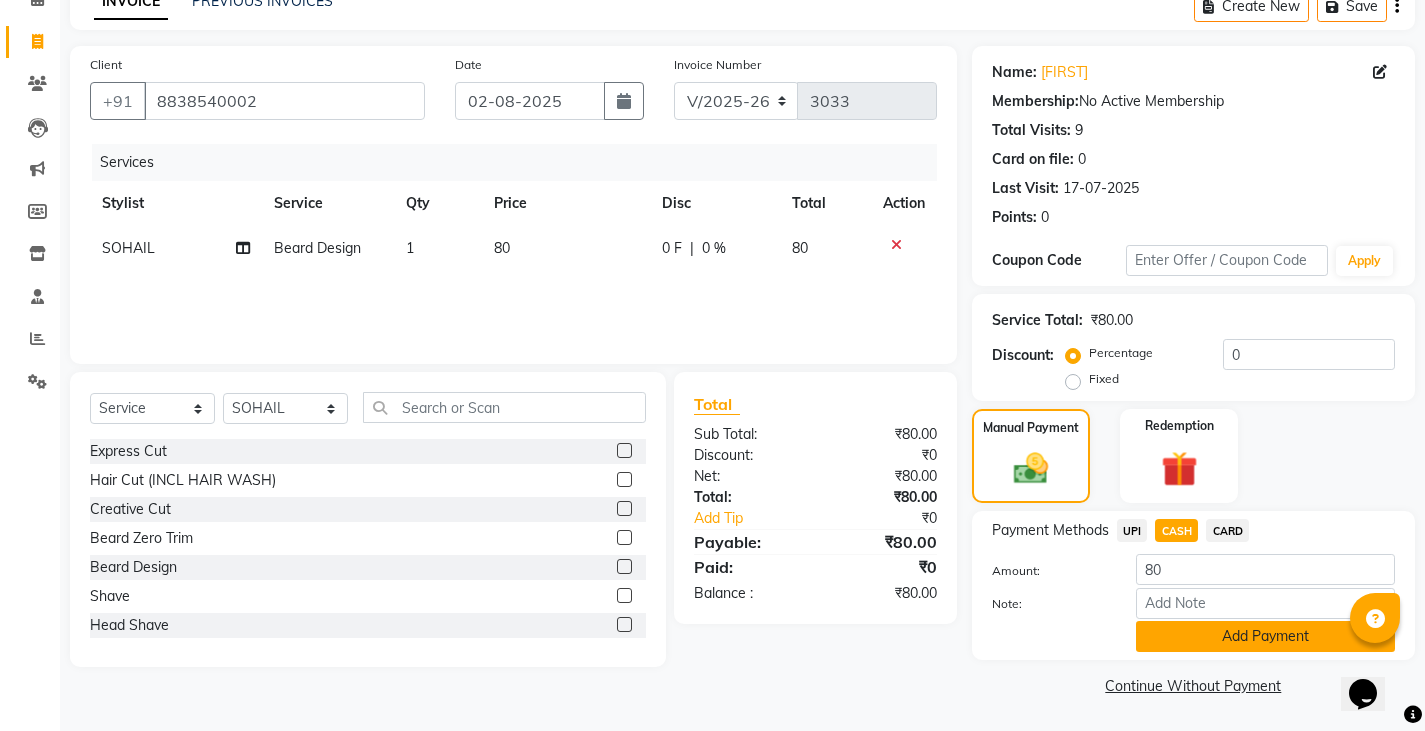 click on "Add Payment" 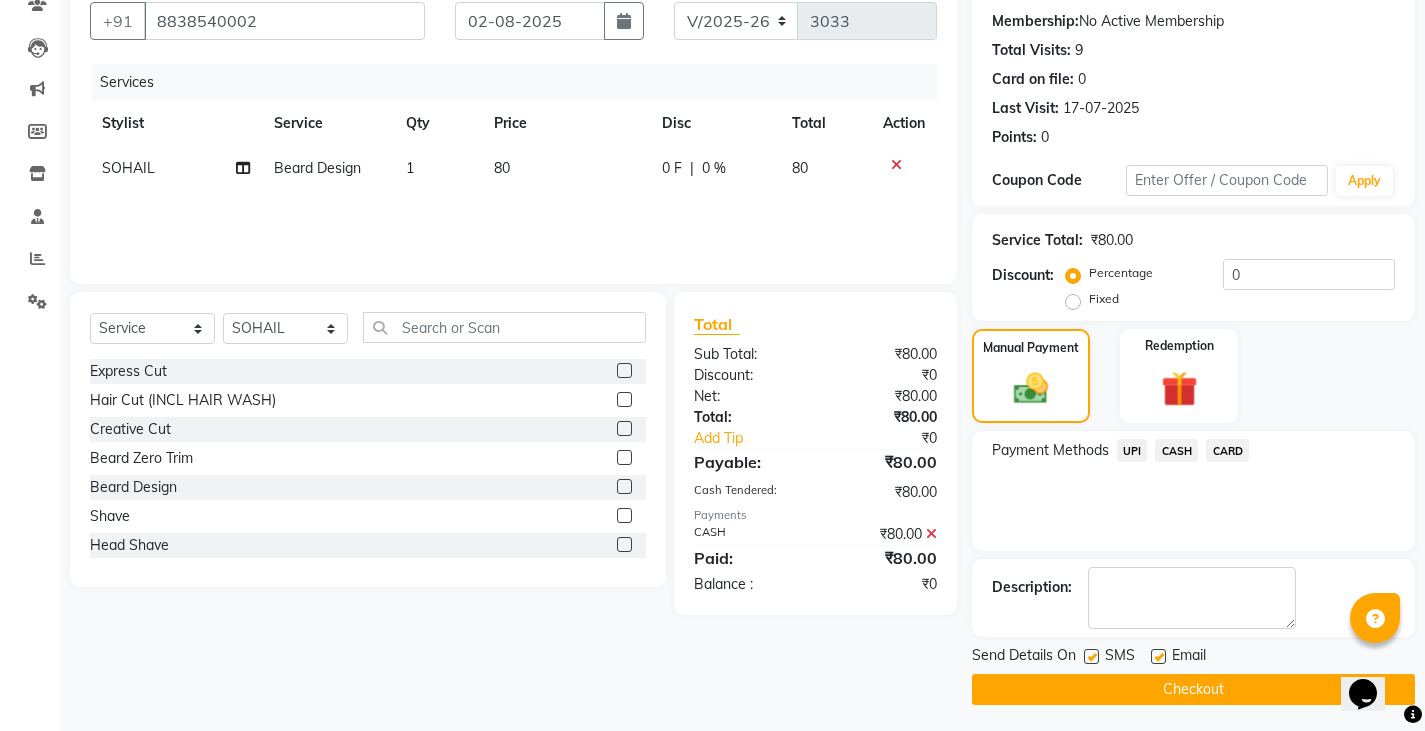 scroll, scrollTop: 188, scrollLeft: 0, axis: vertical 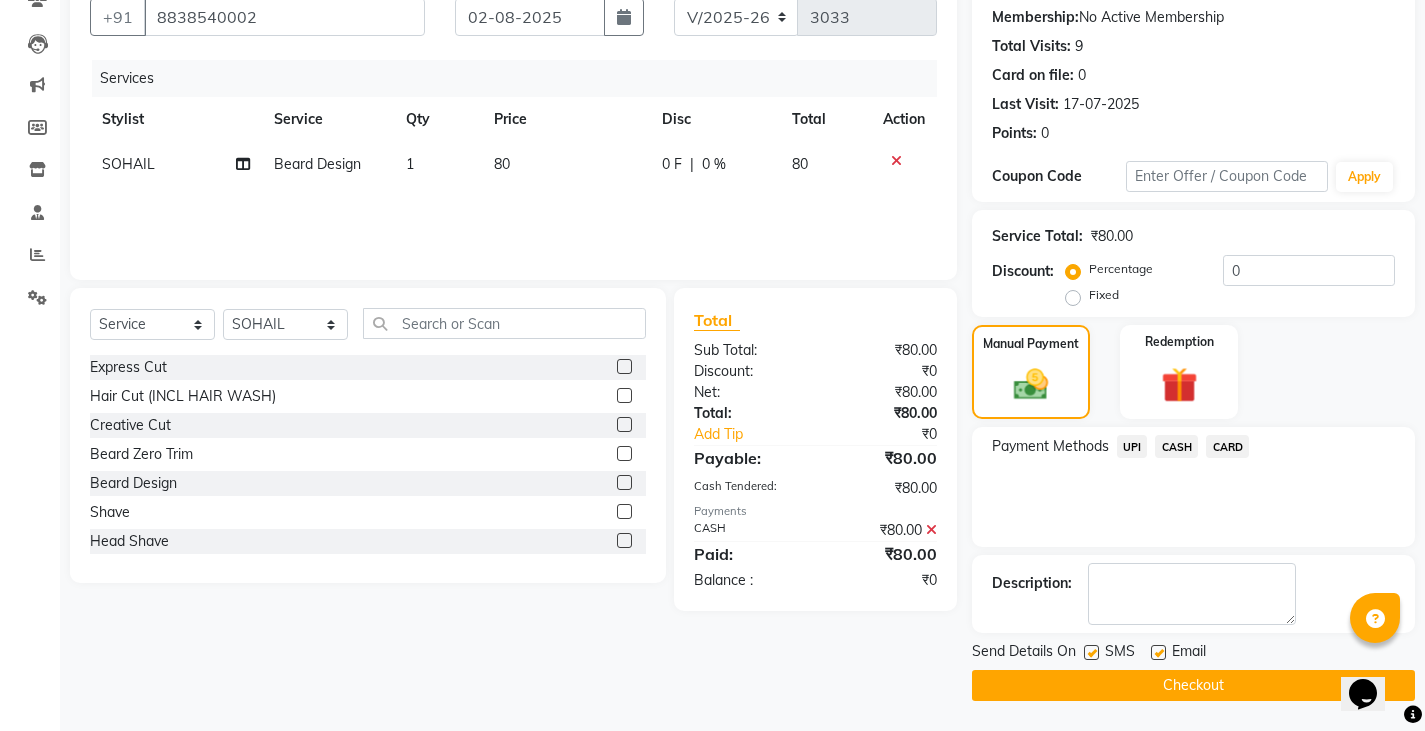 click on "Checkout" 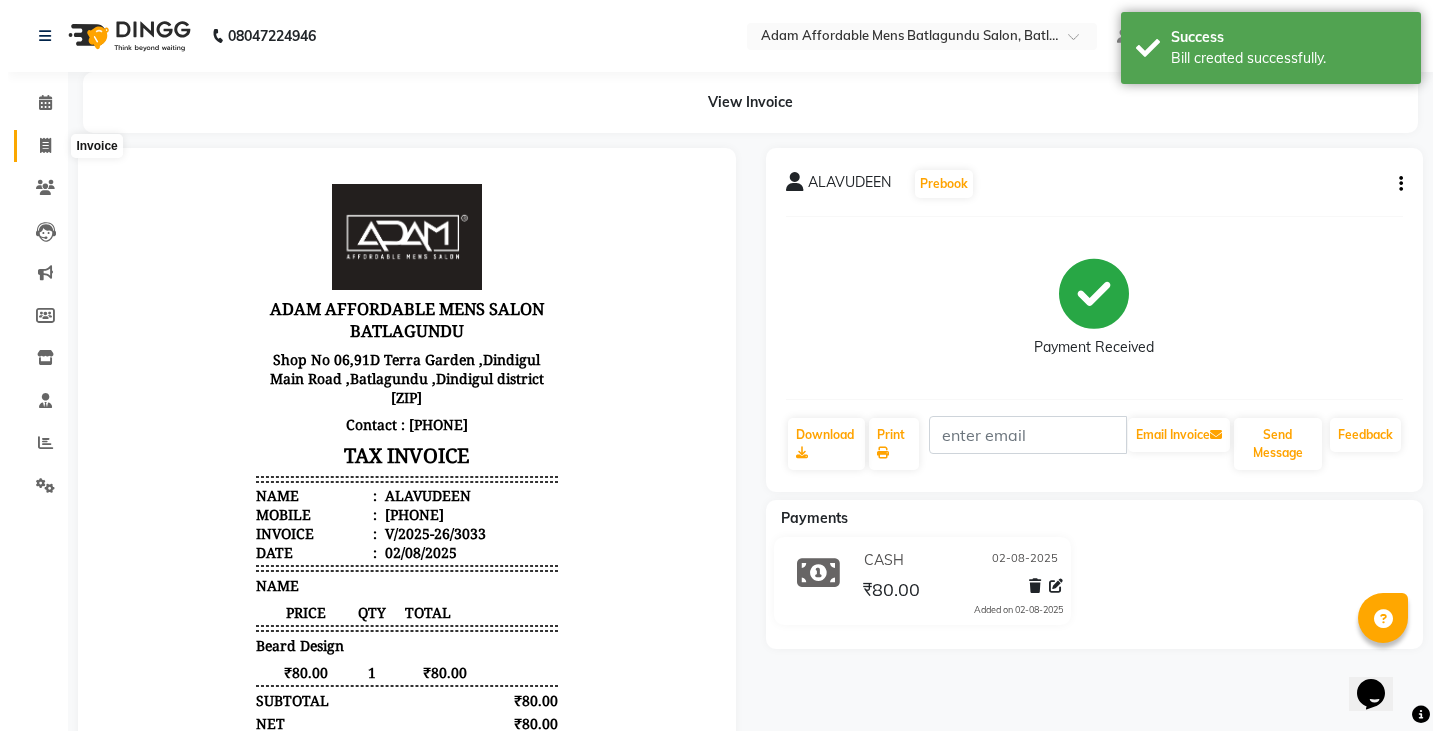 scroll, scrollTop: 0, scrollLeft: 0, axis: both 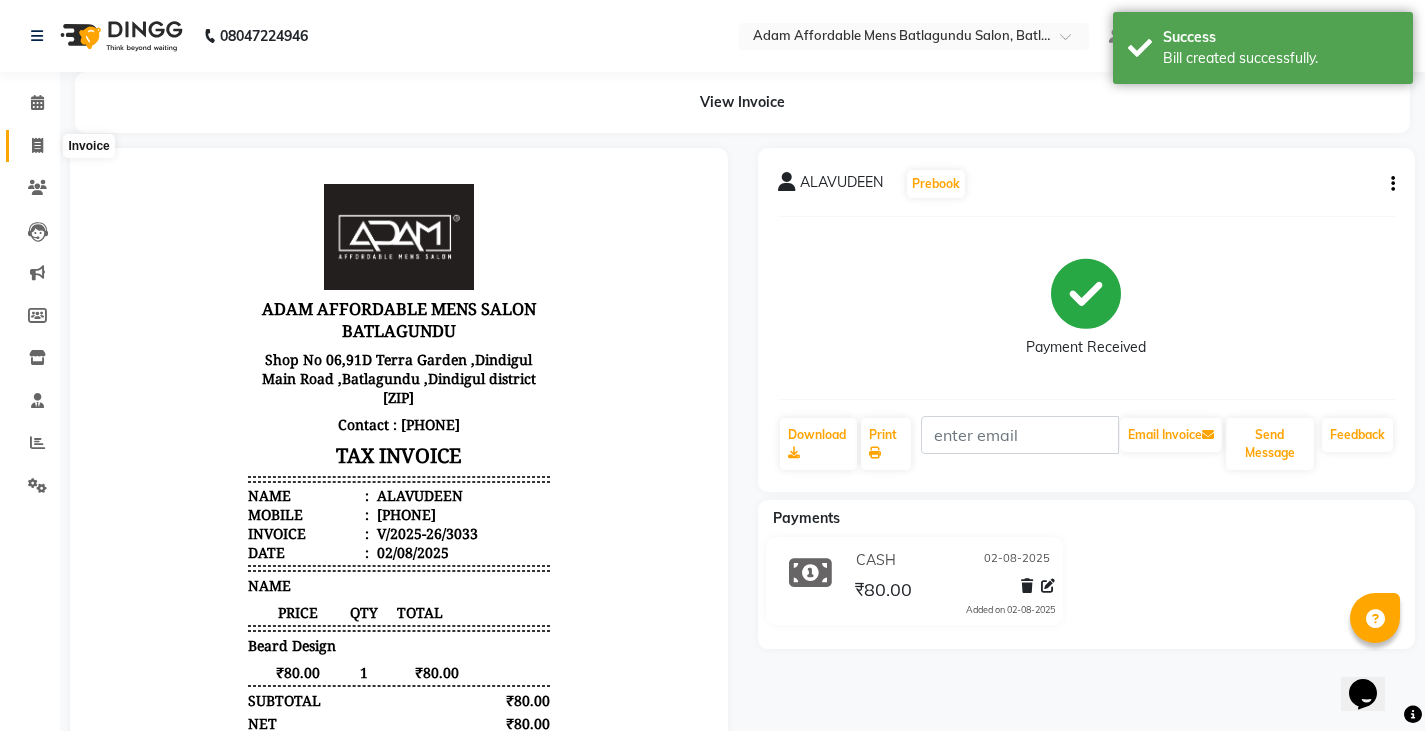 click 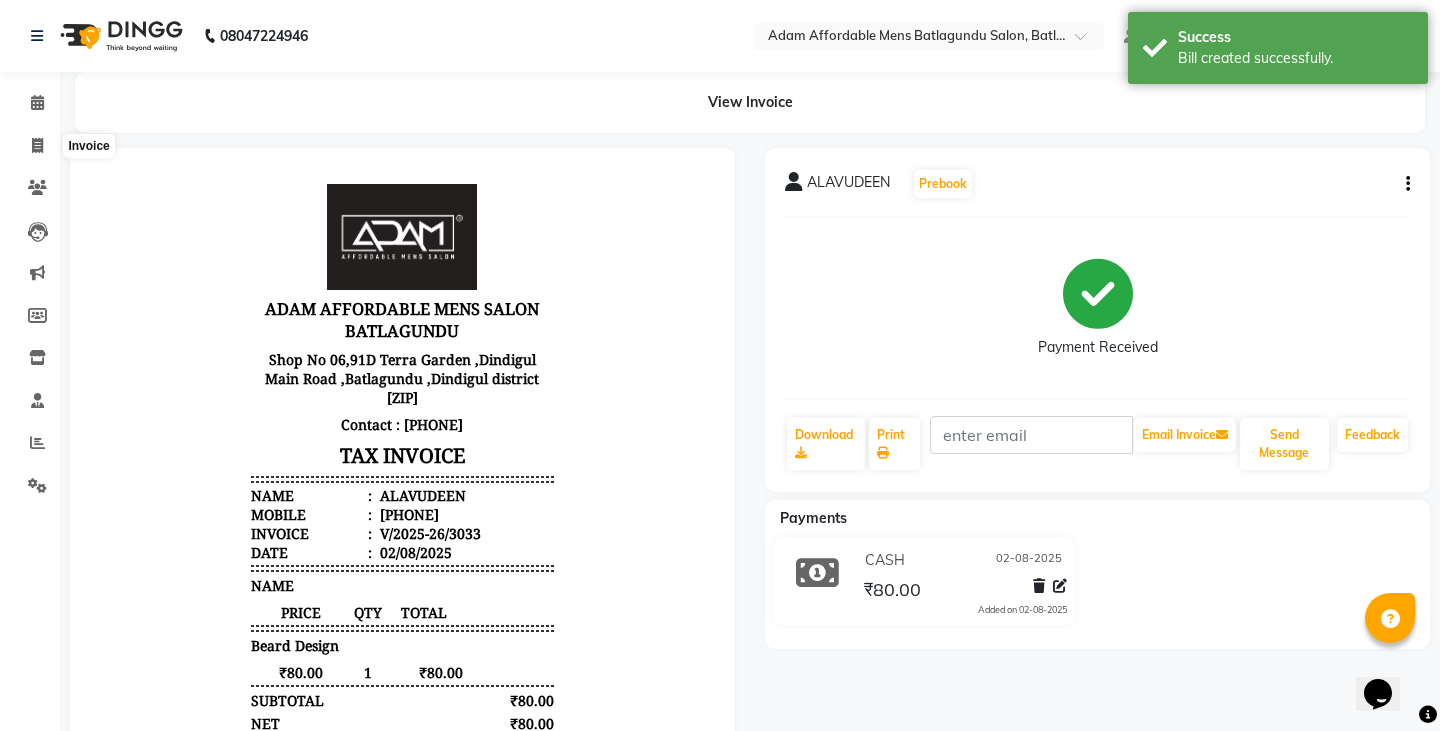 select on "8213" 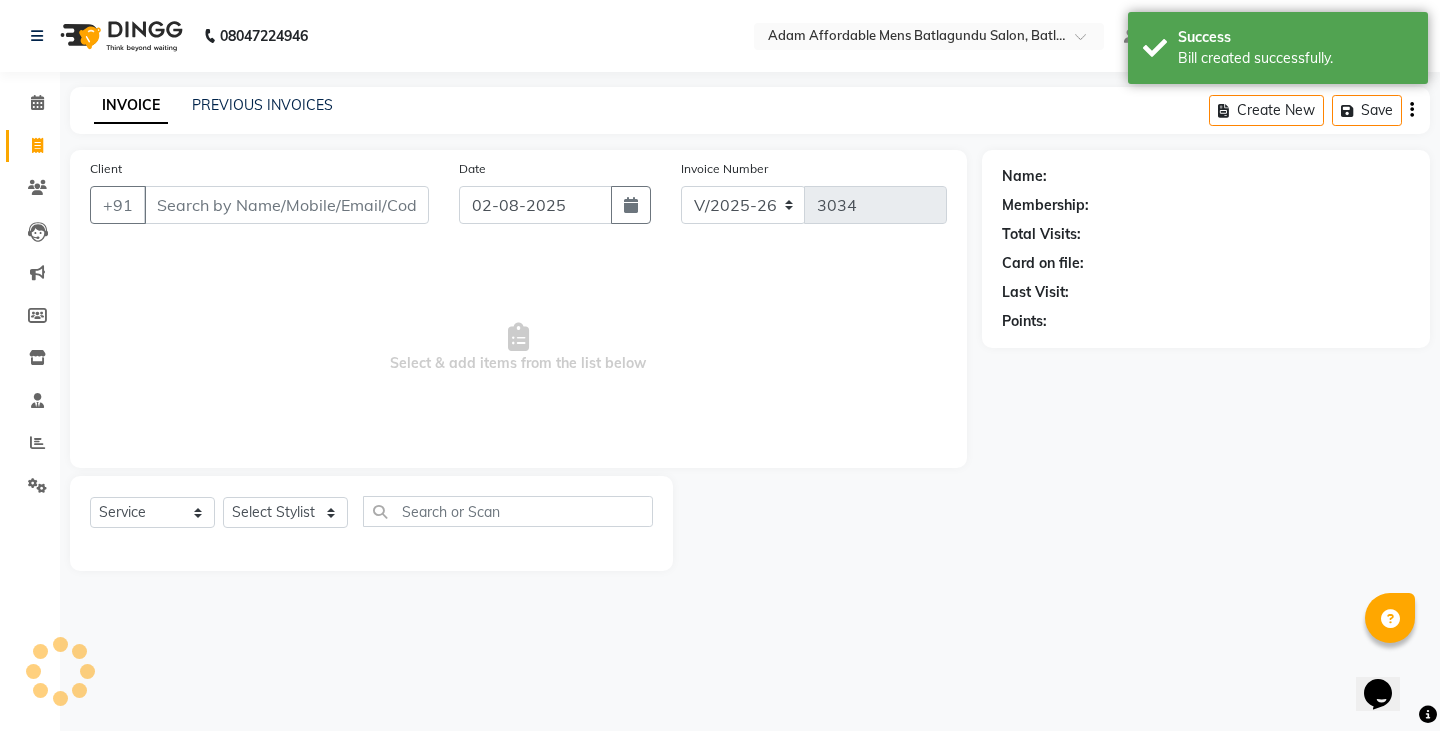 click on "Client" at bounding box center [286, 205] 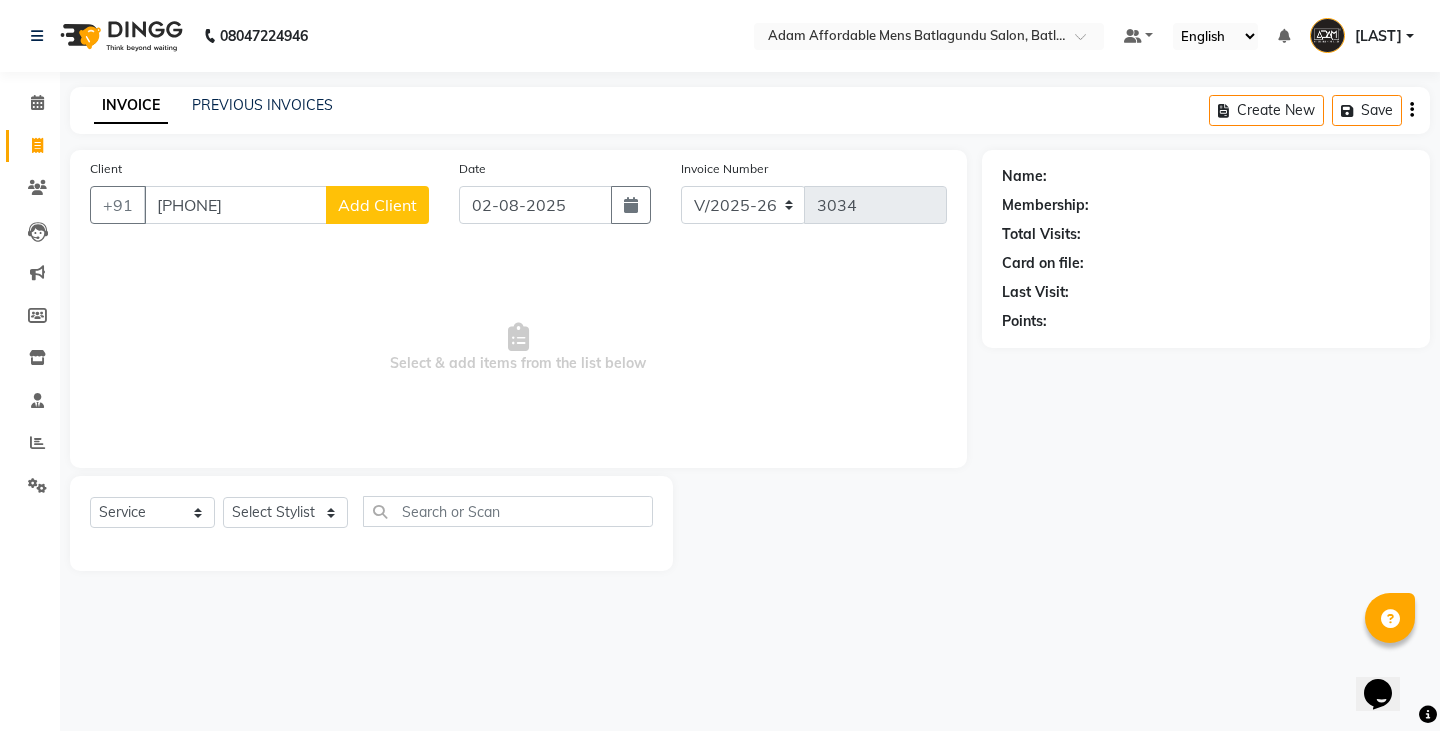 type on "[PHONE]" 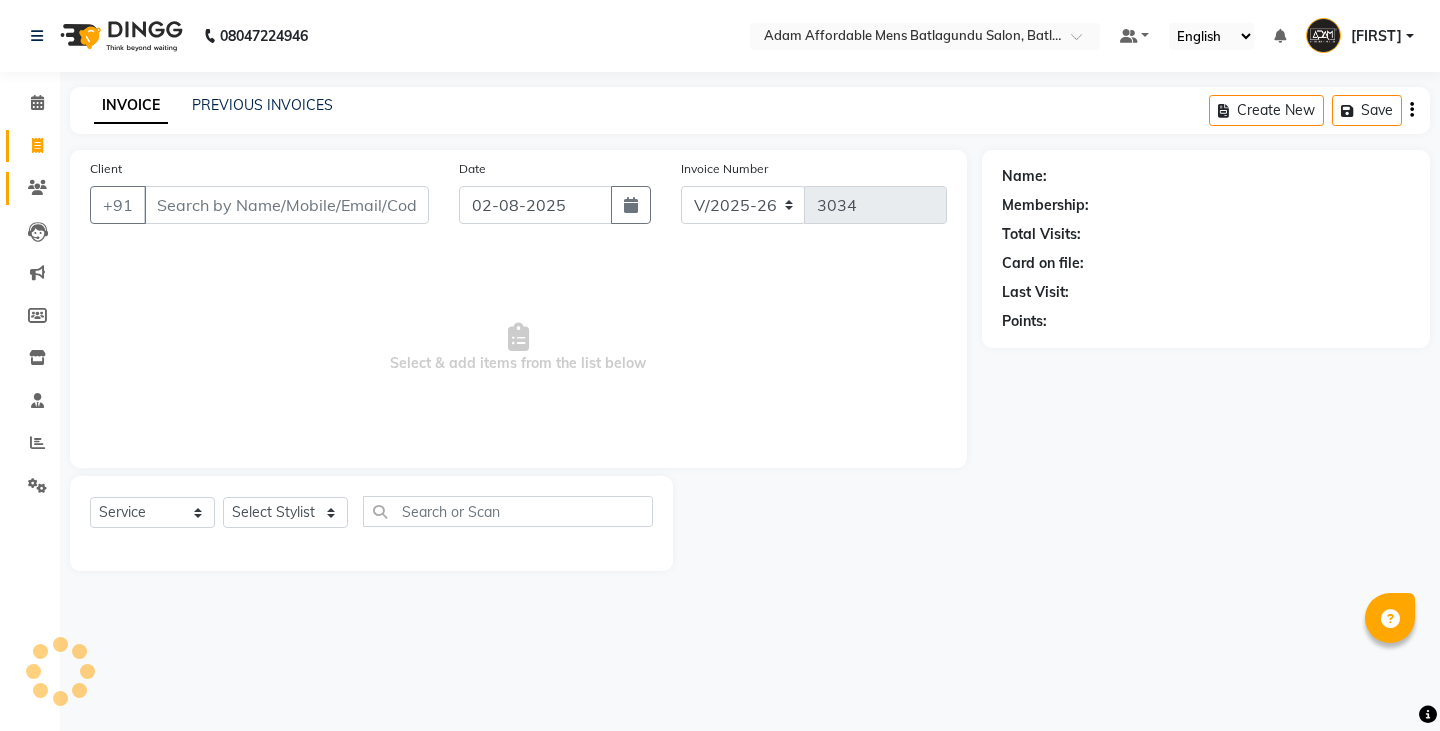 click 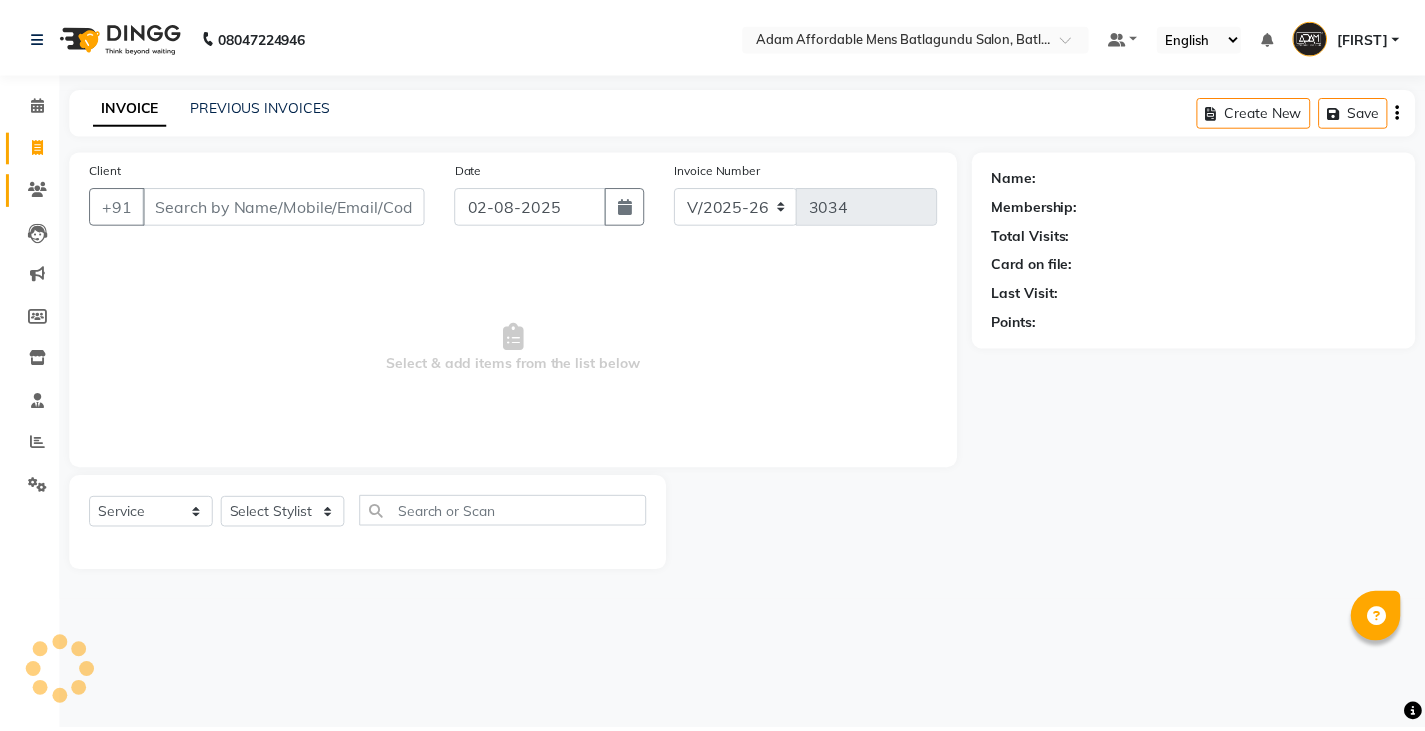 scroll, scrollTop: 0, scrollLeft: 0, axis: both 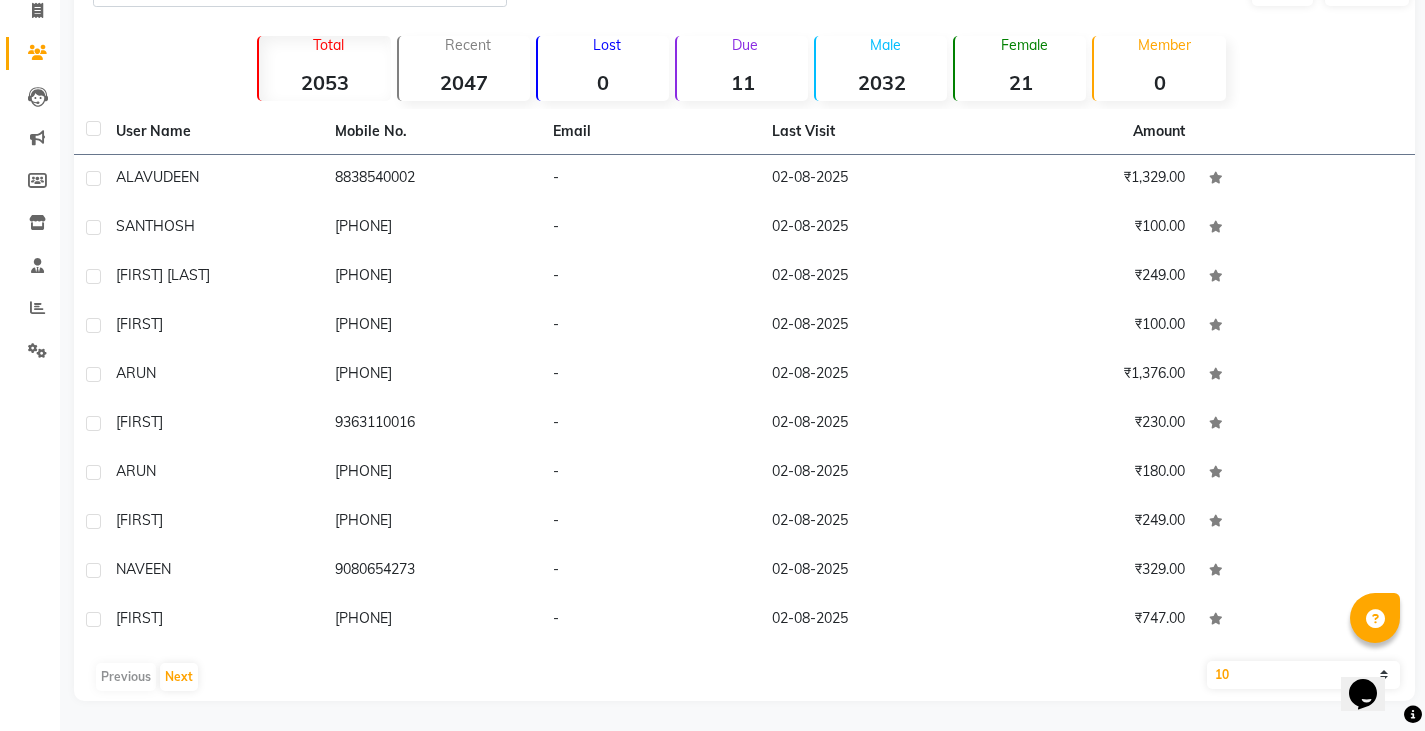 click on "10   50   100" 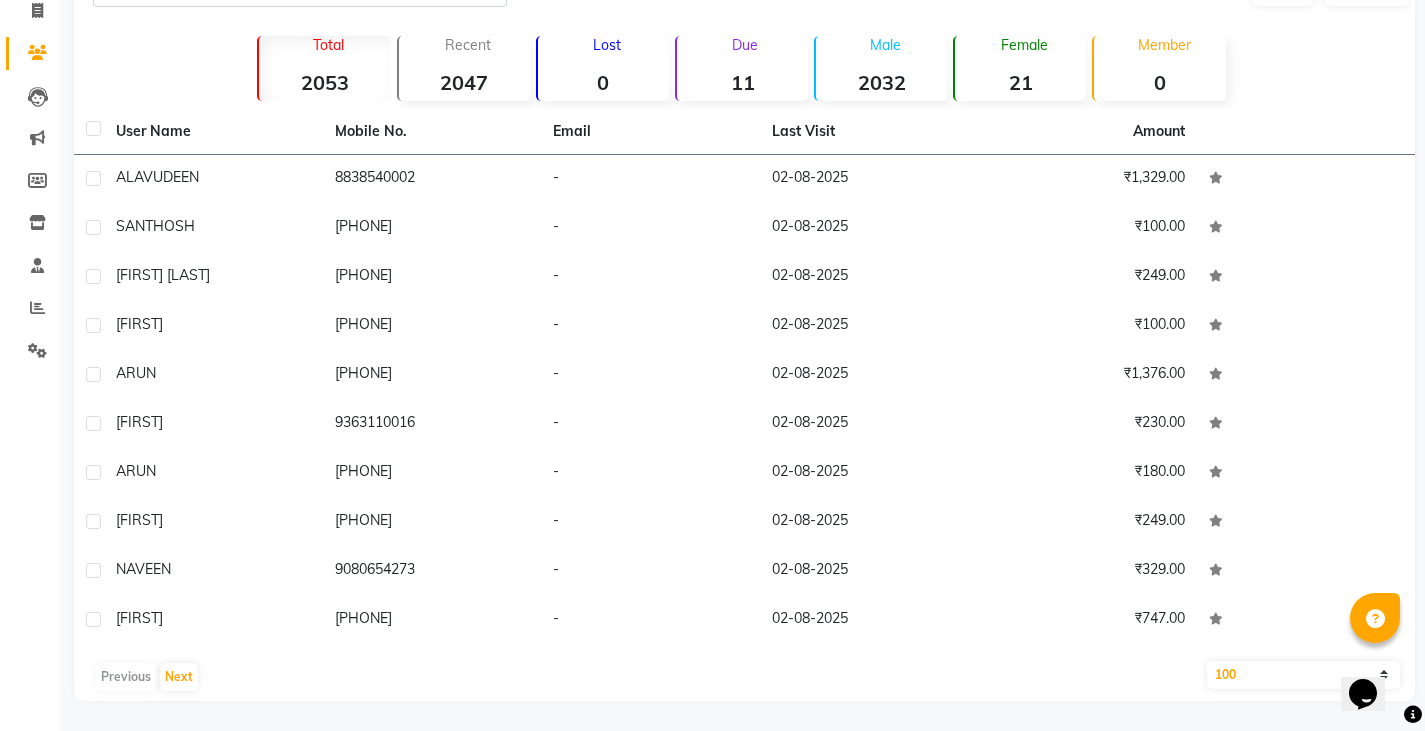 click on "10   50   100" 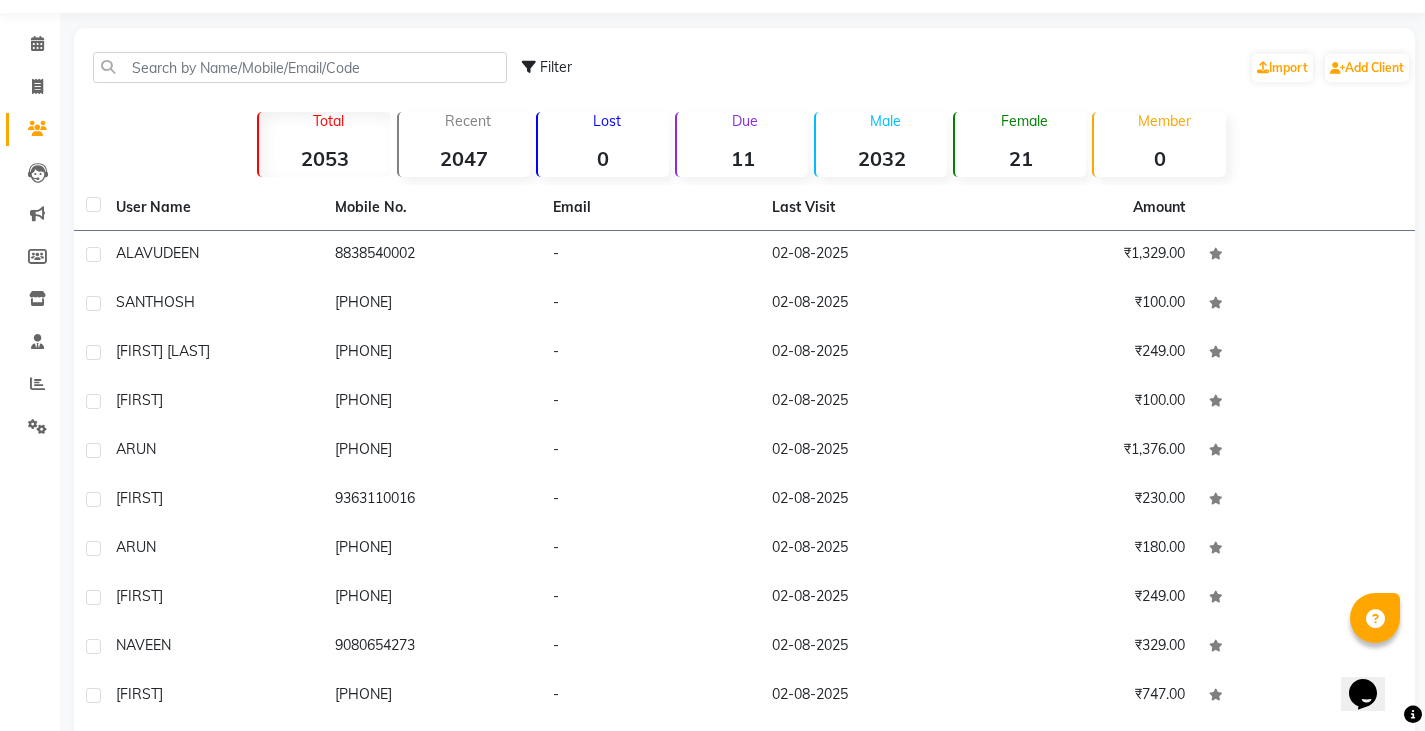 scroll, scrollTop: 0, scrollLeft: 0, axis: both 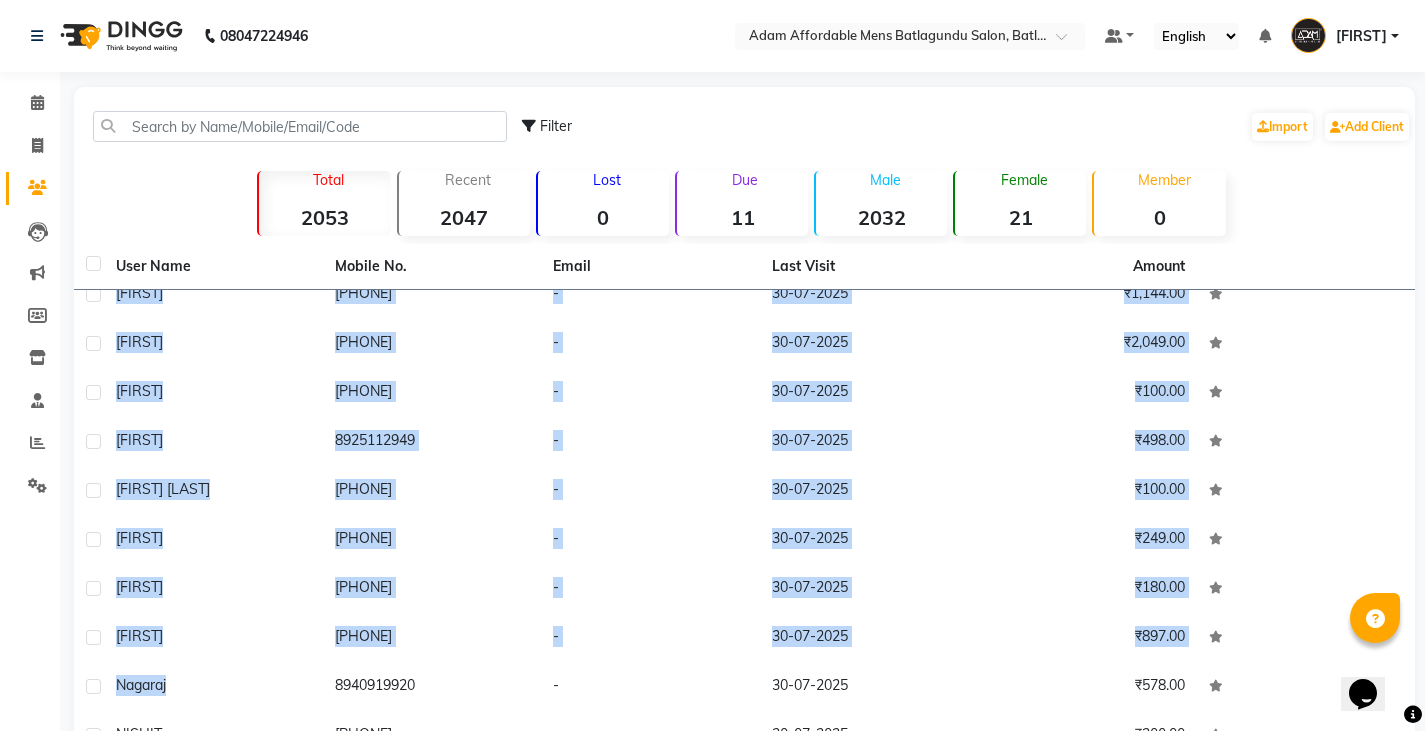 drag, startPoint x: 131, startPoint y: 304, endPoint x: 273, endPoint y: 720, distance: 439.56796 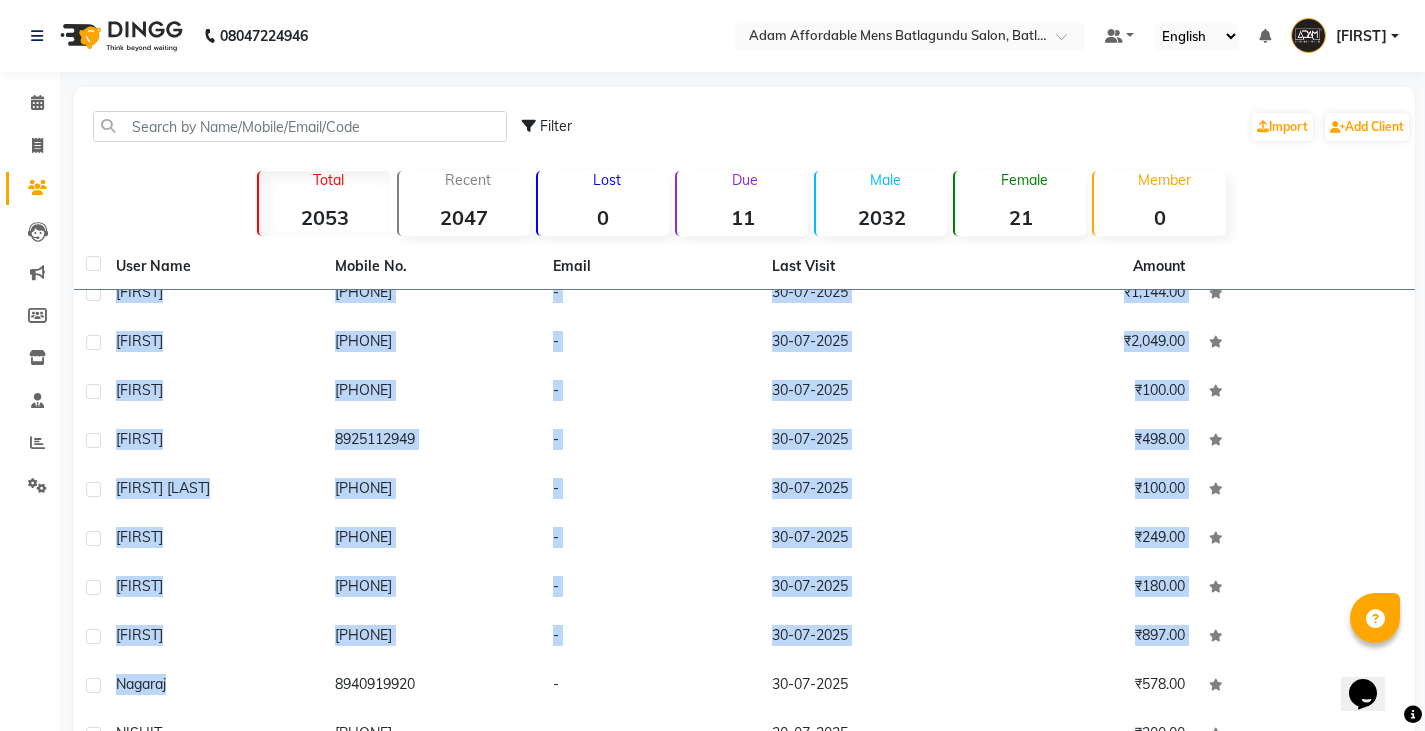 click on "ALAVUDEEN     8838540002   -   02-08-2025   ₹1,329.00  SANTHOSH     9578724473   -   02-08-2025   ₹100.00  RAHUMAN KHAN     7867938835   -   02-08-2025   ₹249.00  VERON     9345010834   -   02-08-2025   ₹100.00  ARUN     89597034034   -   02-08-2025   ₹1,376.00  ABILESH     9363110016   -   02-08-2025   ₹230.00  ARUN     9788150732   -   02-08-2025   ₹180.00  GOWTHAM     9123573237   -   02-08-2025   ₹249.00  NAVEEN     9080654273   -   02-08-2025   ₹329.00  PRASANA     8754285530   -   02-08-2025   ₹747.00  PRASATH     9750303139   -   02-08-2025   ₹1,149.00  MHAMMED SALMAN     8015725052   -   02-08-2025   ₹180.00  MUNISHWARAN     9080567539   -   02-08-2025   ₹180.00  PRABHU     9626079447   -   02-08-2025   ₹796.00  KARTHIK     8778817515   -   02-08-2025   ₹599.00  ROSHAN     9025030569   -   02-08-2025   ₹280.00  BILAL     9976103961   -   02-08-2025   ₹149.00  RIYAZ     9567234390   -   01-08-2025   ₹679.00  THIRPATHI     9488918350   -   01-08-2025   ₹1,272.00" 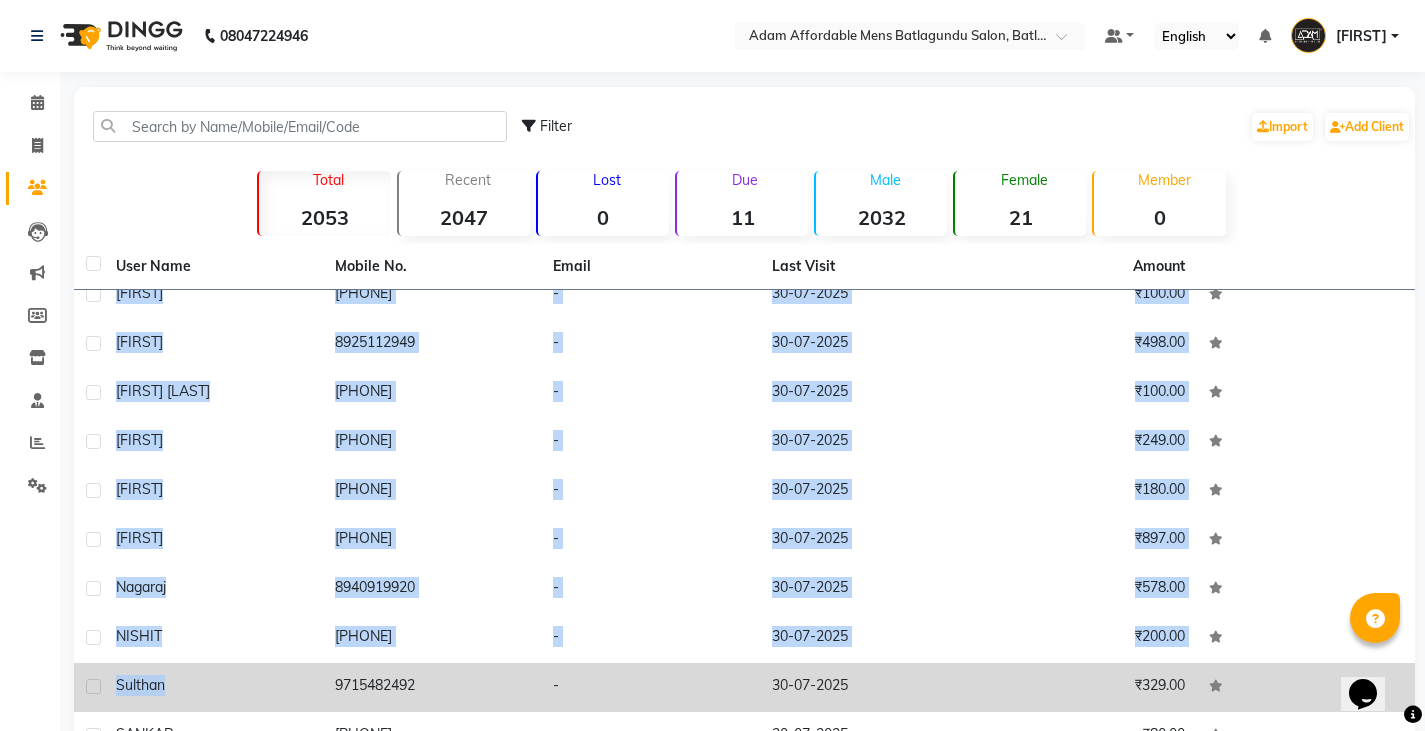 copy on "AVUDEEN     8838540002   -   02-08-2025   ₹1,329.00  SANTHOSH     9578724473   -   02-08-2025   ₹100.00  RAHUMAN KHAN     7867938835   -   02-08-2025   ₹249.00  VERON     9345010834   -   02-08-2025   ₹100.00  ARUN     89597034034   -   02-08-2025   ₹1,376.00  ABILESH     9363110016   -   02-08-2025   ₹230.00  ARUN     9788150732   -   02-08-2025   ₹180.00  GOWTHAM     9123573237   -   02-08-2025   ₹249.00  NAVEEN     9080654273   -   02-08-2025   ₹329.00  PRASANA     8754285530   -   02-08-2025   ₹747.00  PRASATH     9750303139   -   02-08-2025   ₹1,149.00  MHAMMED SALMAN     8015725052   -   02-08-2025   ₹180.00  MUNISHWARAN     9080567539   -   02-08-2025   ₹180.00  PRABHU     9626079447   -   02-08-2025   ₹796.00  KARTHIK     8778817515   -   02-08-2025   ₹599.00  ROSHAN     9025030569   -   02-08-2025   ₹280.00  BILAL     9976103961   -   02-08-2025   ₹149.00  RIYAZ     9567234390   -   01-08-2025   ₹679.00  THIRPATHI     9488918350   -   01-08-2025   ₹1,272.00  HARI     9080022702   -   01-08-2025   ..." 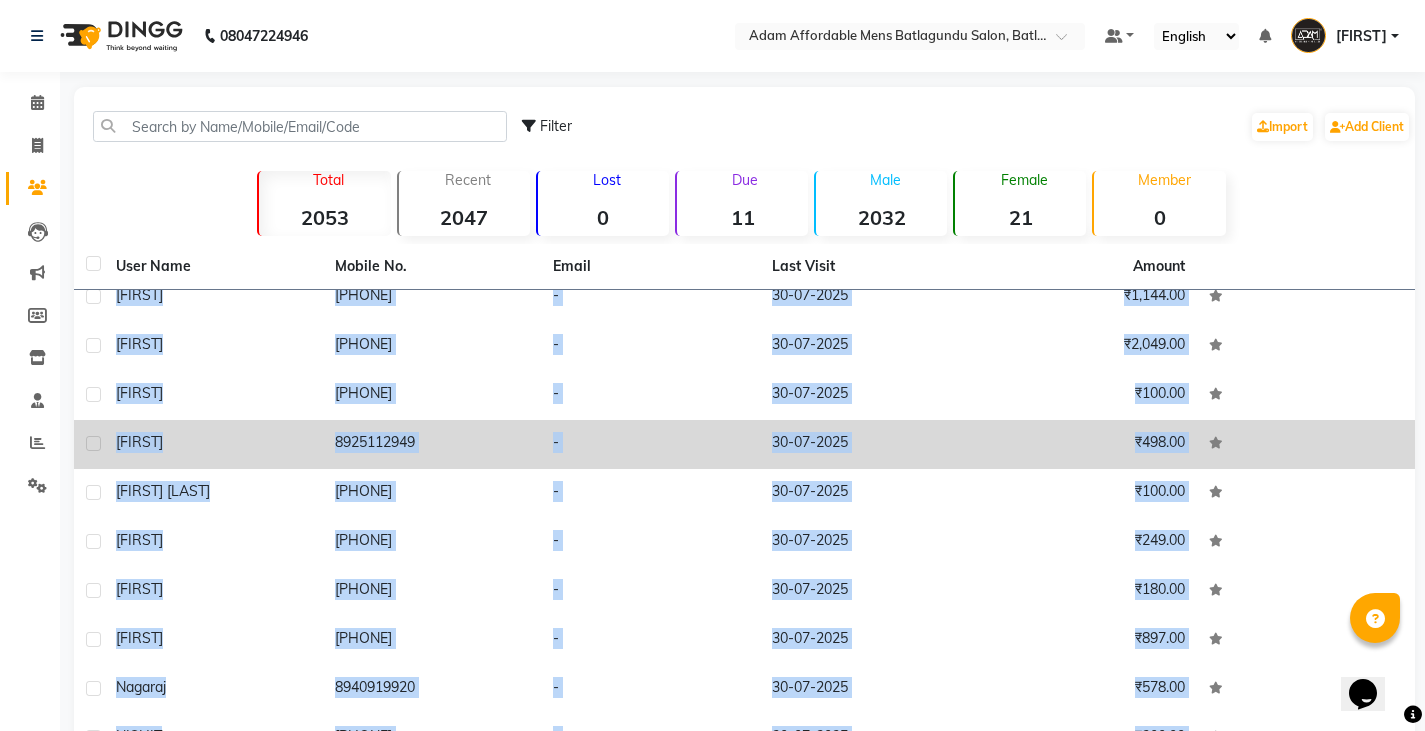 click on "8925112949" 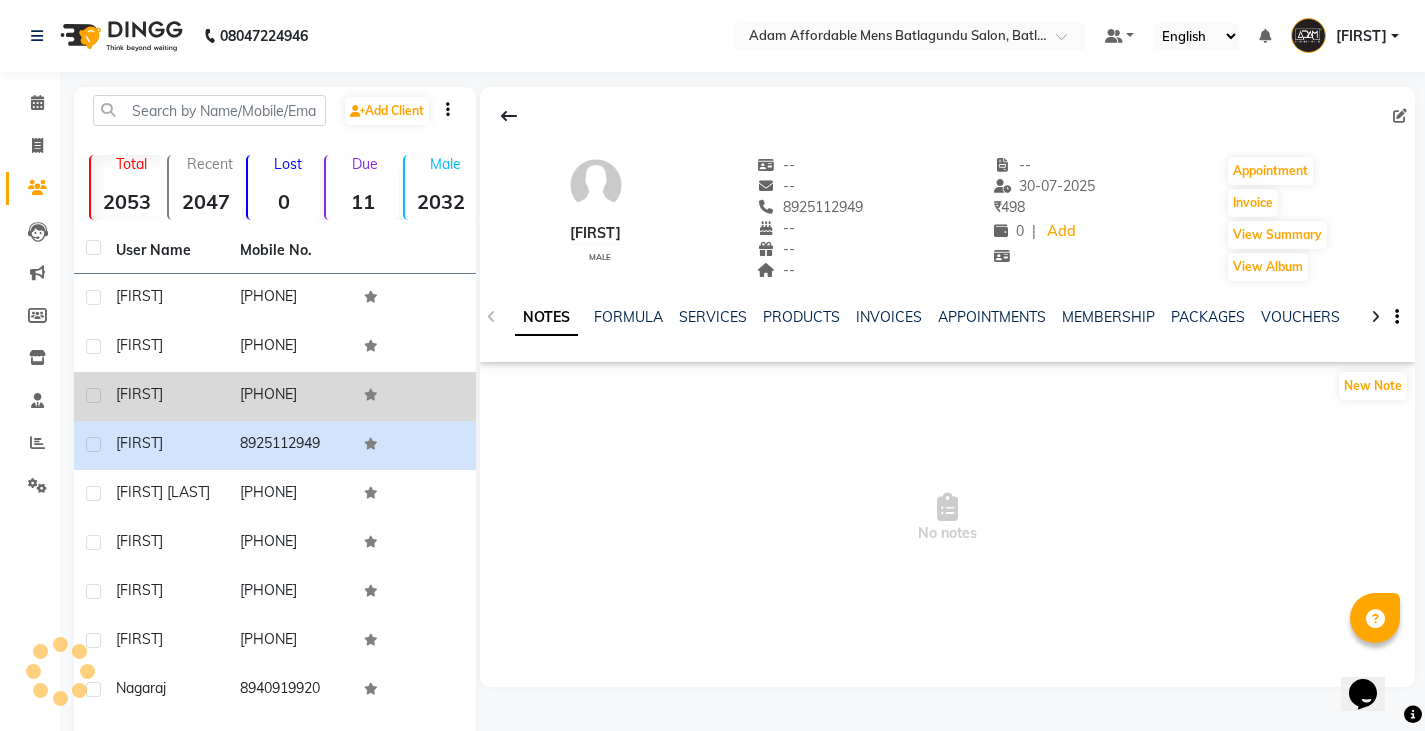 scroll, scrollTop: 3521, scrollLeft: 0, axis: vertical 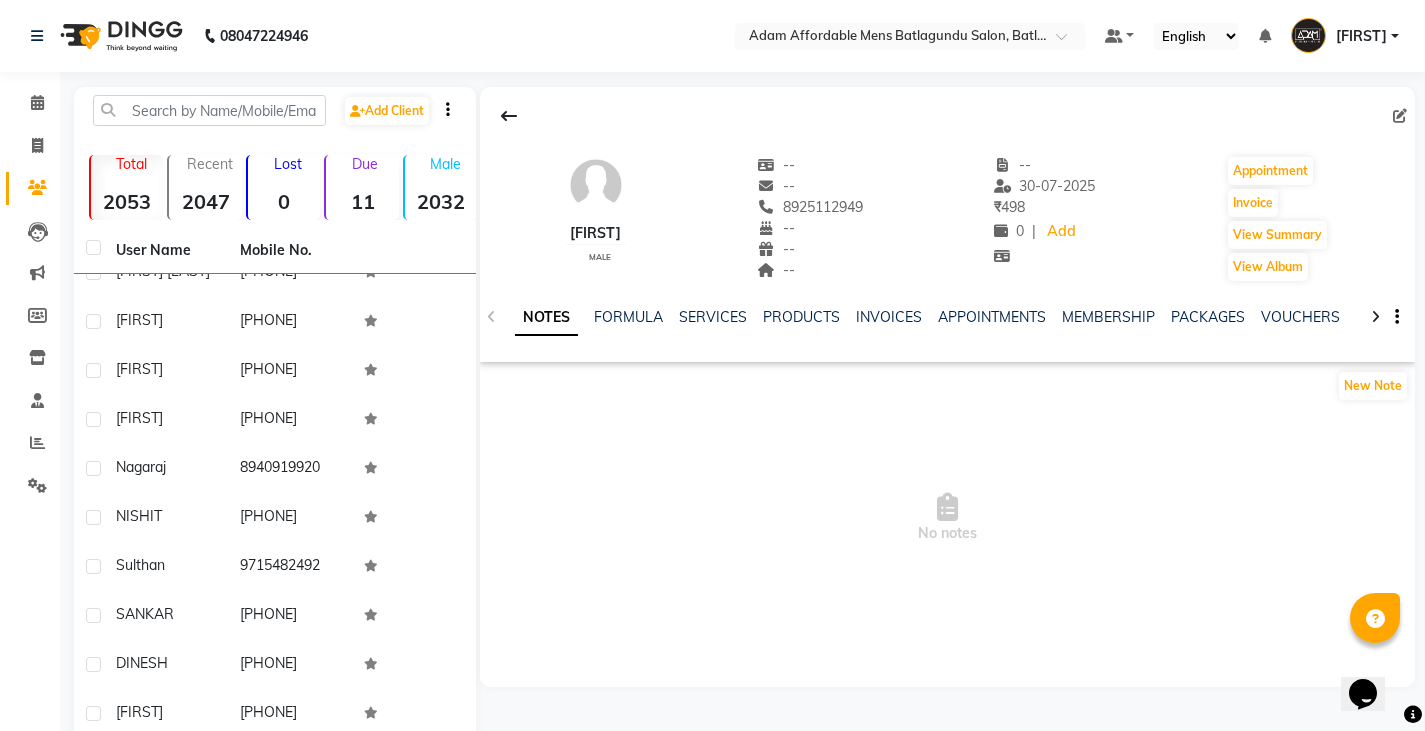 drag, startPoint x: 239, startPoint y: 366, endPoint x: 362, endPoint y: 367, distance: 123.00407 